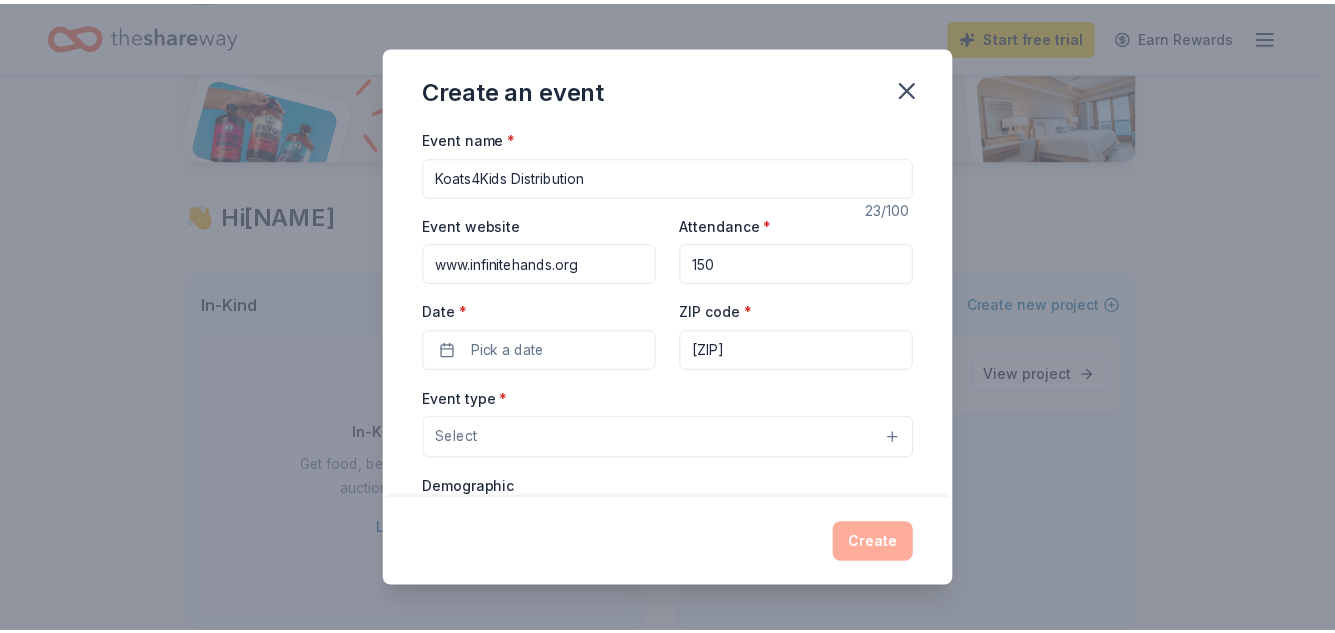 scroll, scrollTop: 241, scrollLeft: 0, axis: vertical 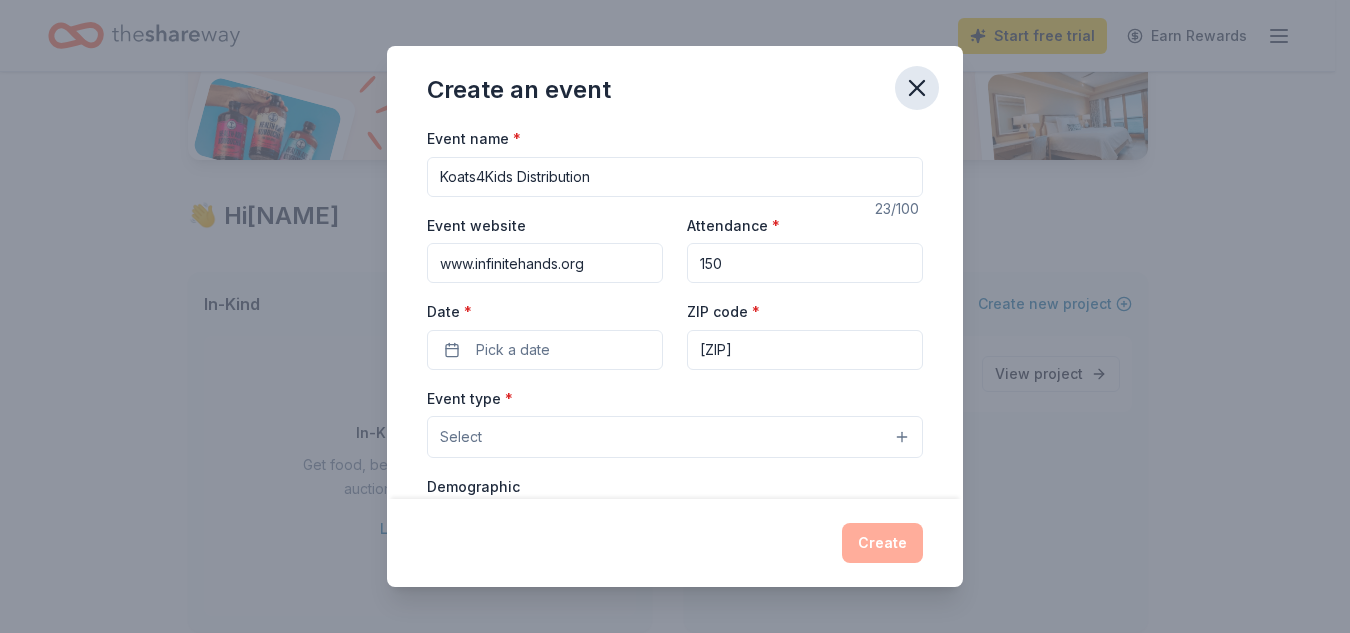 click 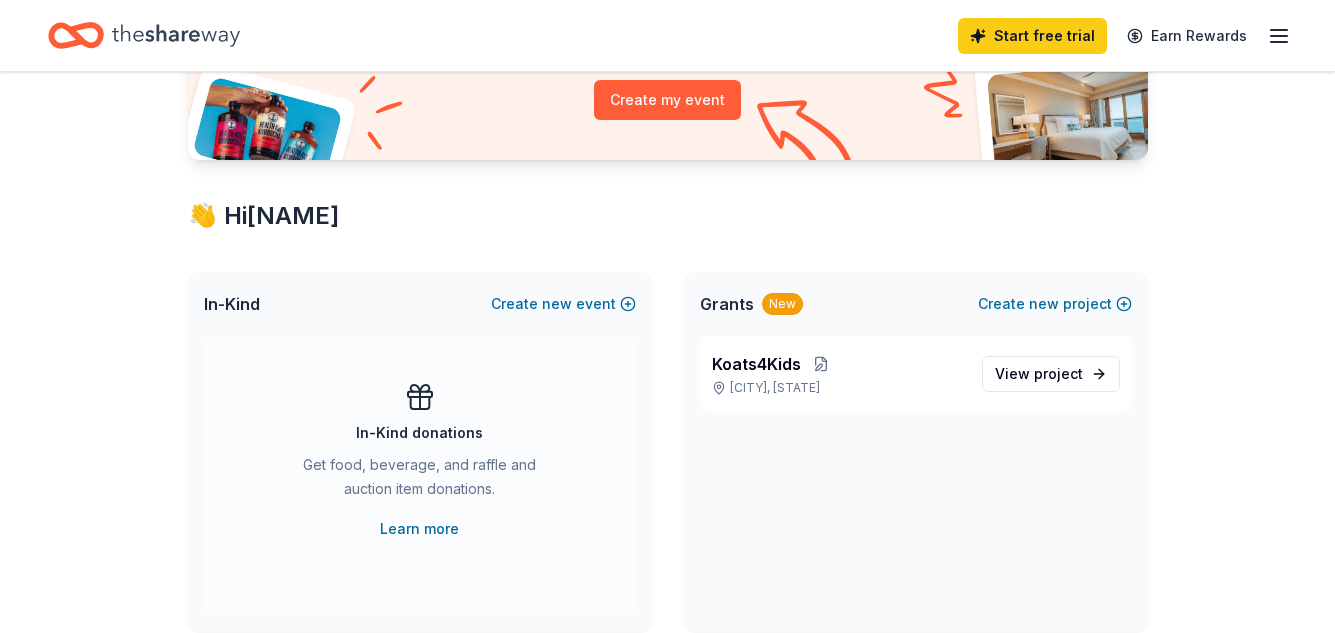 click on "Start free  trial Earn Rewards" at bounding box center (1124, 35) 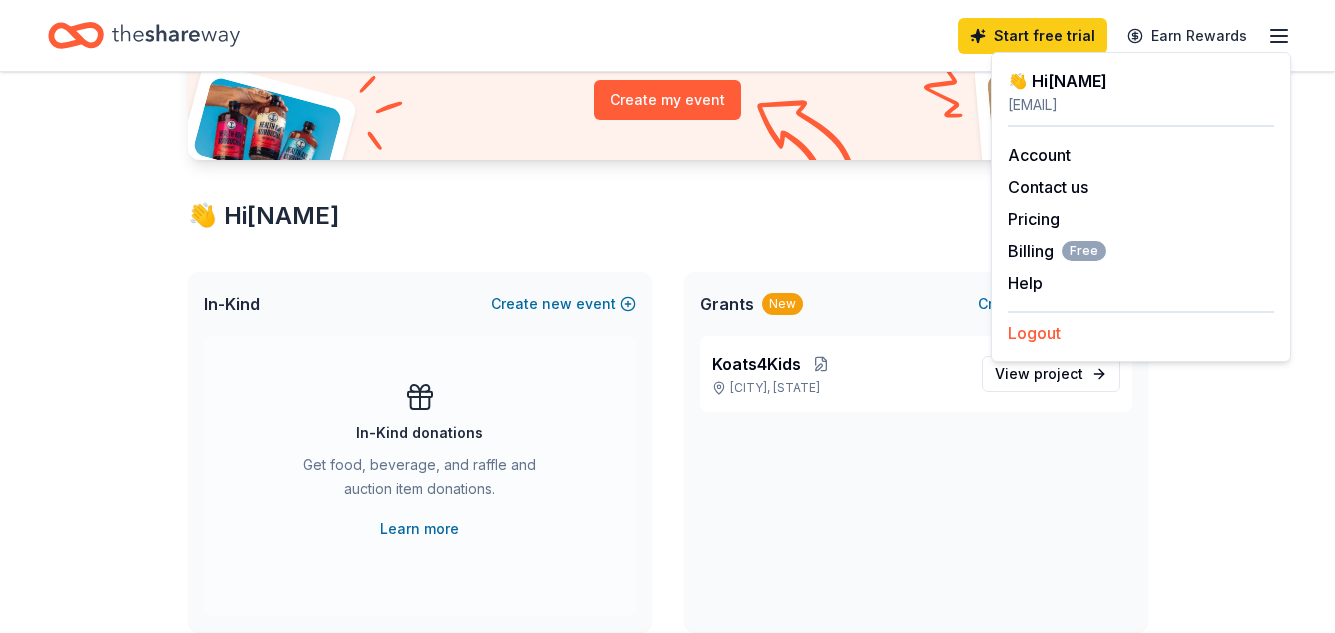 click on "Logout" at bounding box center [1034, 333] 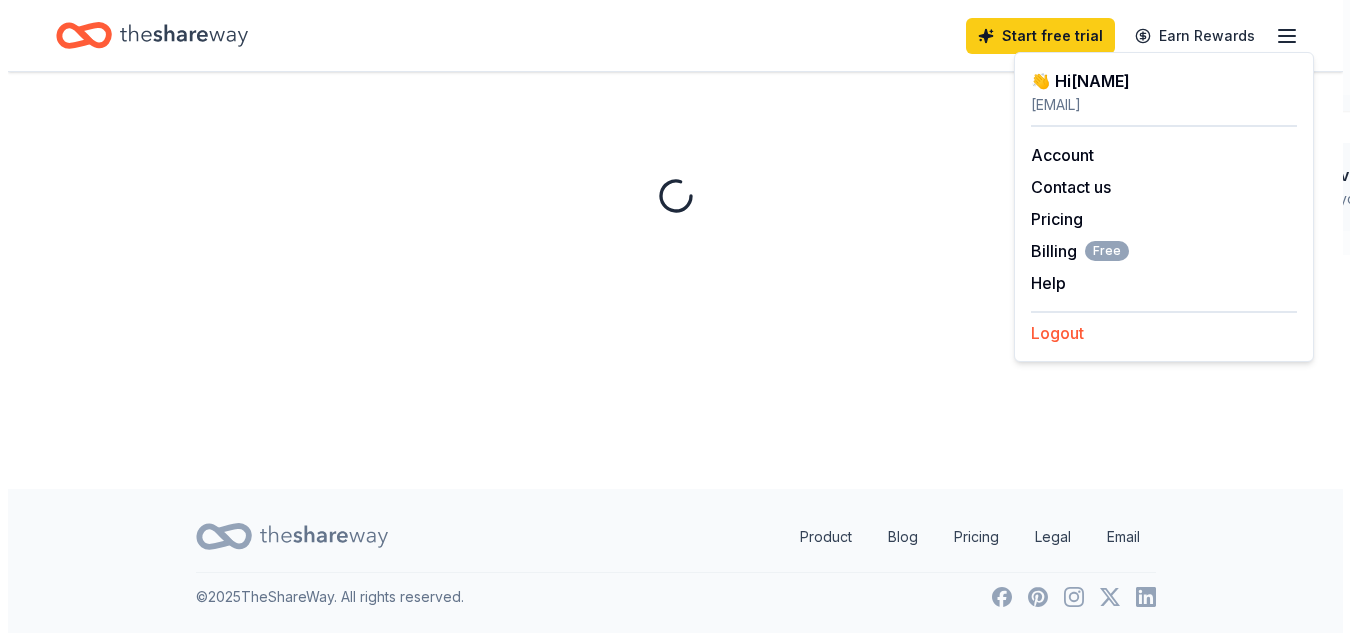 scroll, scrollTop: 0, scrollLeft: 0, axis: both 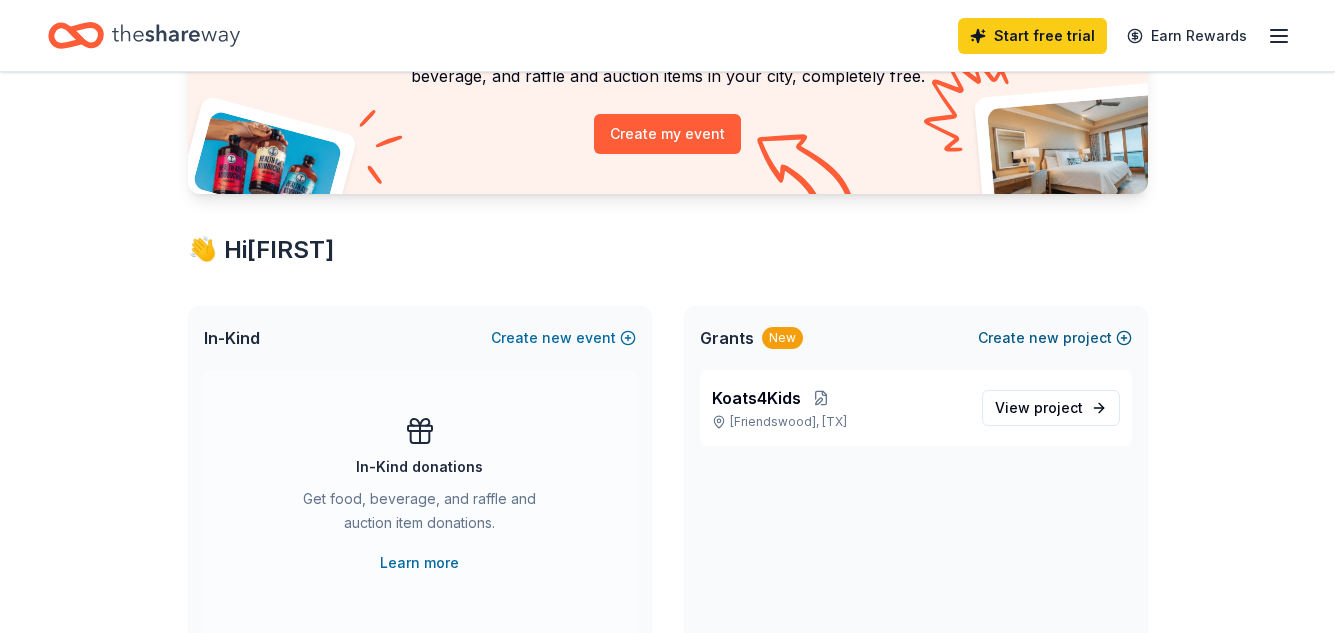 click on "Create  new  project" at bounding box center (1055, 338) 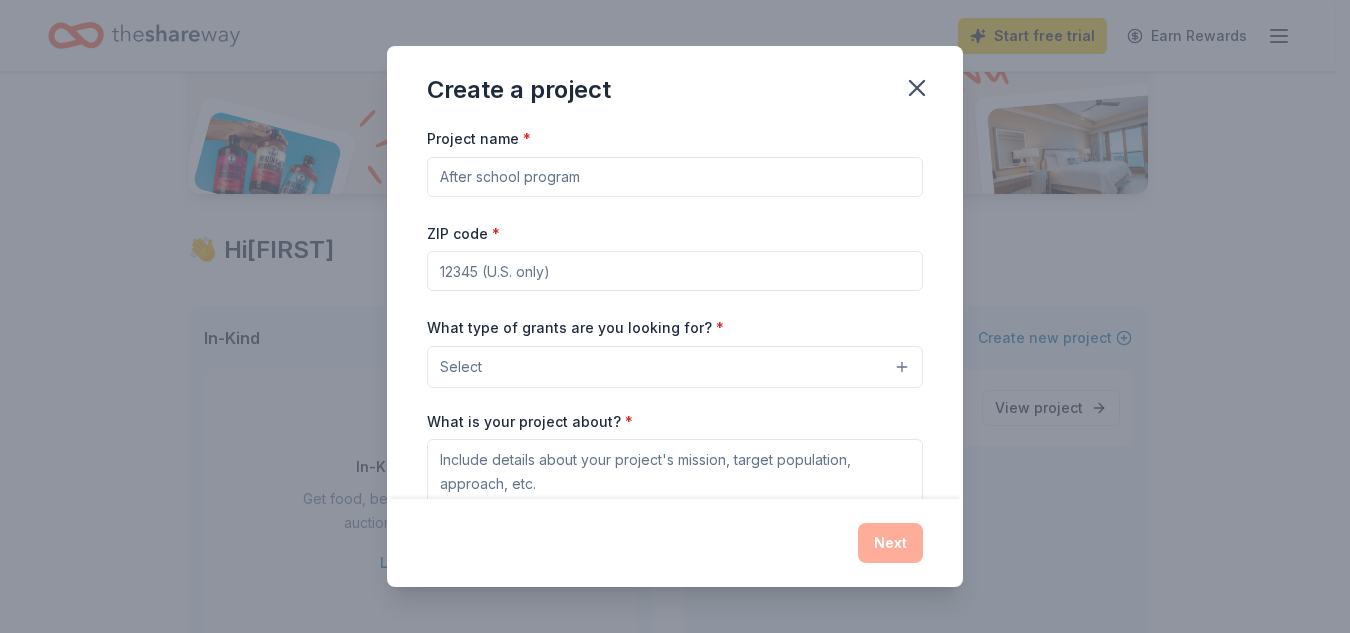 click on "Project name *" at bounding box center (675, 177) 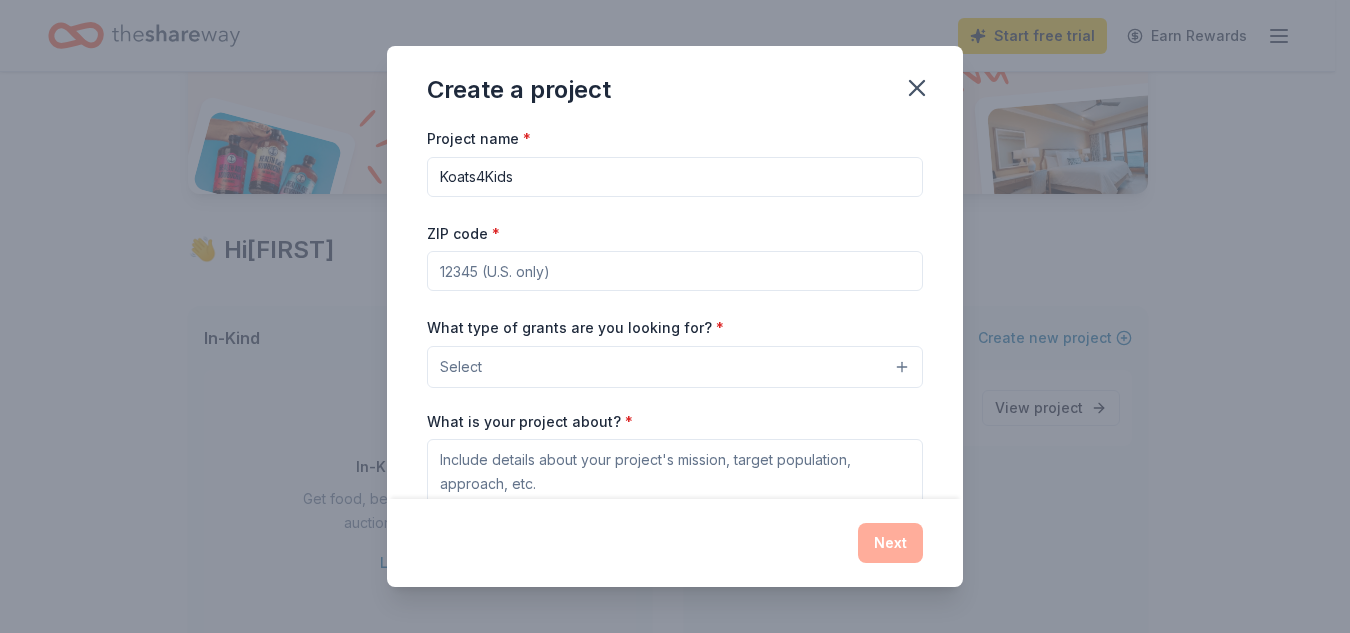 type on "Koats4Kids" 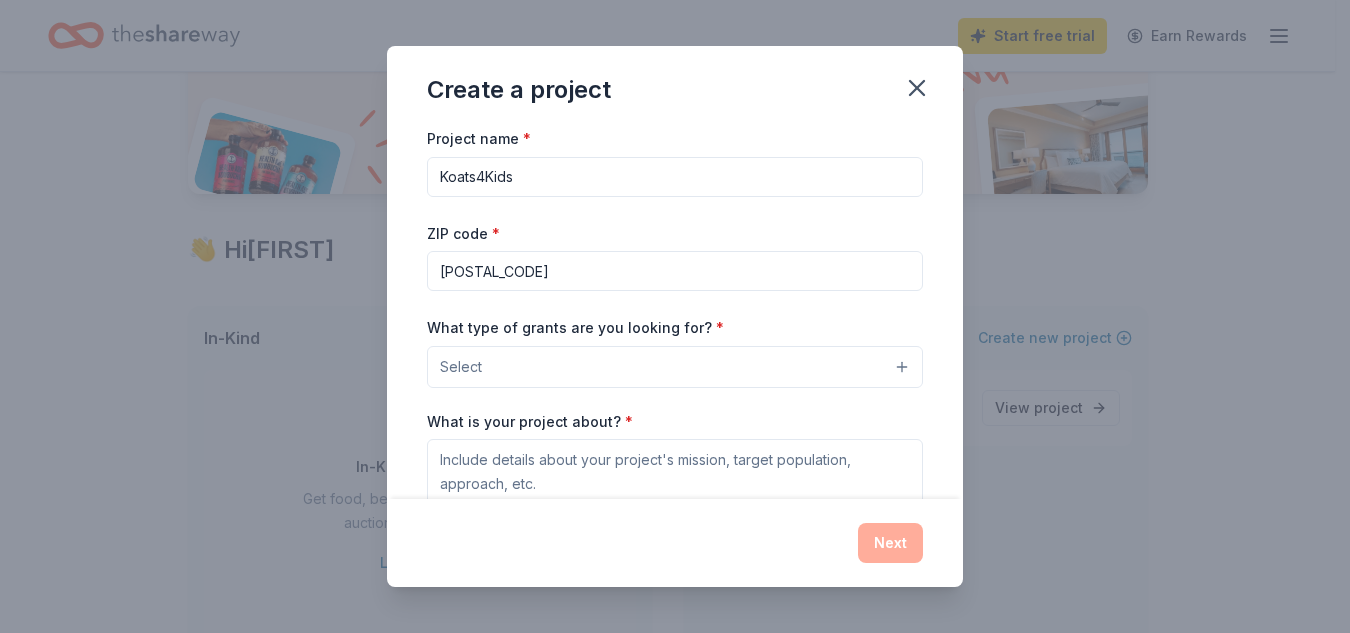 type on "[POSTAL_CODE]" 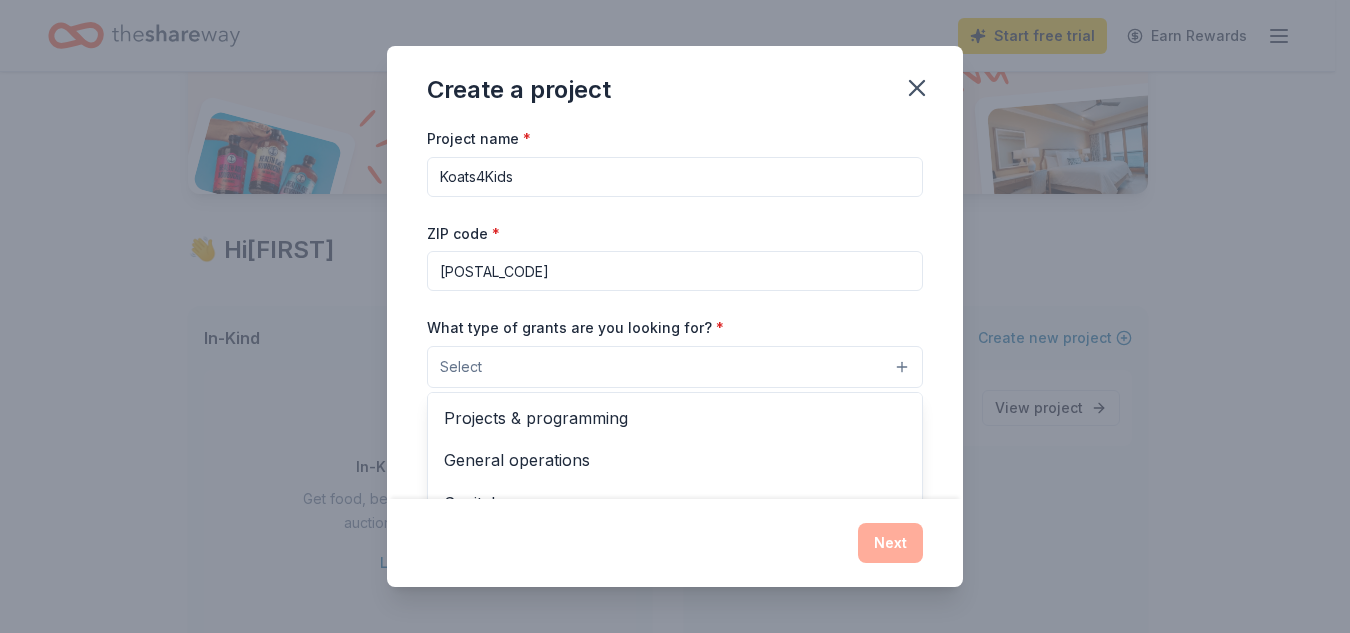 click on "Select" at bounding box center [675, 367] 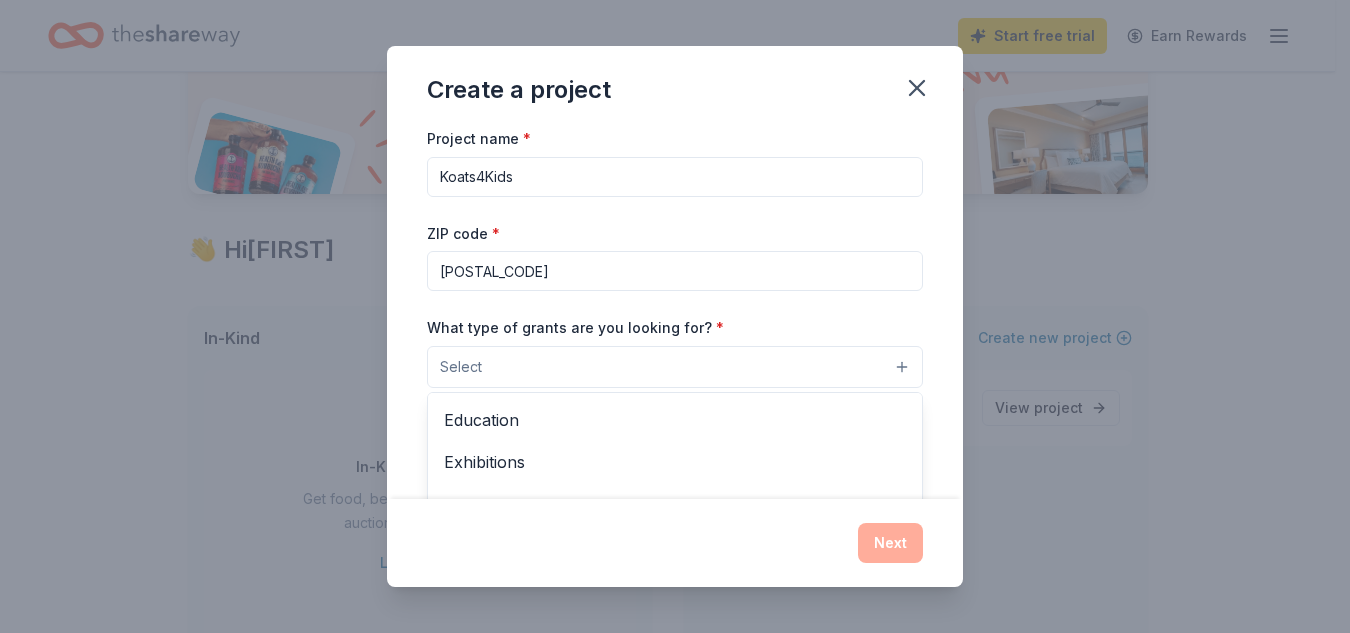 scroll, scrollTop: 236, scrollLeft: 0, axis: vertical 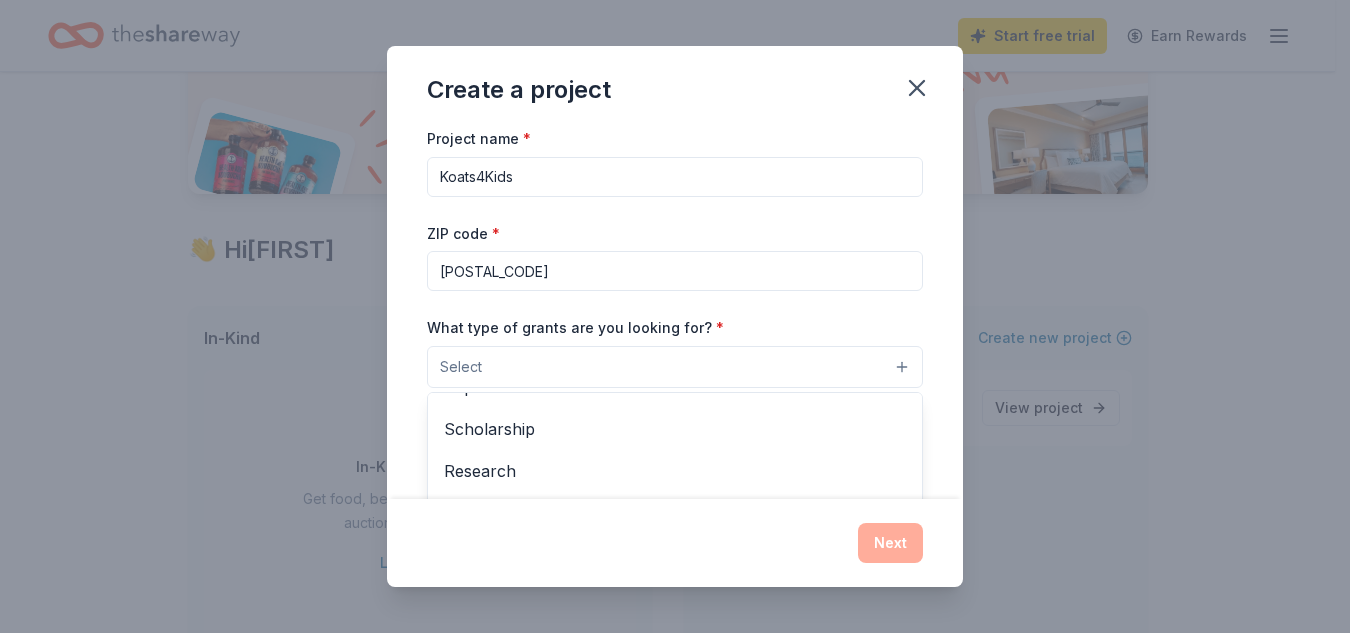click on "Create a project Project name * Koats4Kids ZIP code * [ZIP] What type of grants are you looking for? * Select Projects & programming General operations Capital Scholarship Research Education Exhibitions Conference Training and capacity building Fellowship Other What is your project about? * We use this to match you to relevant grant opportunities. See examples We recommend at least 300 characters to get the best grant matches. Send me reminders Email me reminders of grant application deadlines Next" at bounding box center (675, 316) 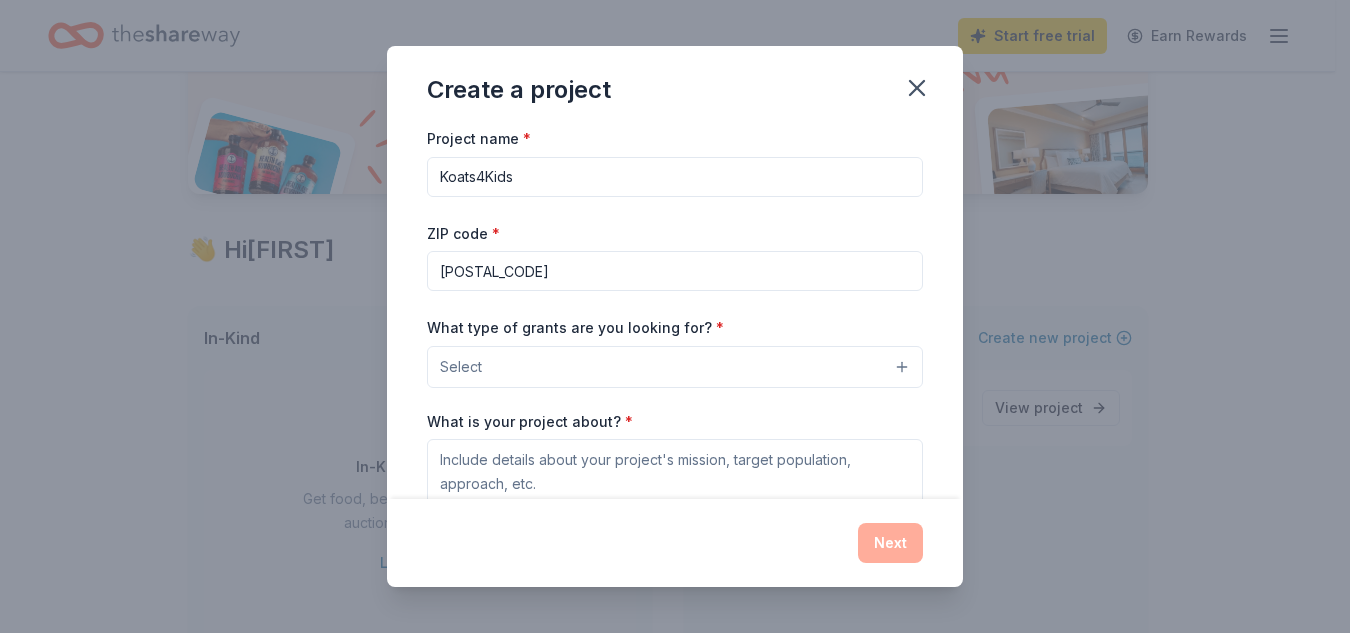 type 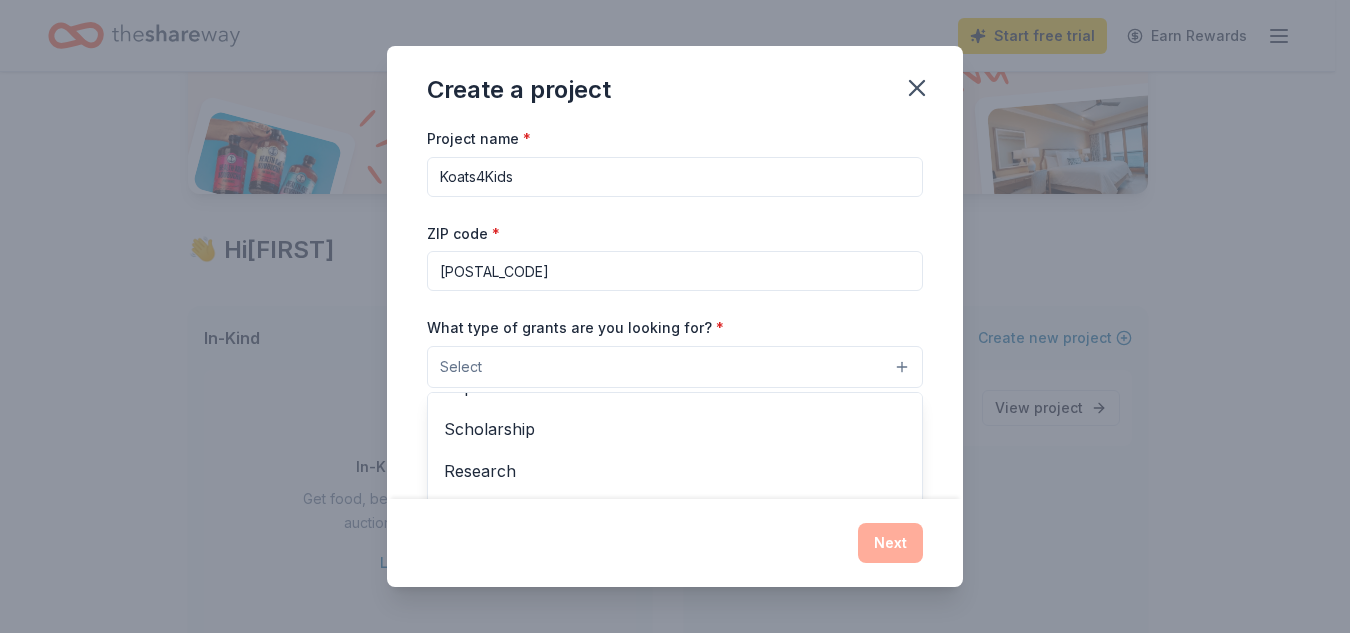 scroll, scrollTop: 4, scrollLeft: 0, axis: vertical 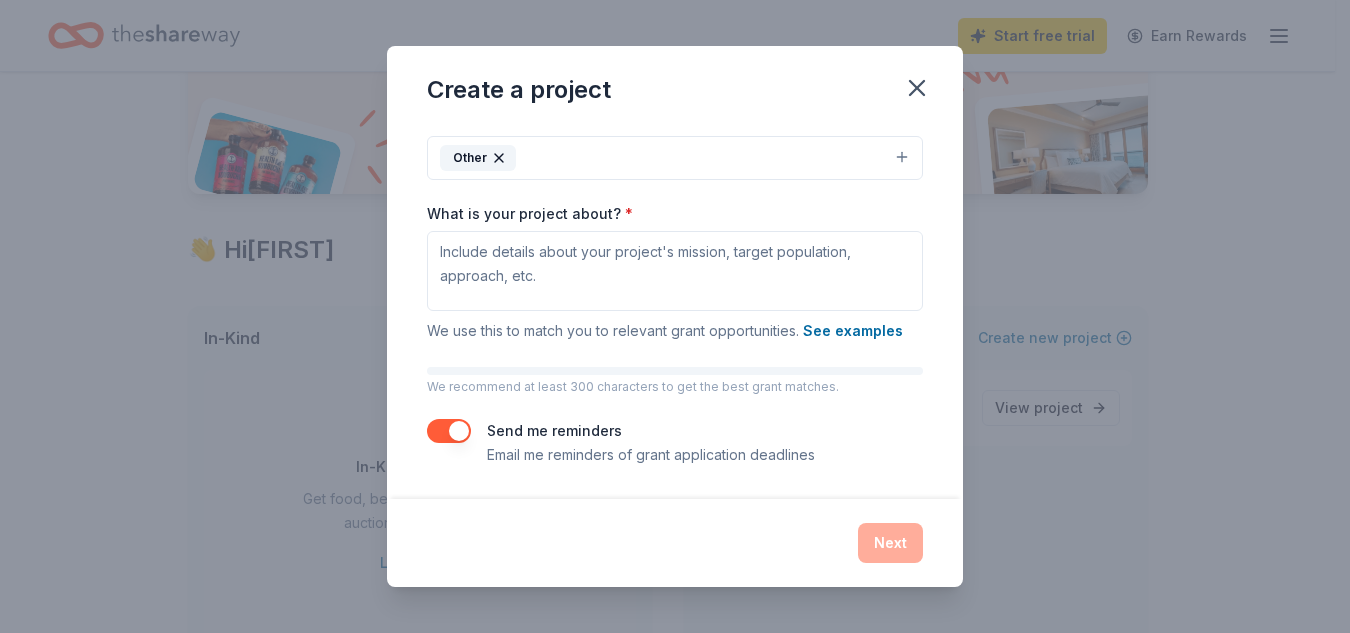 click on "Other" at bounding box center [675, 158] 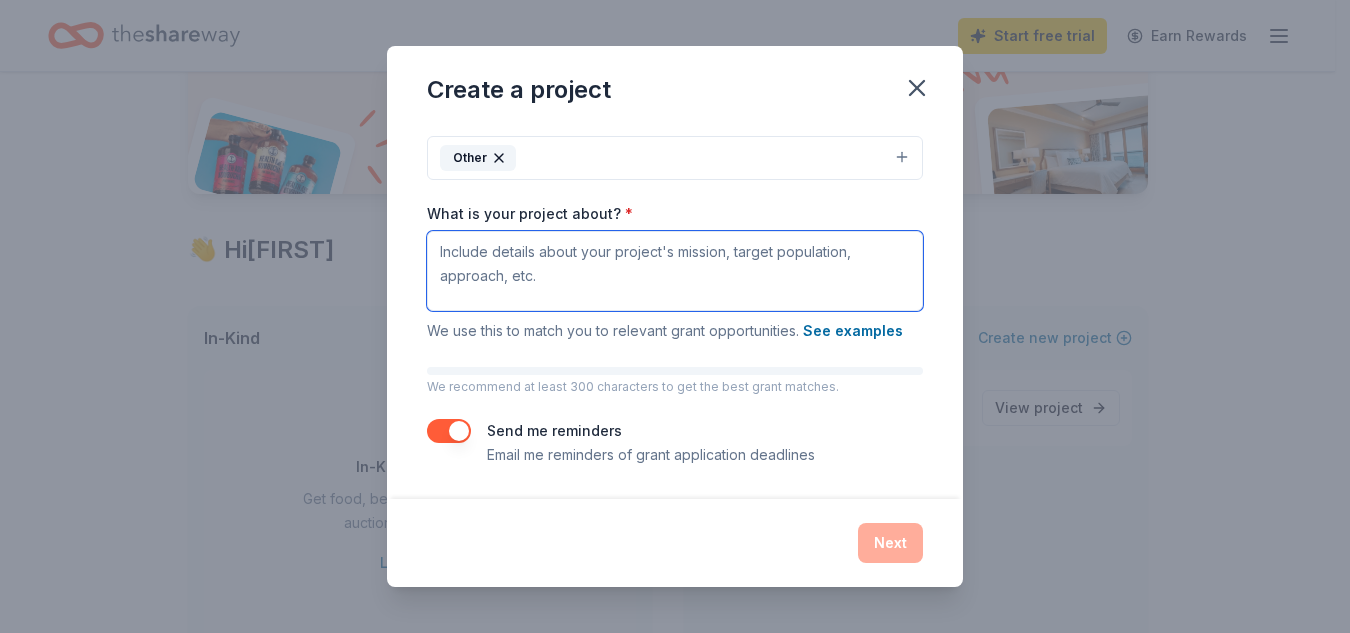 click on "What is your project about? *" at bounding box center [675, 271] 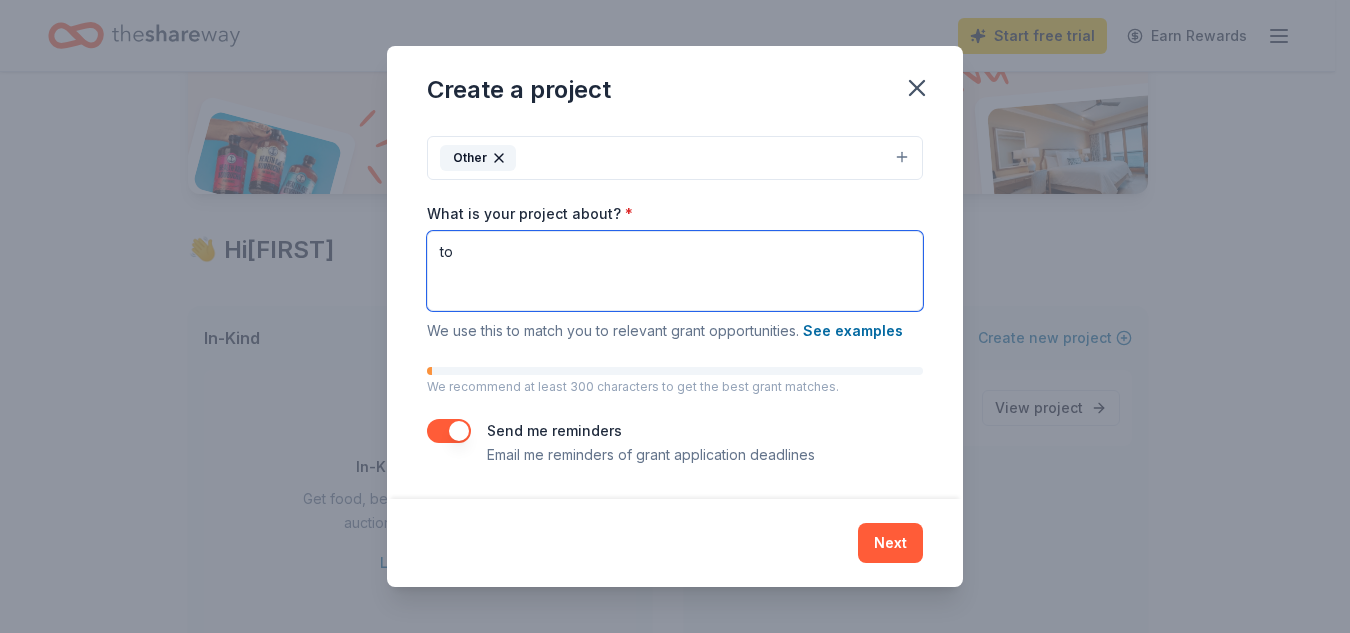 type on "t" 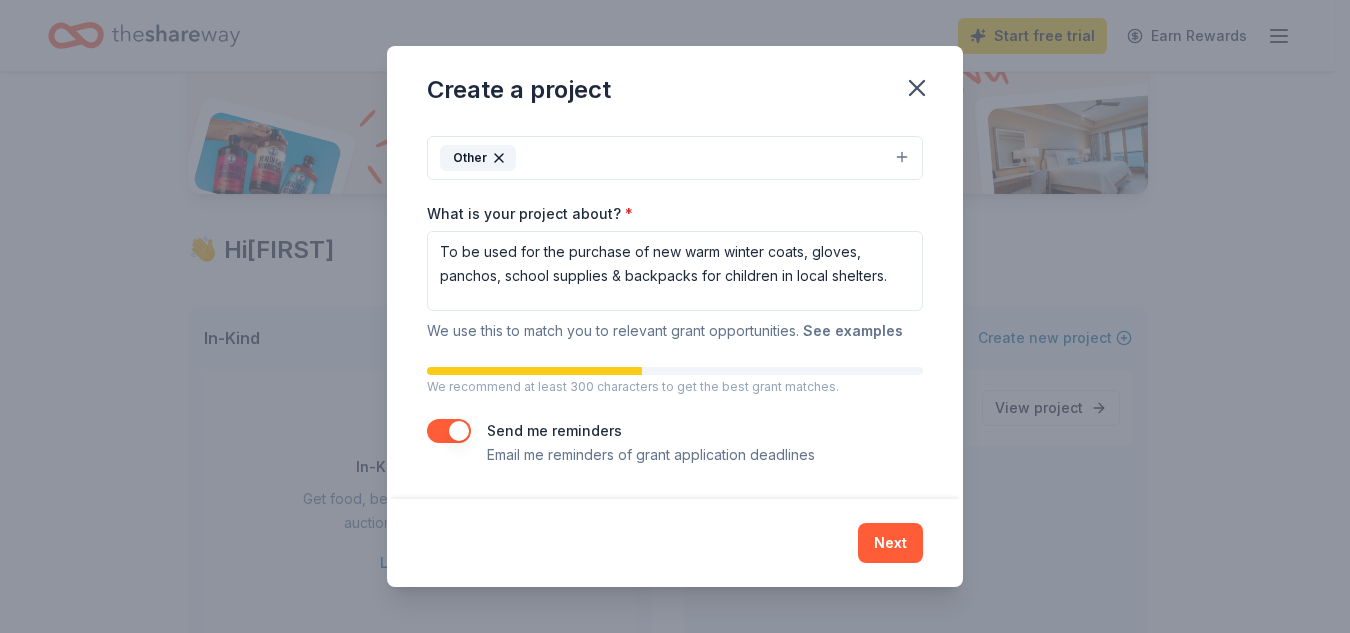 click on "See examples" at bounding box center [853, 331] 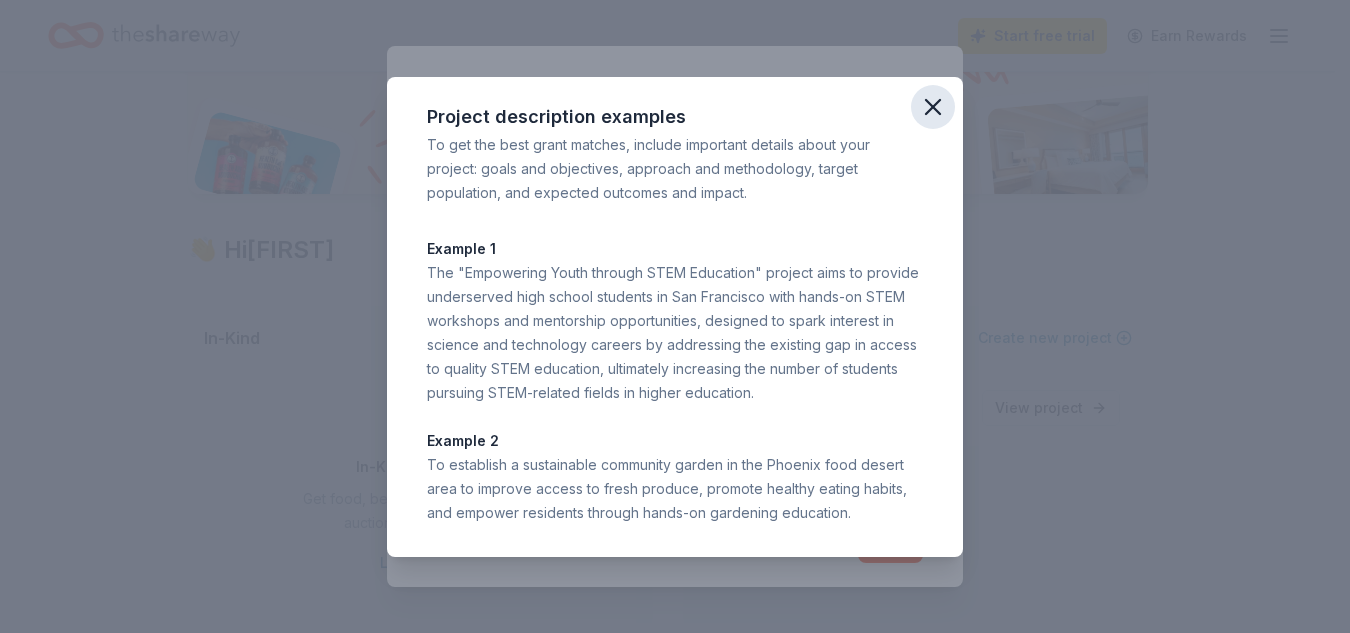 click 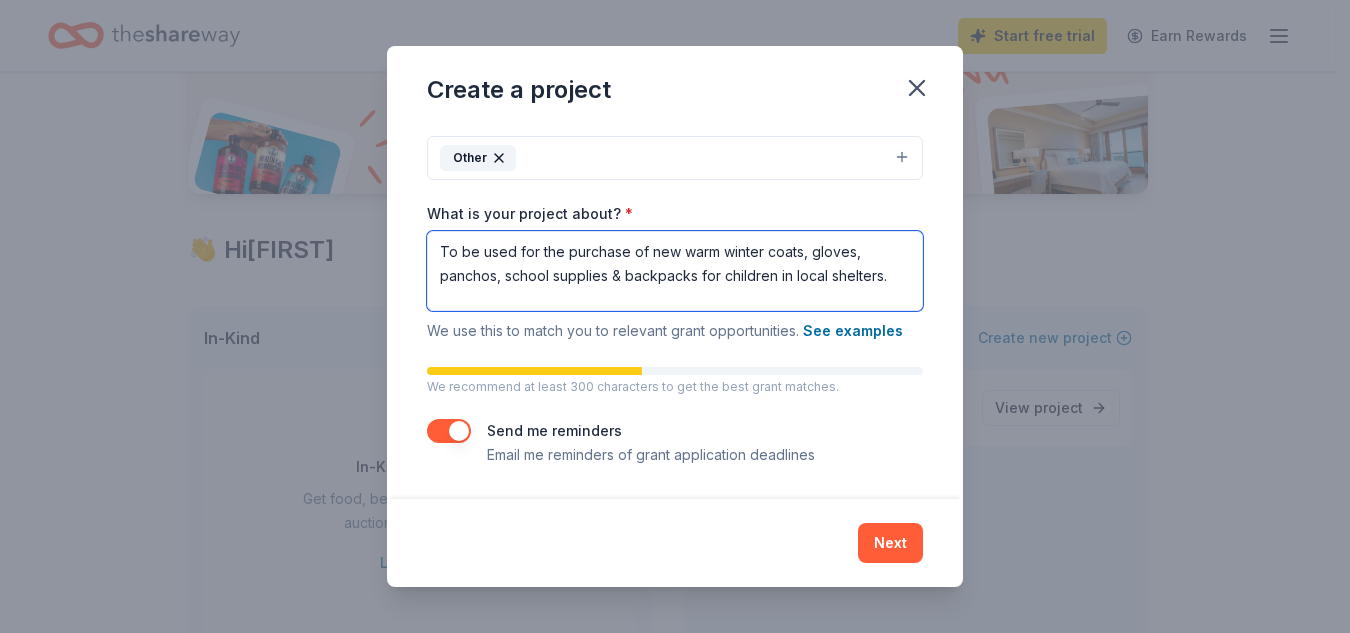 click on "To be used for the purchase of new warm winter coats, gloves, ponchos, school supplies & backpacks for children in local shelters." at bounding box center (675, 271) 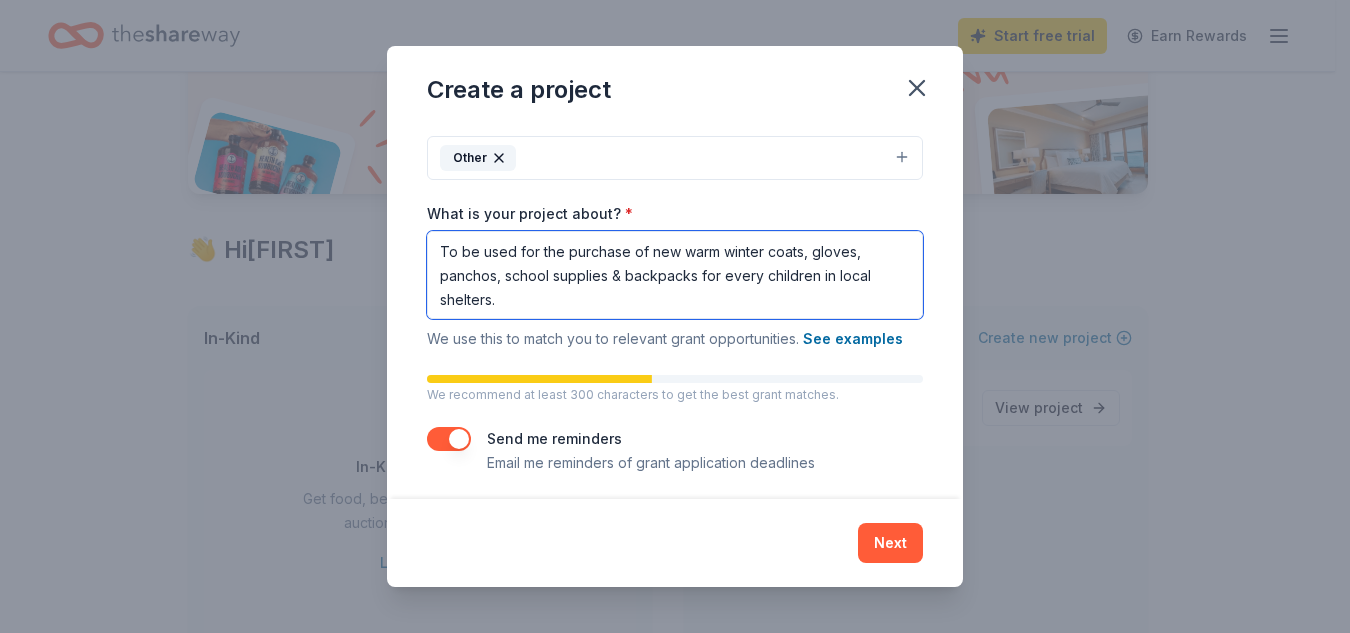 click on "To be used for the purchase of new warm winter coats, gloves, ponchos, school supplies & backpacks for every children in local shelters." at bounding box center [675, 275] 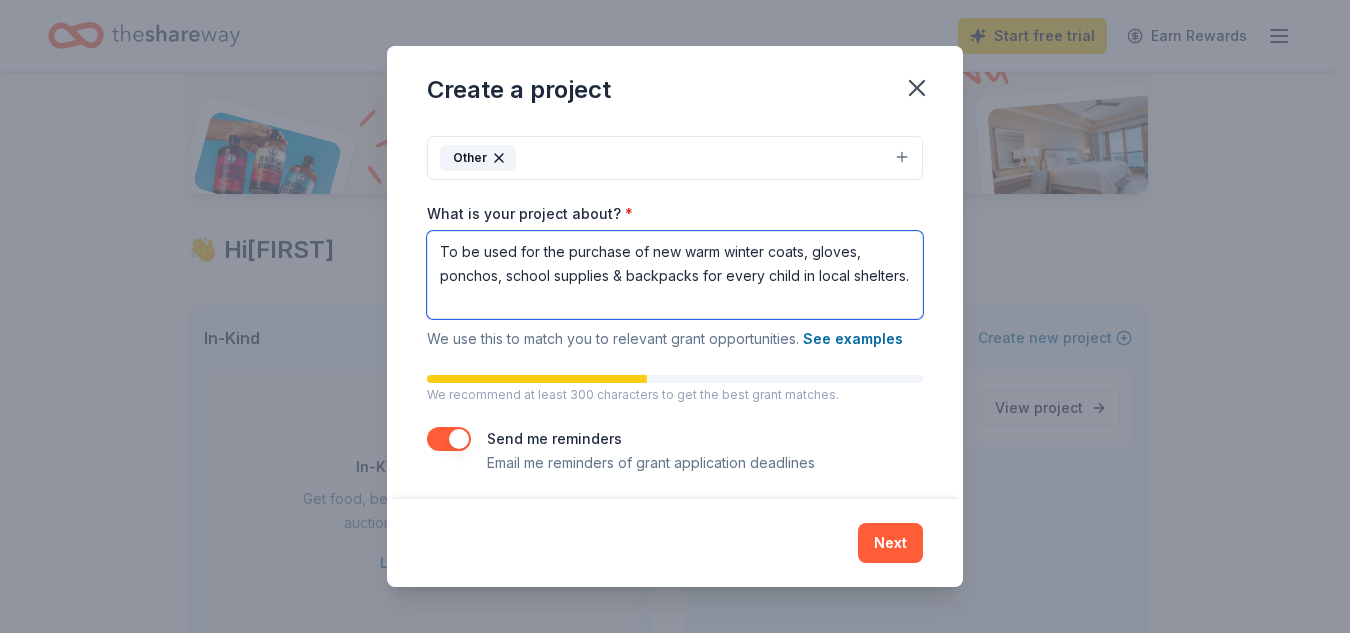click on "To be used for the purchase of new warm winter coats, gloves, ponchos, school supplies & backpacks for every child in local shelters." at bounding box center [675, 275] 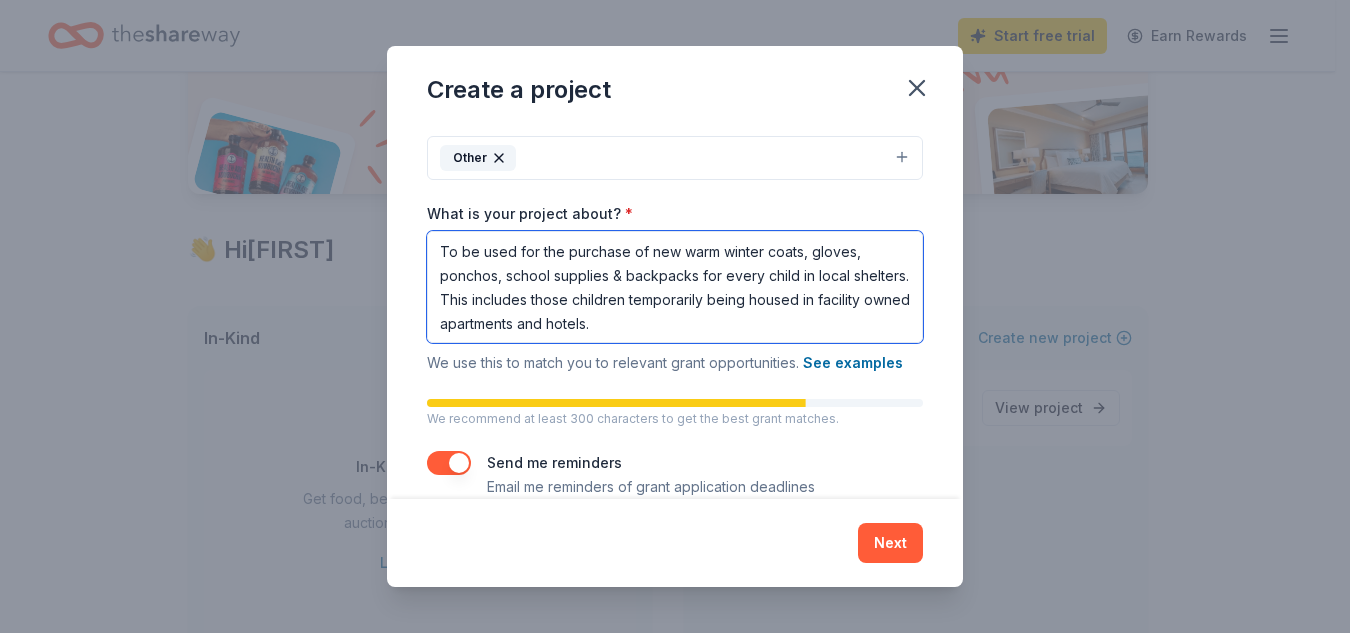 type on "To be used for the purchase of new warm winter coats, gloves, ponchos, school supplies & backpacks for every child in local shelters.  This includes those children temporarily being housed in facility owned apartments and hotels." 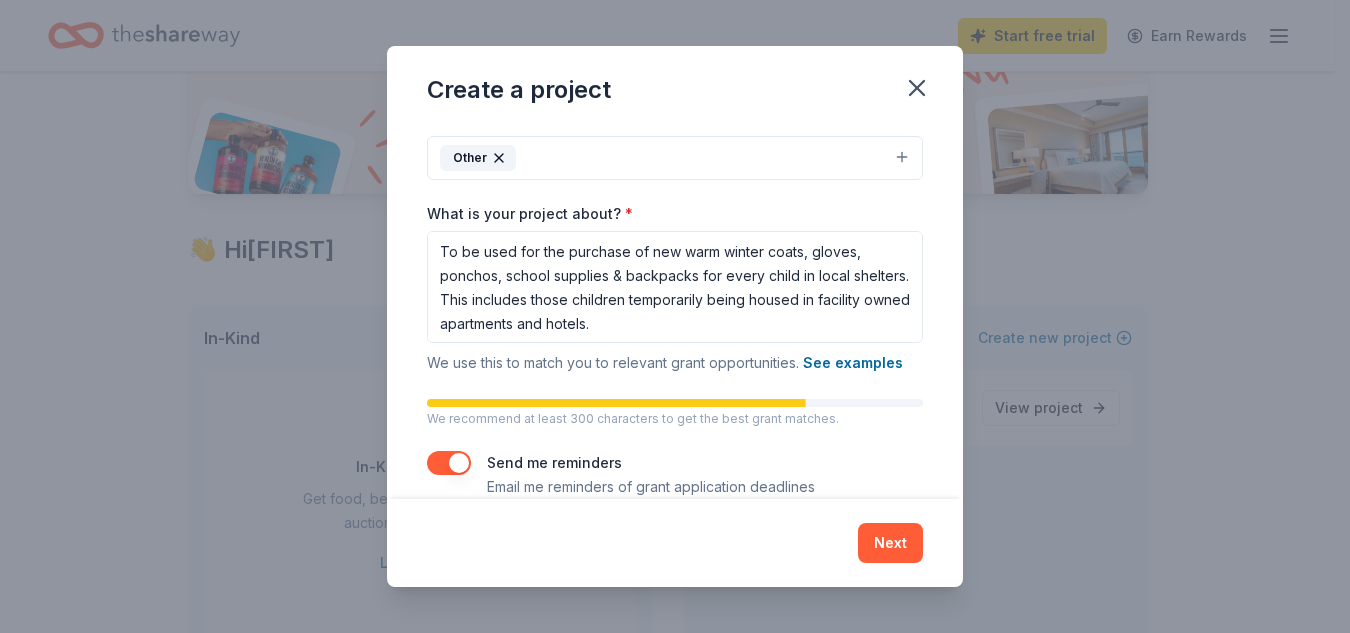 click at bounding box center (449, 463) 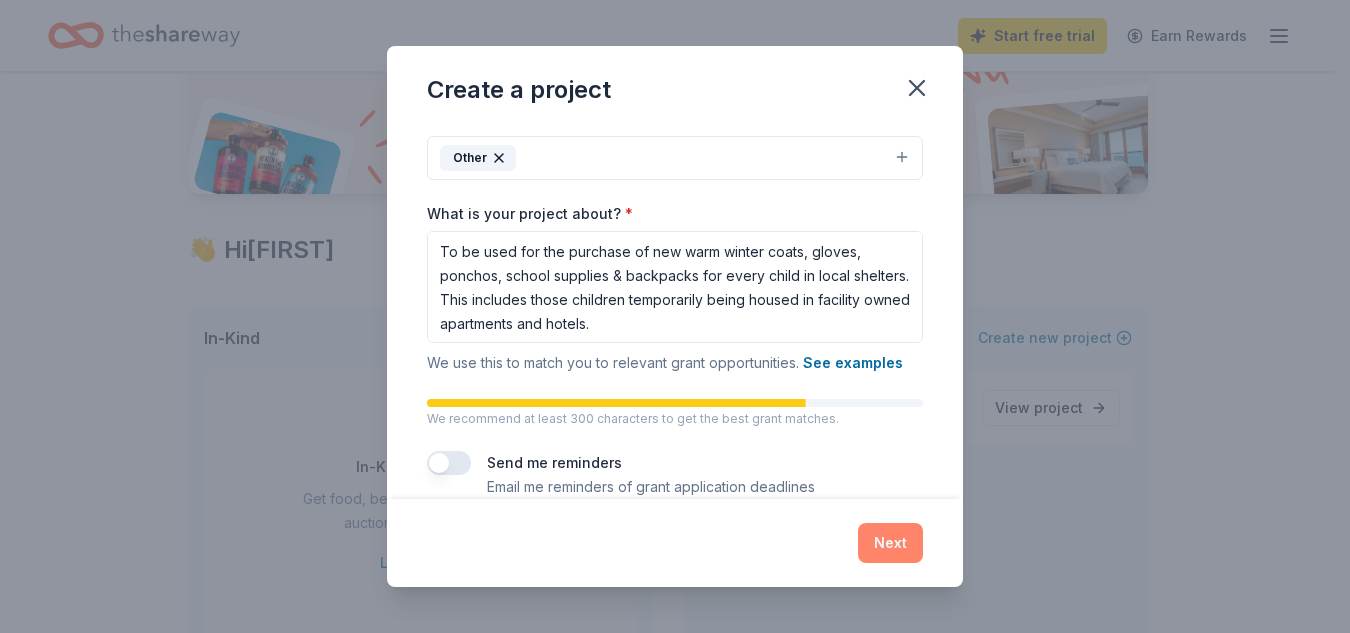 click on "Next" at bounding box center [890, 543] 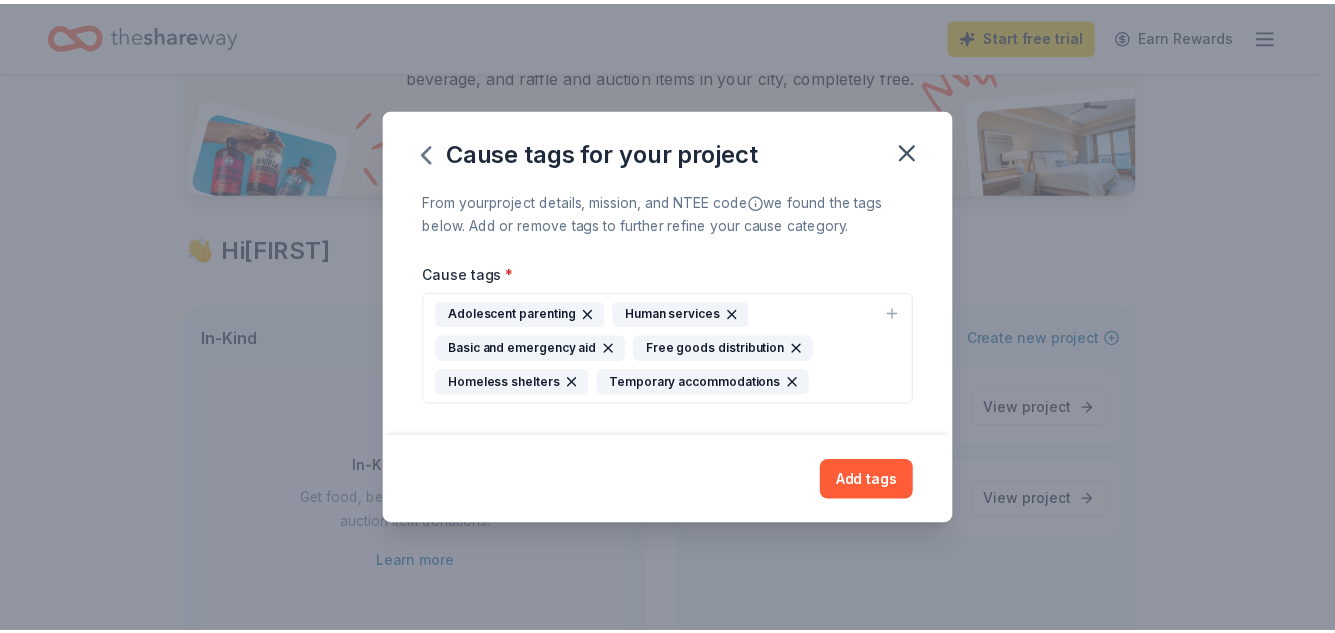 scroll, scrollTop: 0, scrollLeft: 0, axis: both 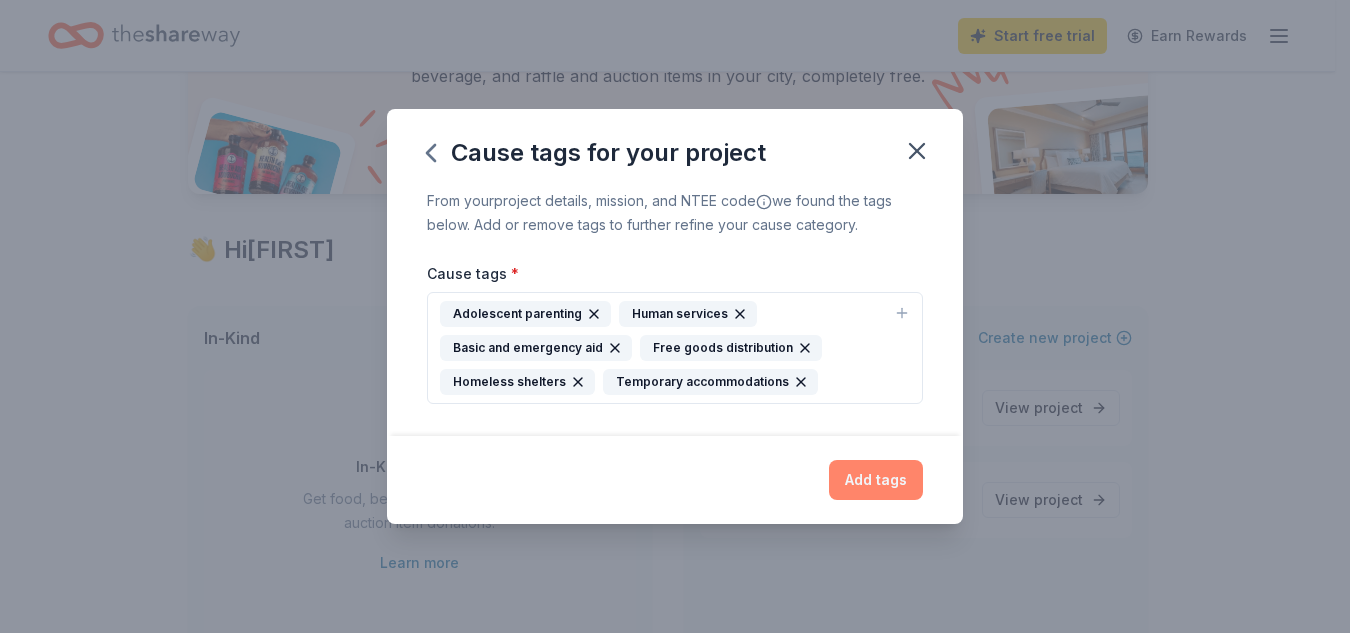click on "Add tags" at bounding box center (876, 480) 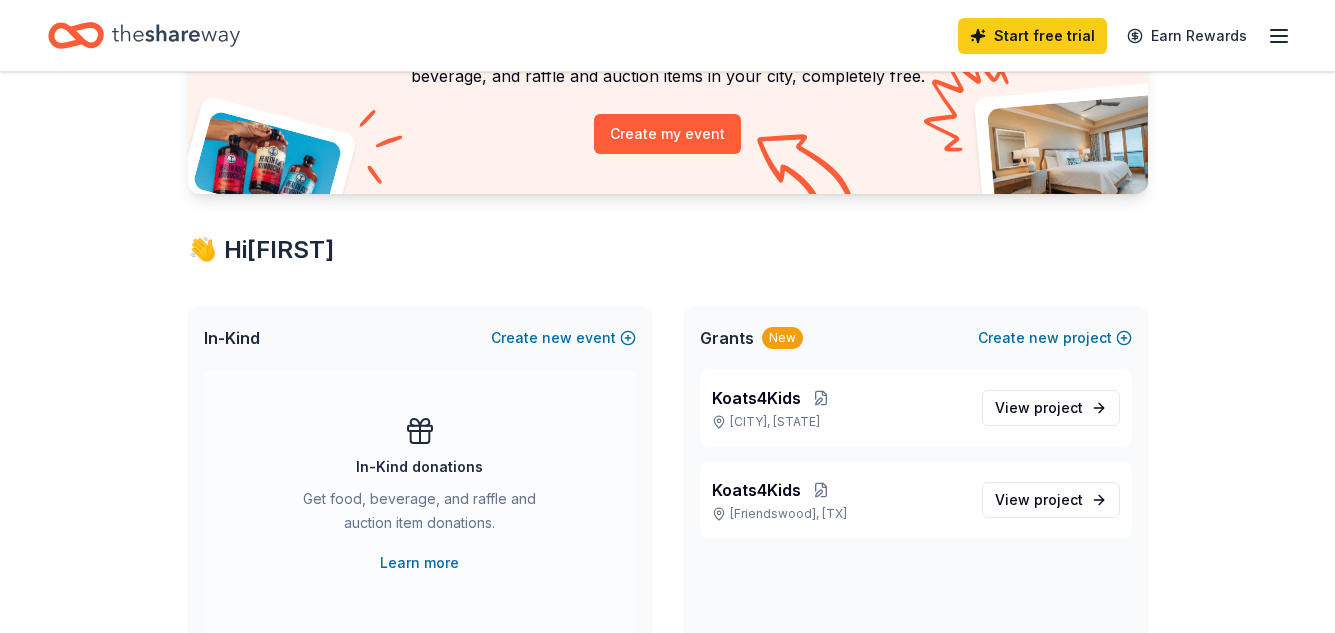 scroll, scrollTop: 0, scrollLeft: 0, axis: both 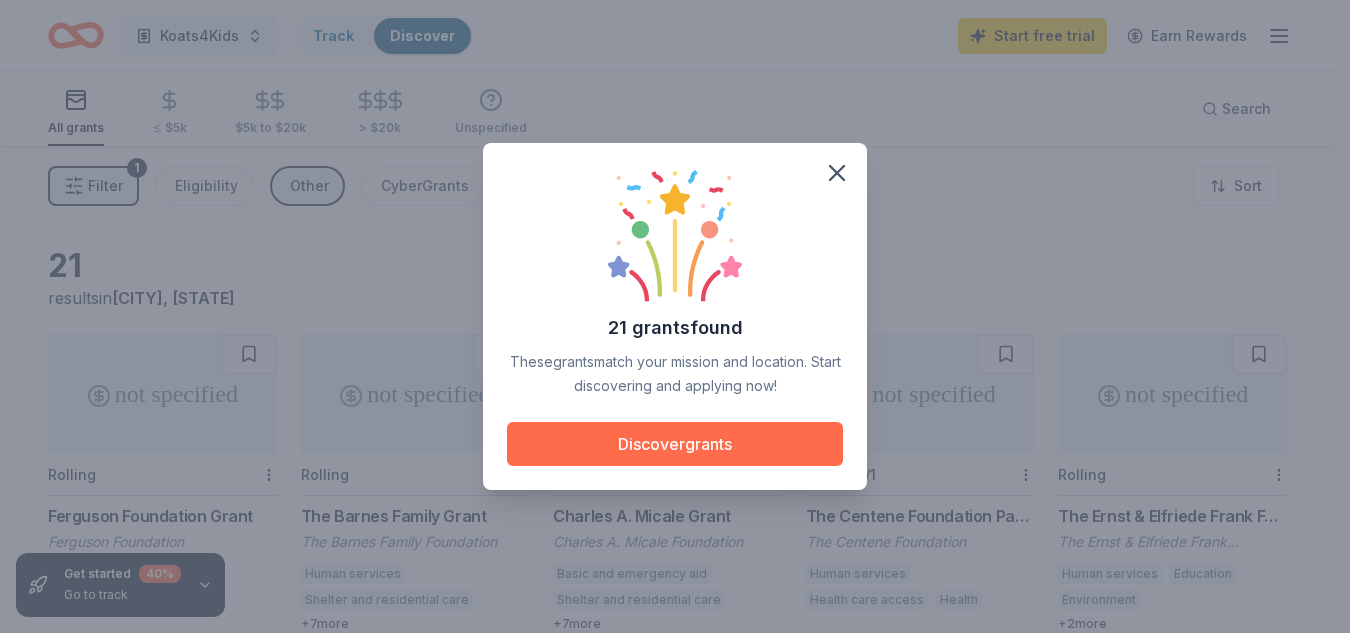 click on "Discover  grants" at bounding box center [675, 444] 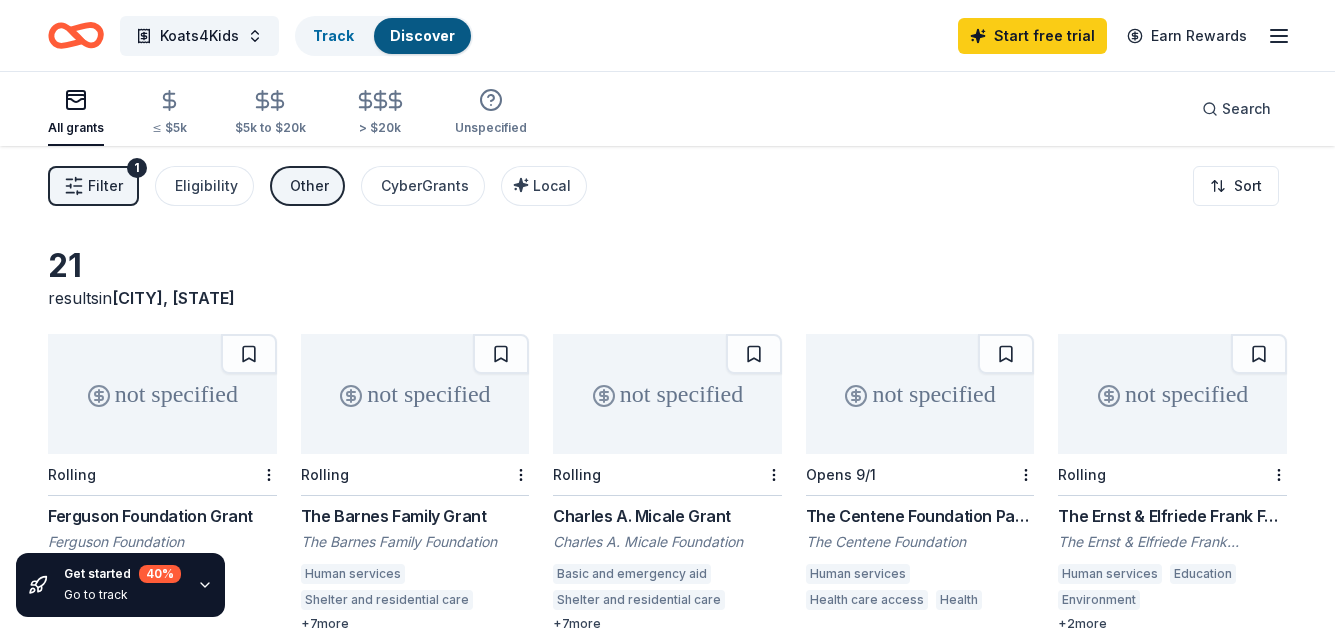 click 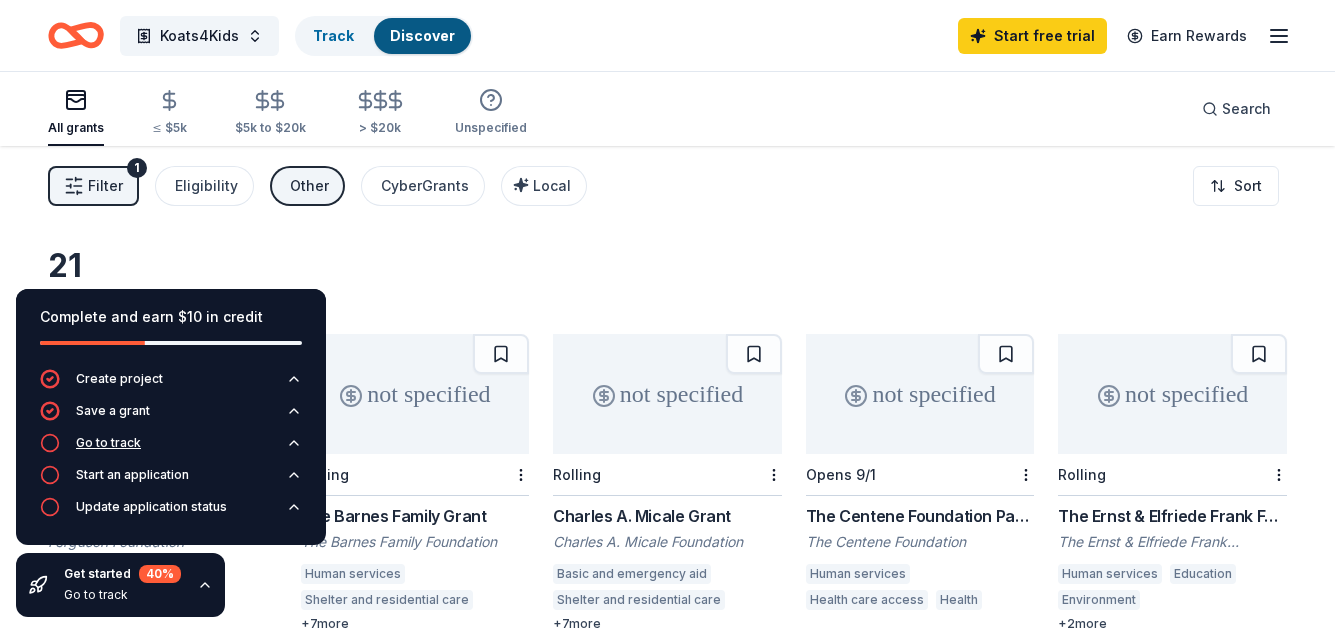 click on "Go to track" at bounding box center [90, 443] 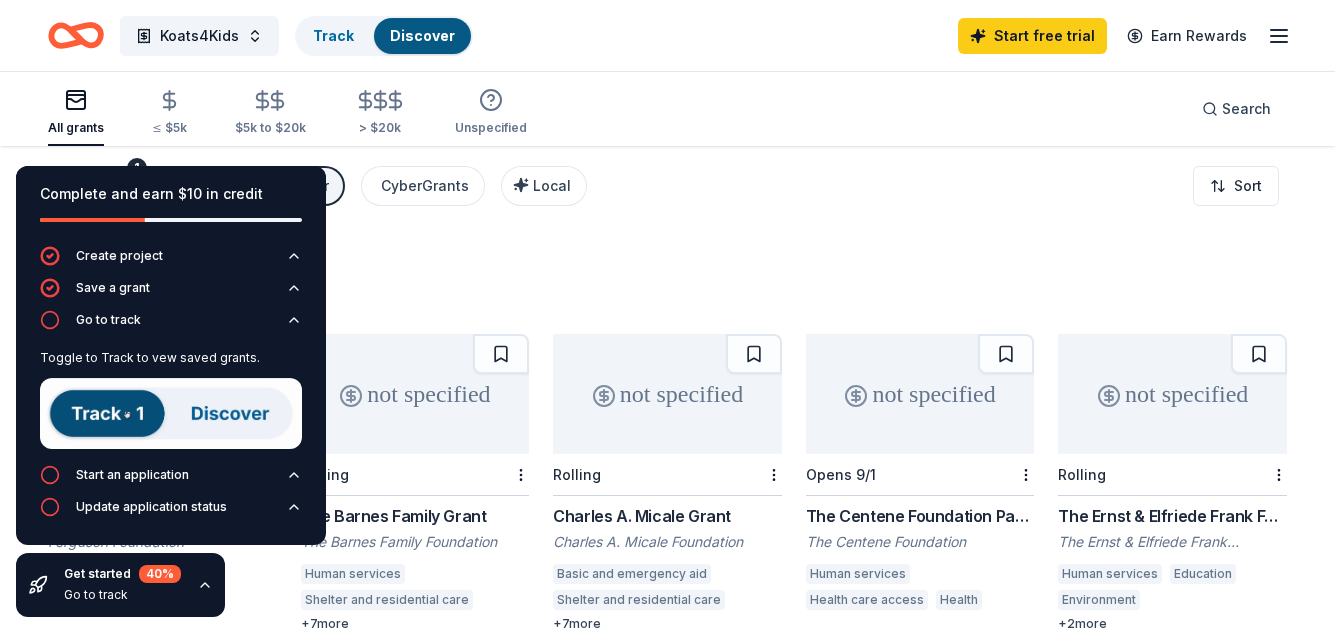 click at bounding box center [171, 413] 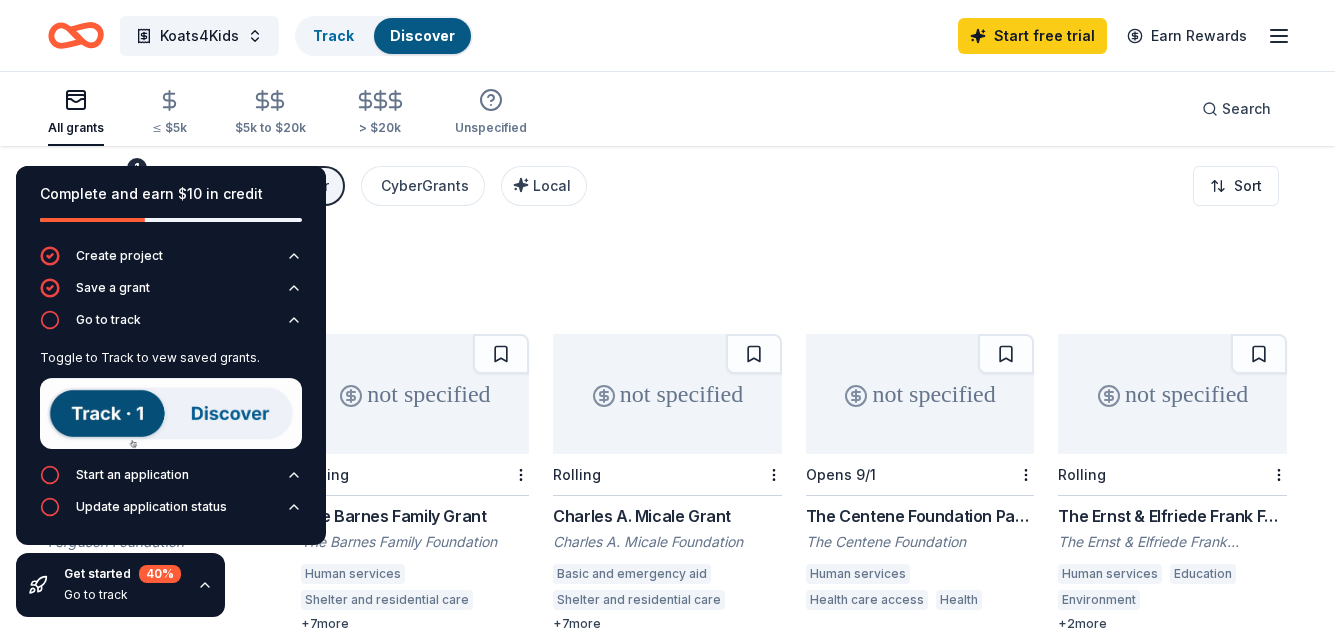 click at bounding box center (171, 413) 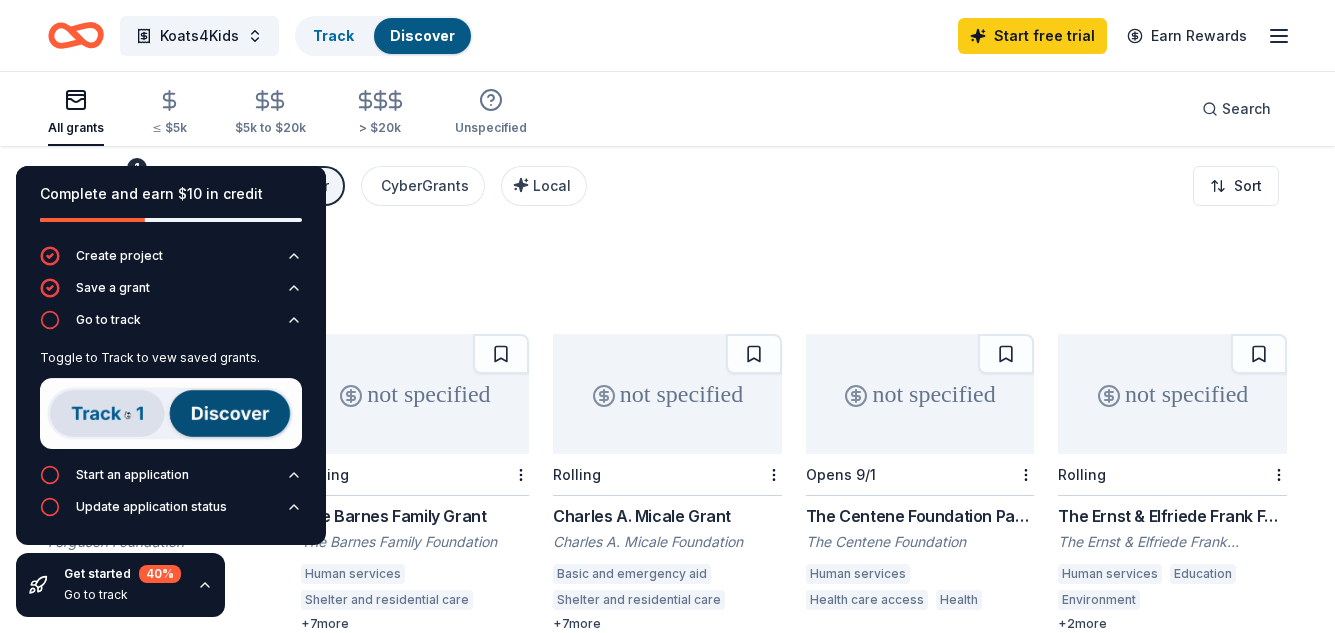 click at bounding box center (171, 413) 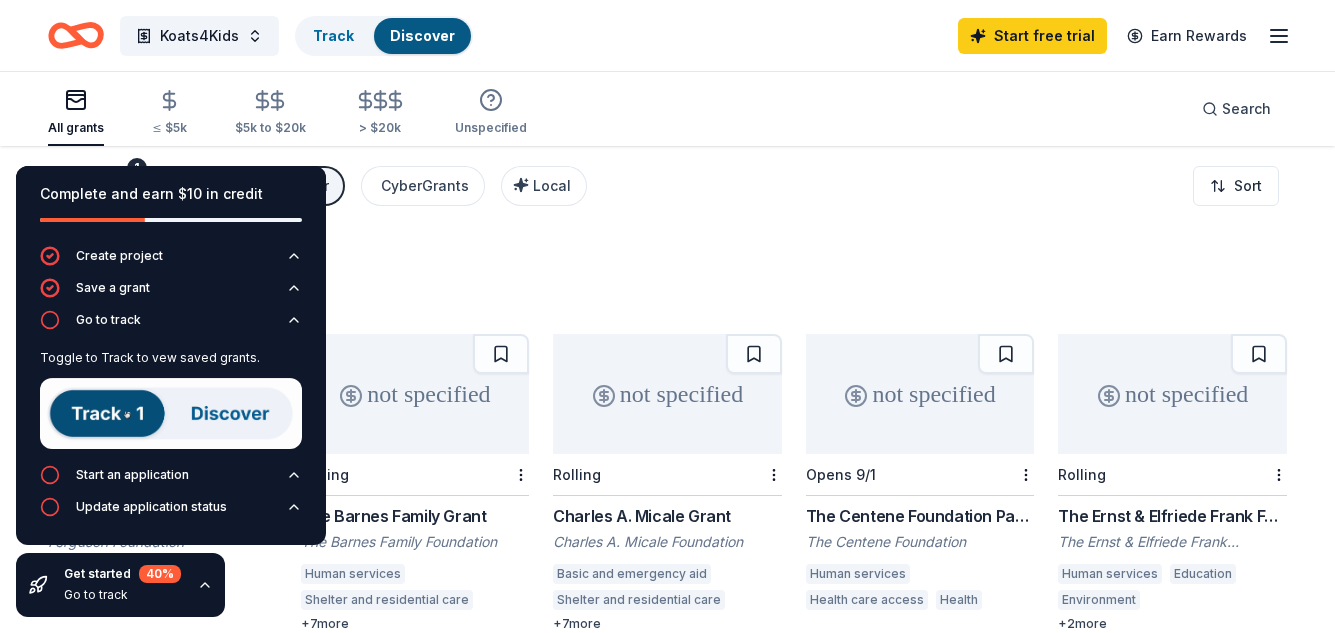 click at bounding box center [171, 413] 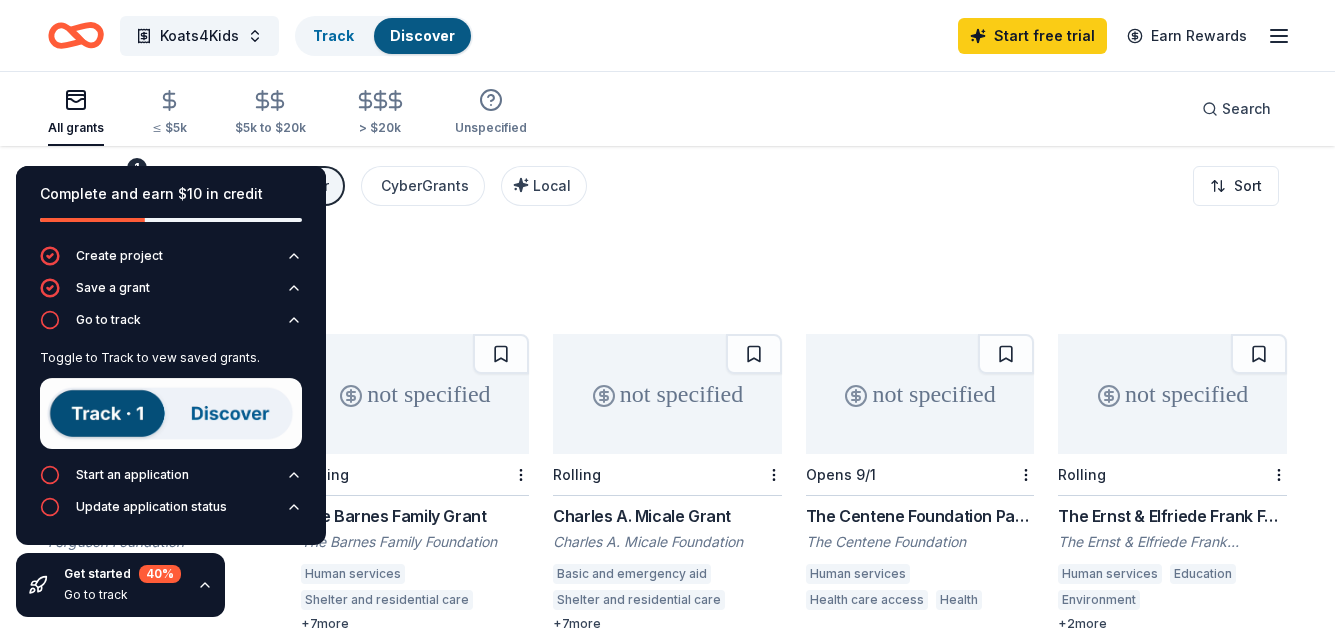 click at bounding box center [171, 413] 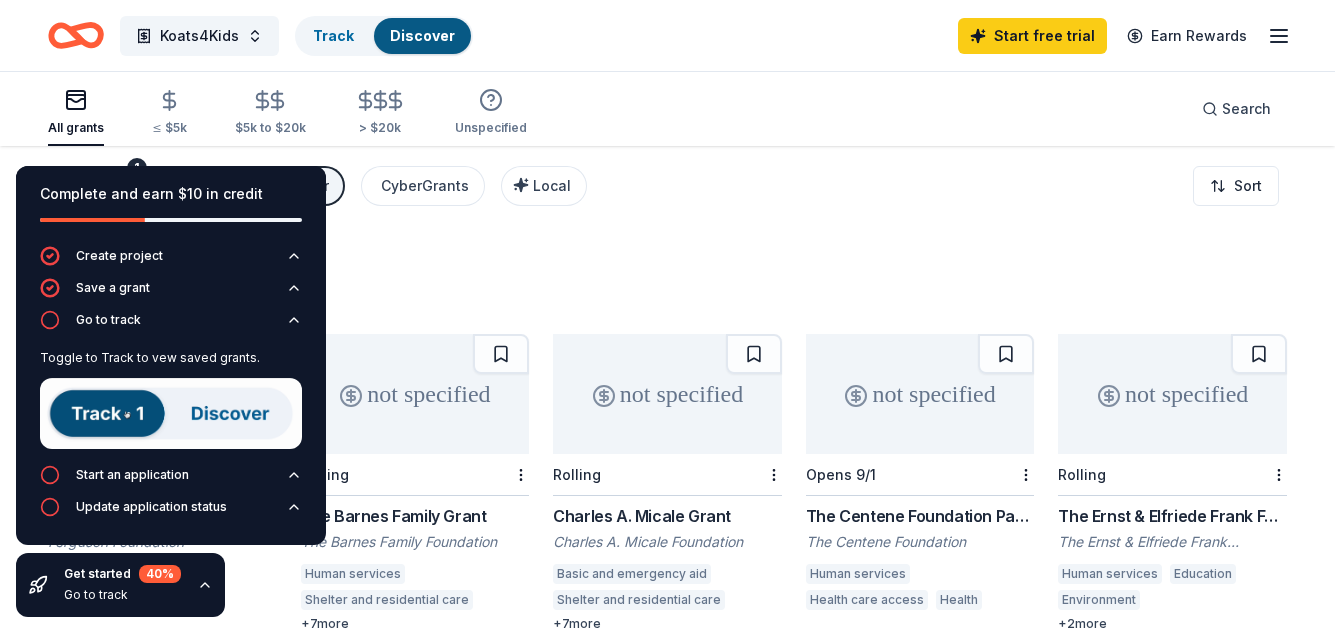 click at bounding box center [171, 413] 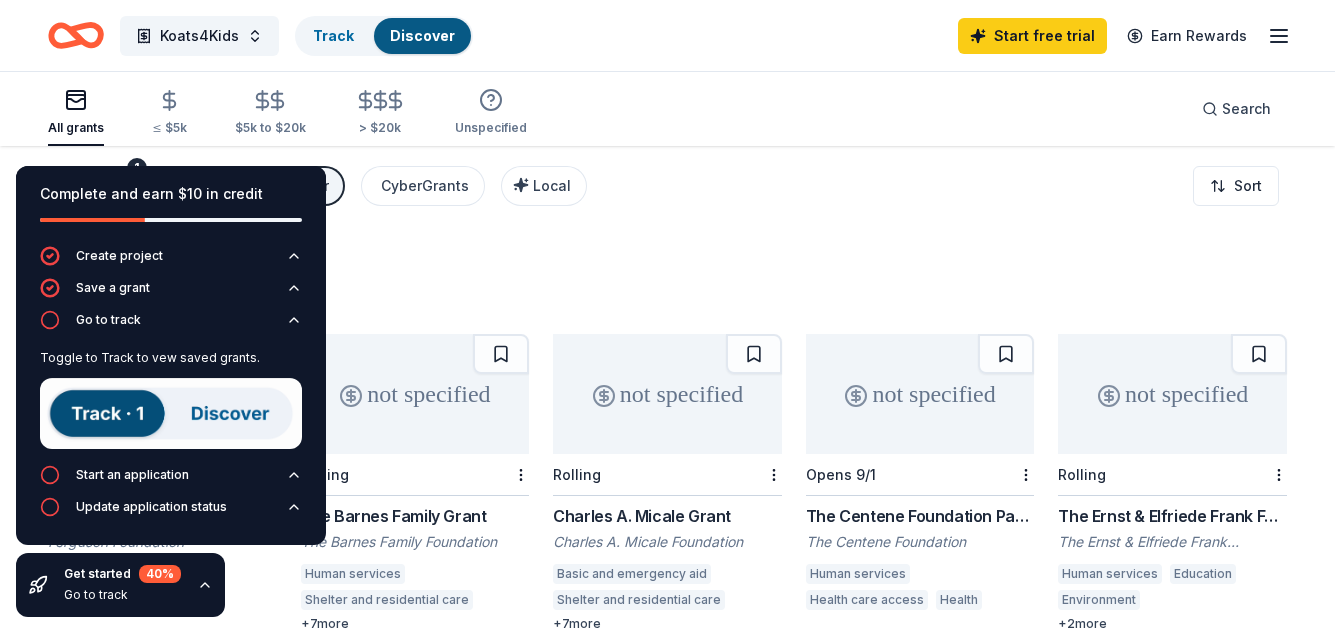 click on "Filter 1 Eligibility Other CyberGrants Local Sort" at bounding box center [667, 186] 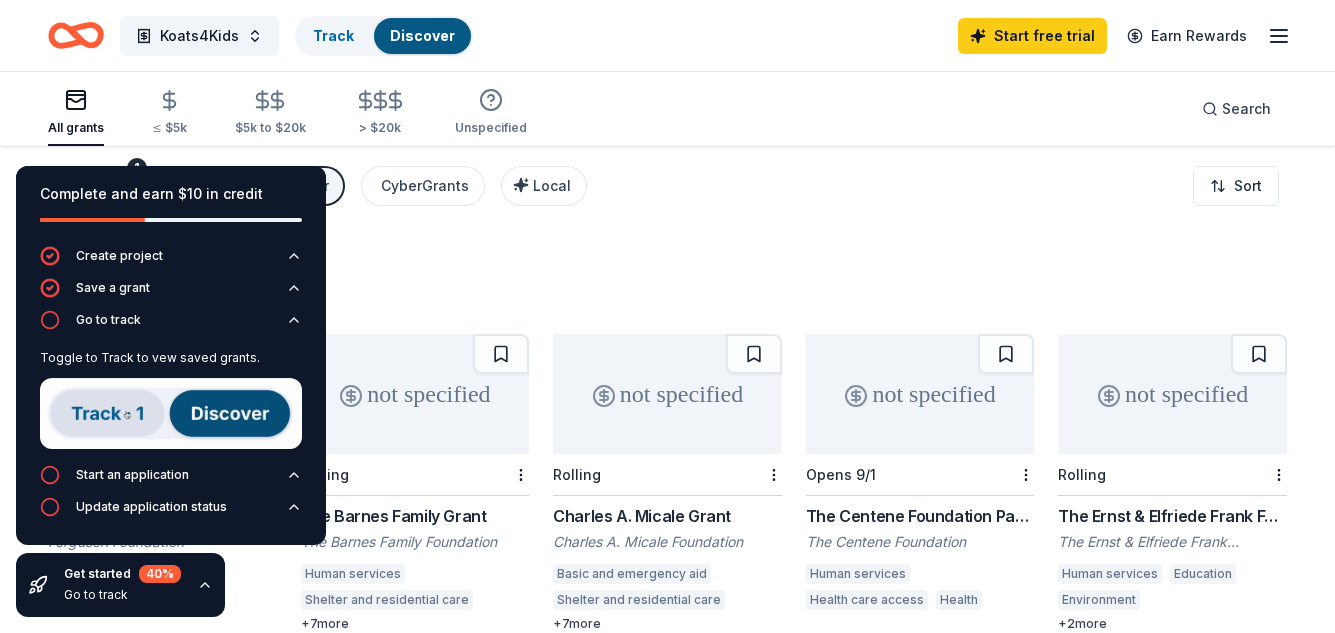 click at bounding box center [171, 413] 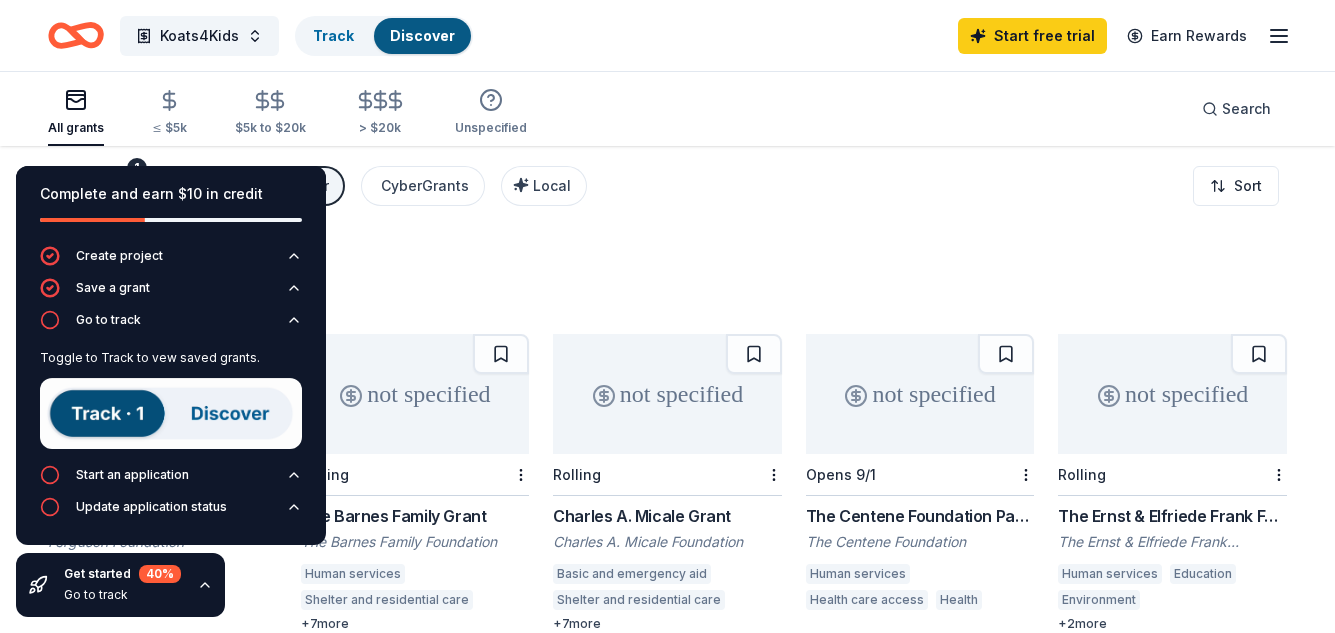 click on "Get started 40 % Go to track" at bounding box center [122, 585] 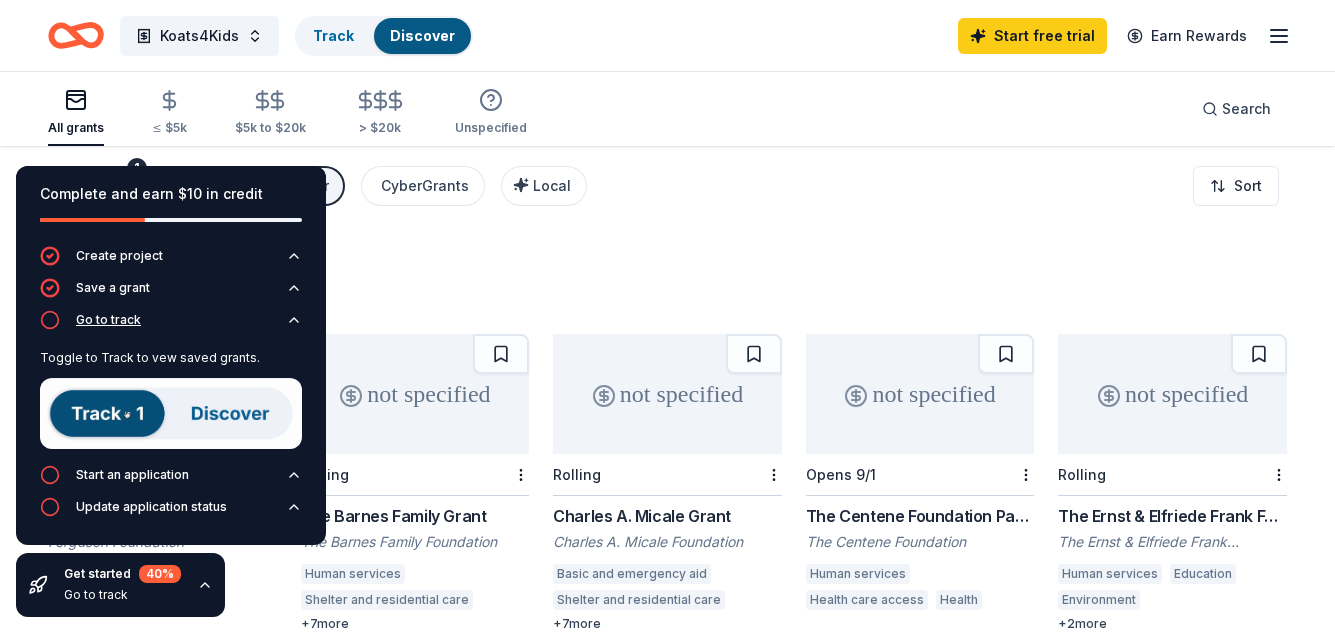 click on "Go to track" at bounding box center [171, 326] 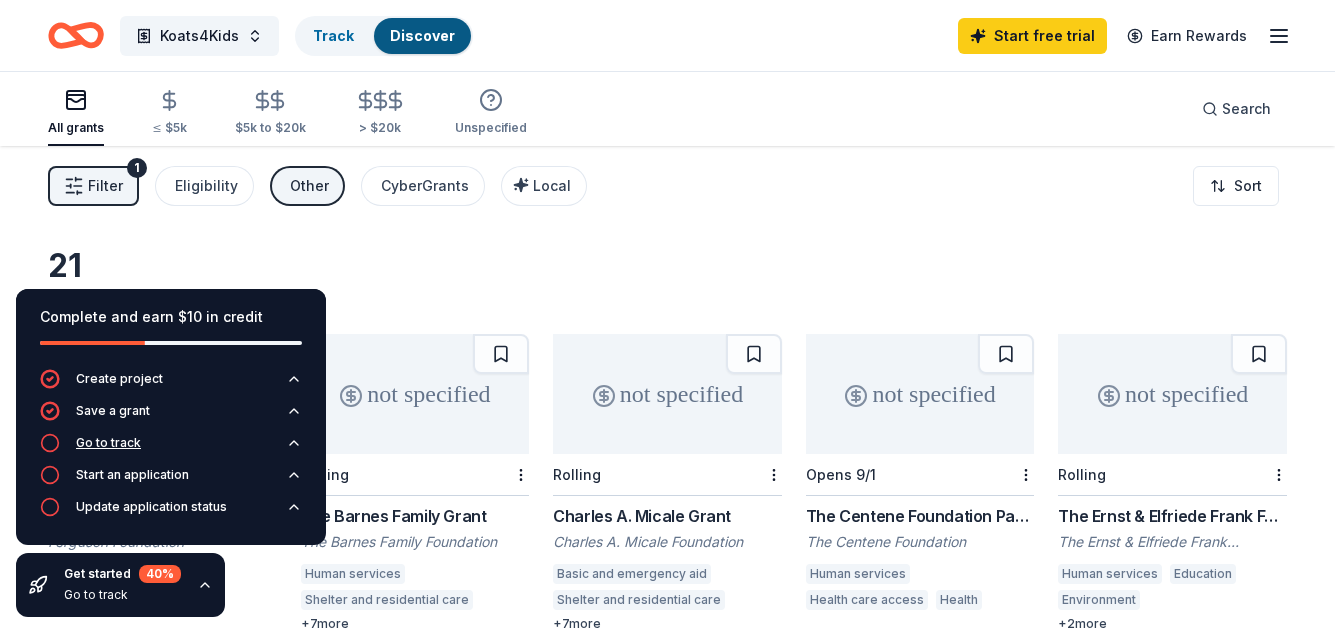 click 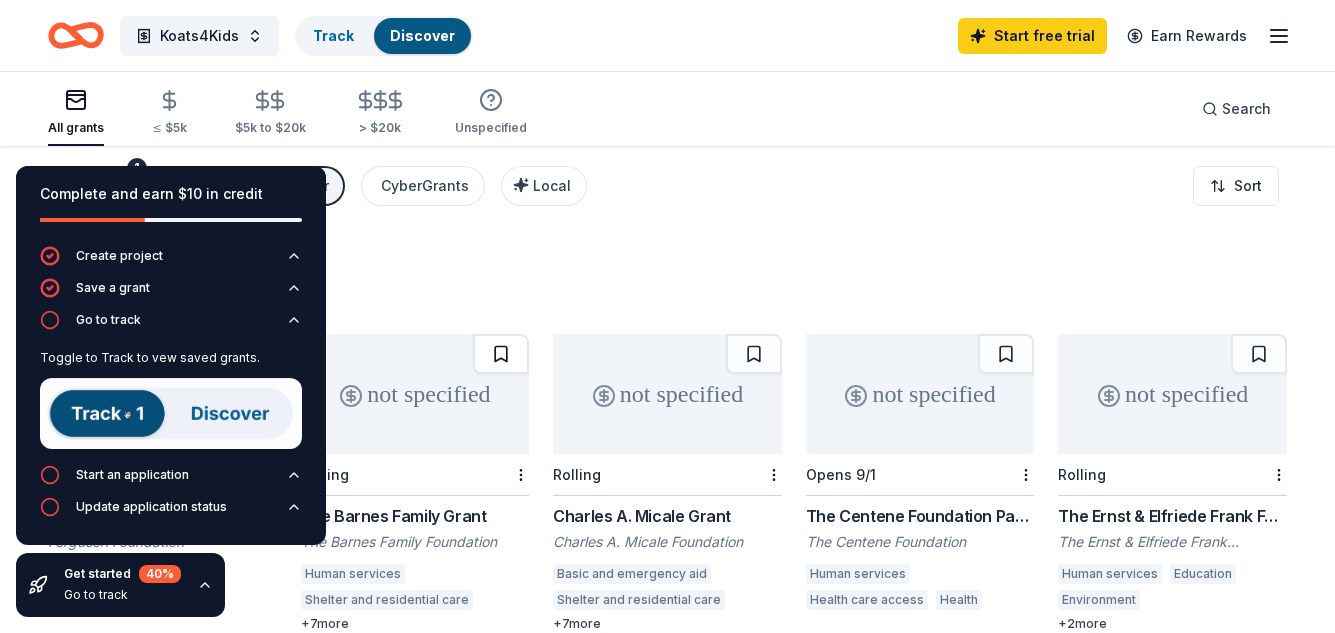 click at bounding box center [501, 354] 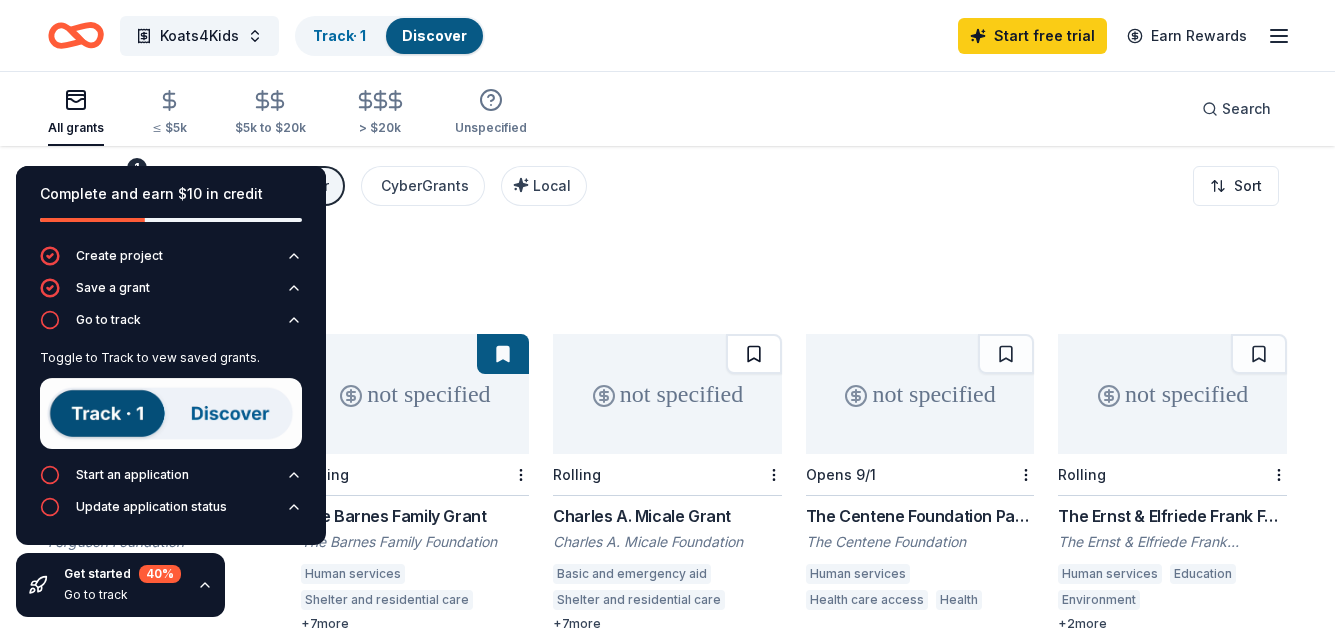 click at bounding box center [754, 354] 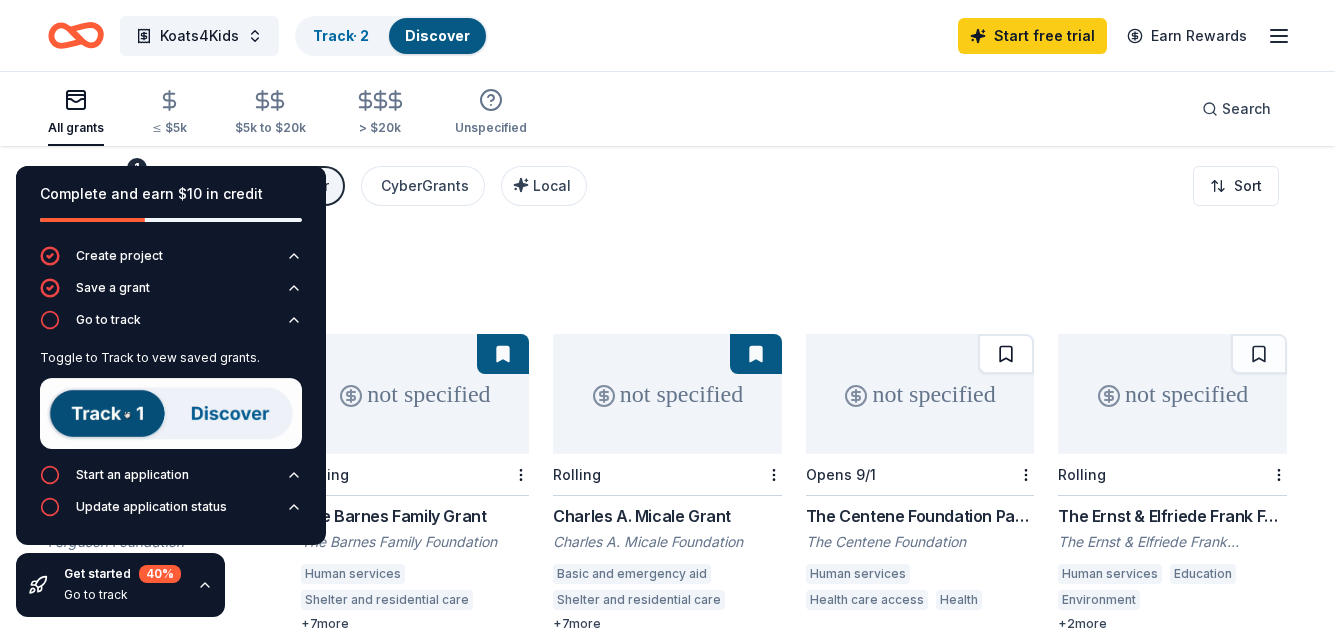 click at bounding box center (1006, 354) 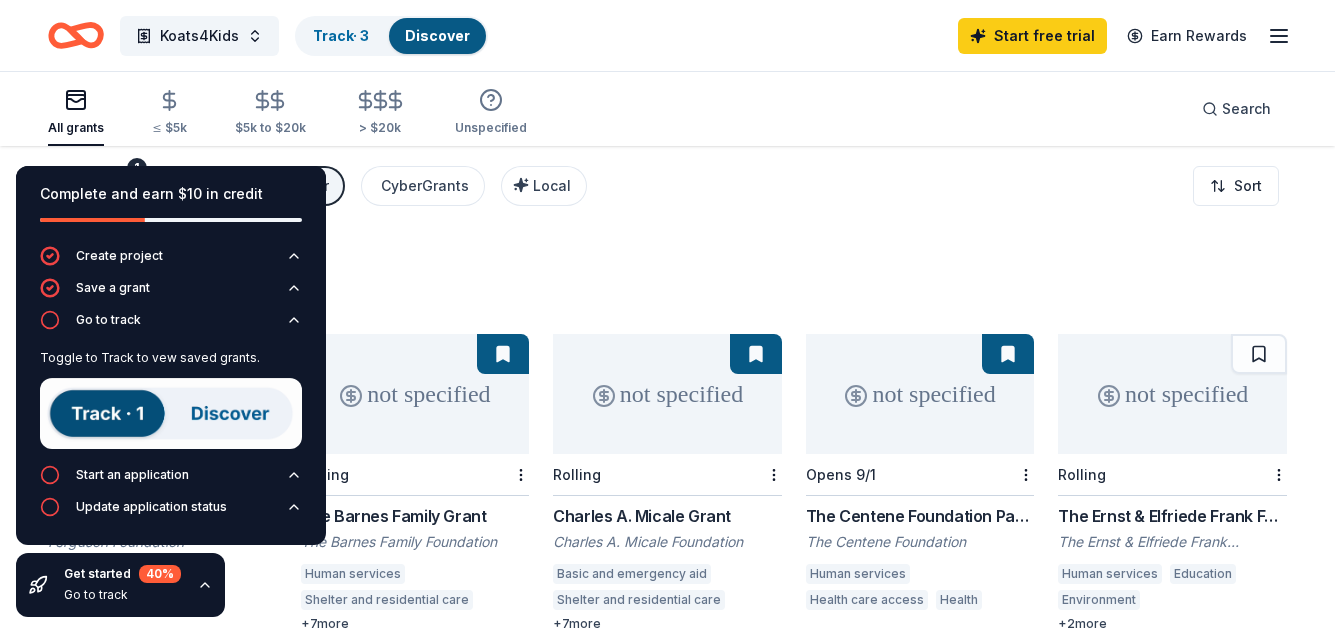 click at bounding box center (1008, 354) 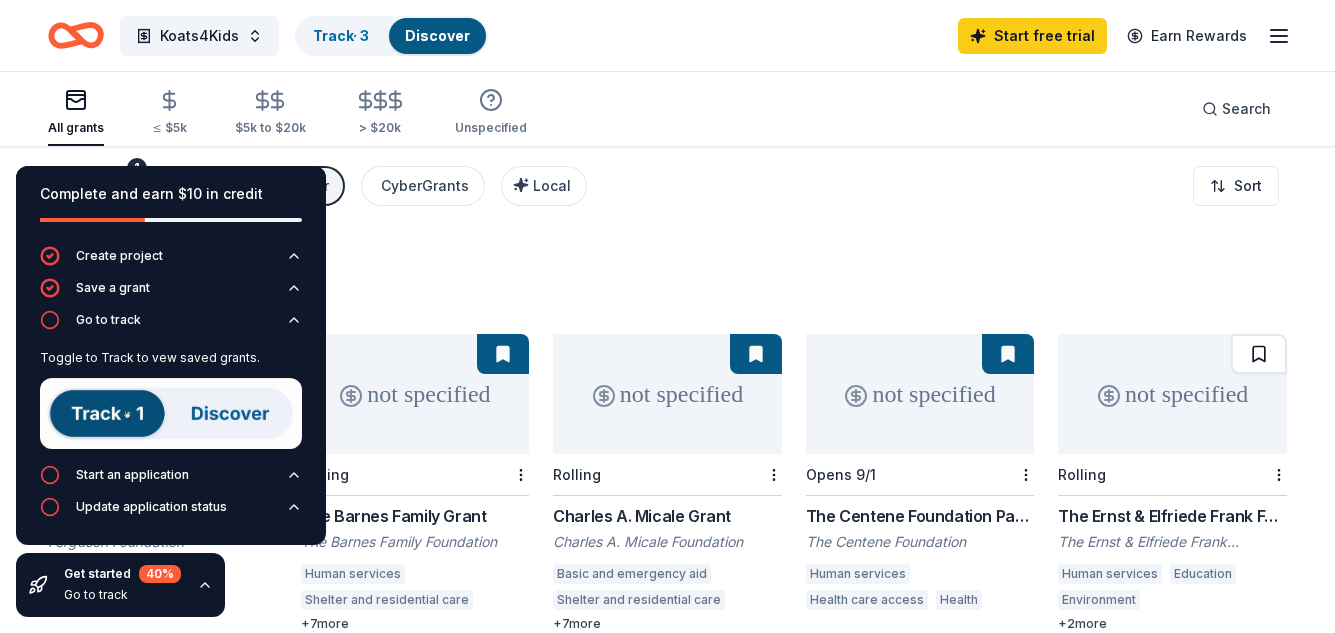 click at bounding box center [1259, 354] 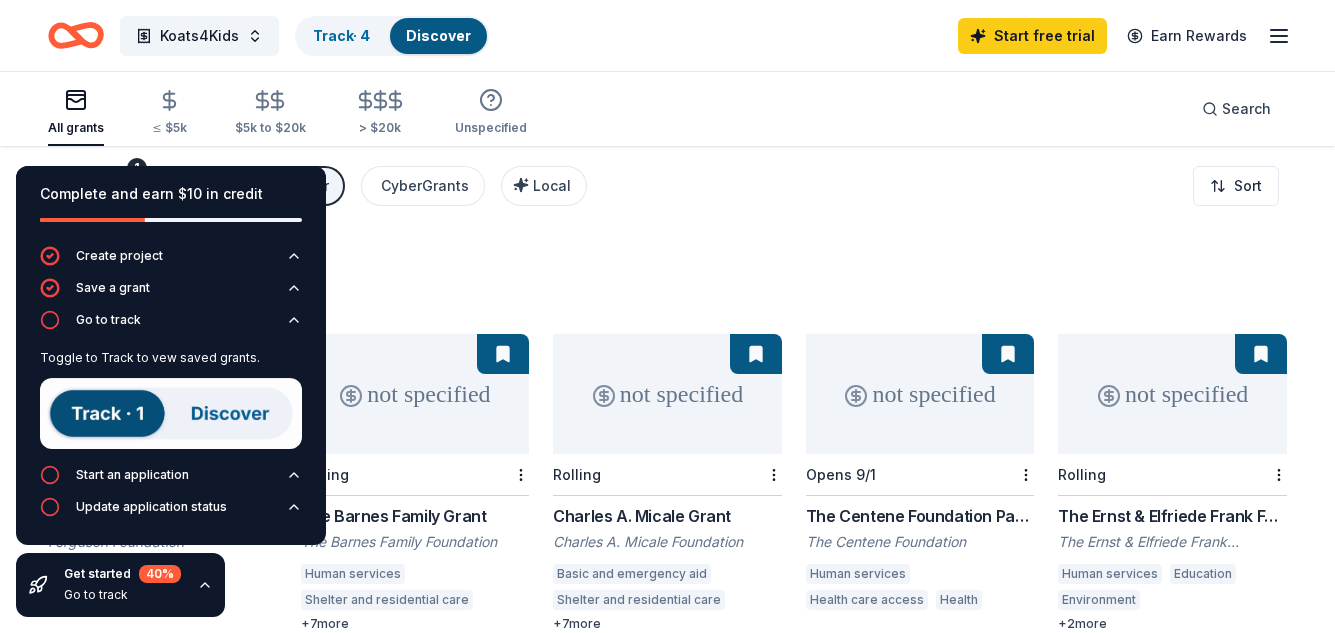 click on "Filter 1 Eligibility Other CyberGrants Local Sort" at bounding box center [667, 186] 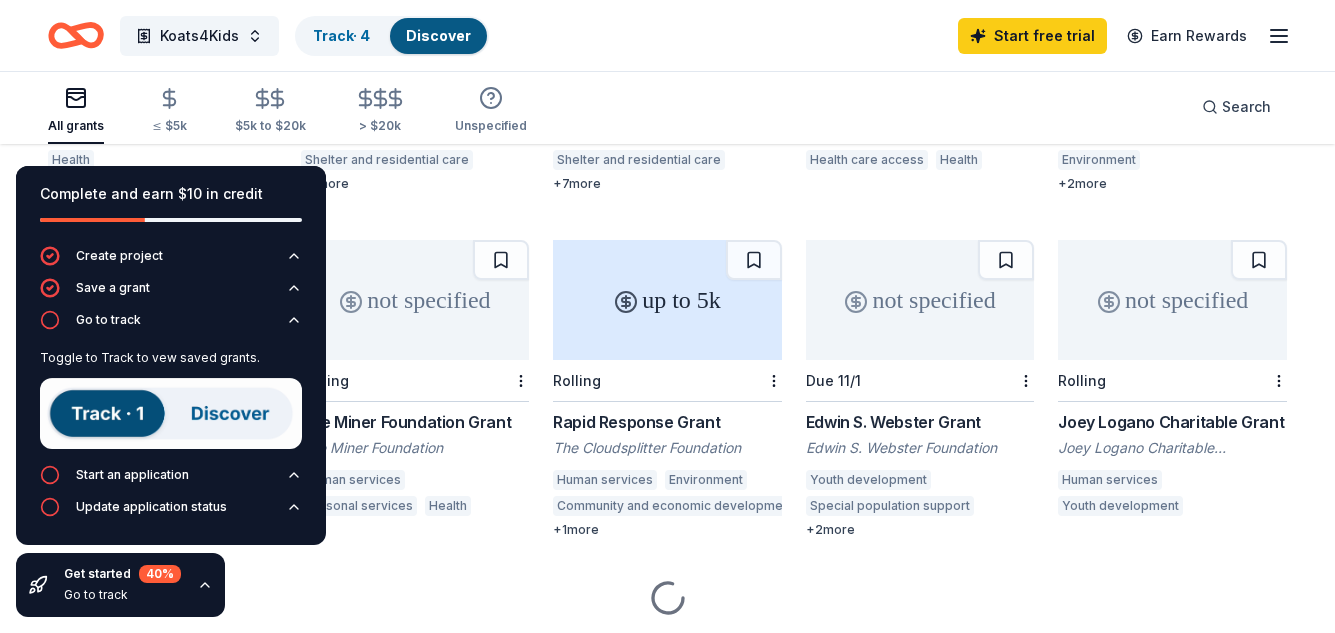 scroll, scrollTop: 444, scrollLeft: 0, axis: vertical 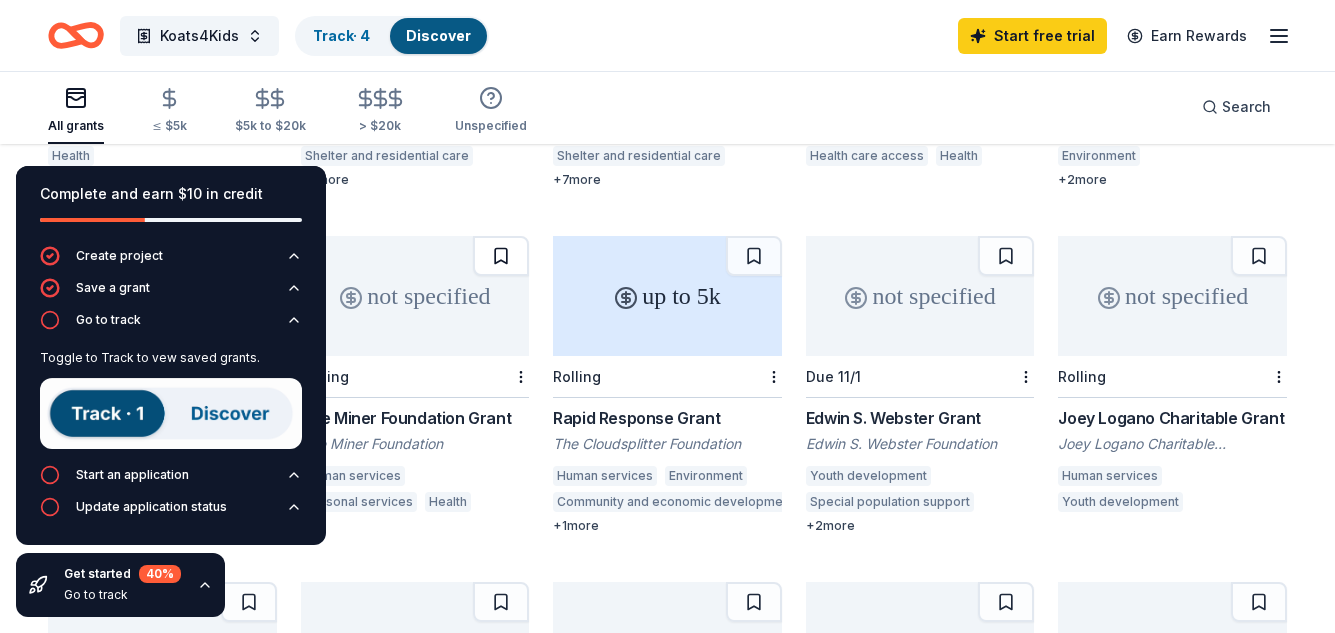 click at bounding box center [501, 256] 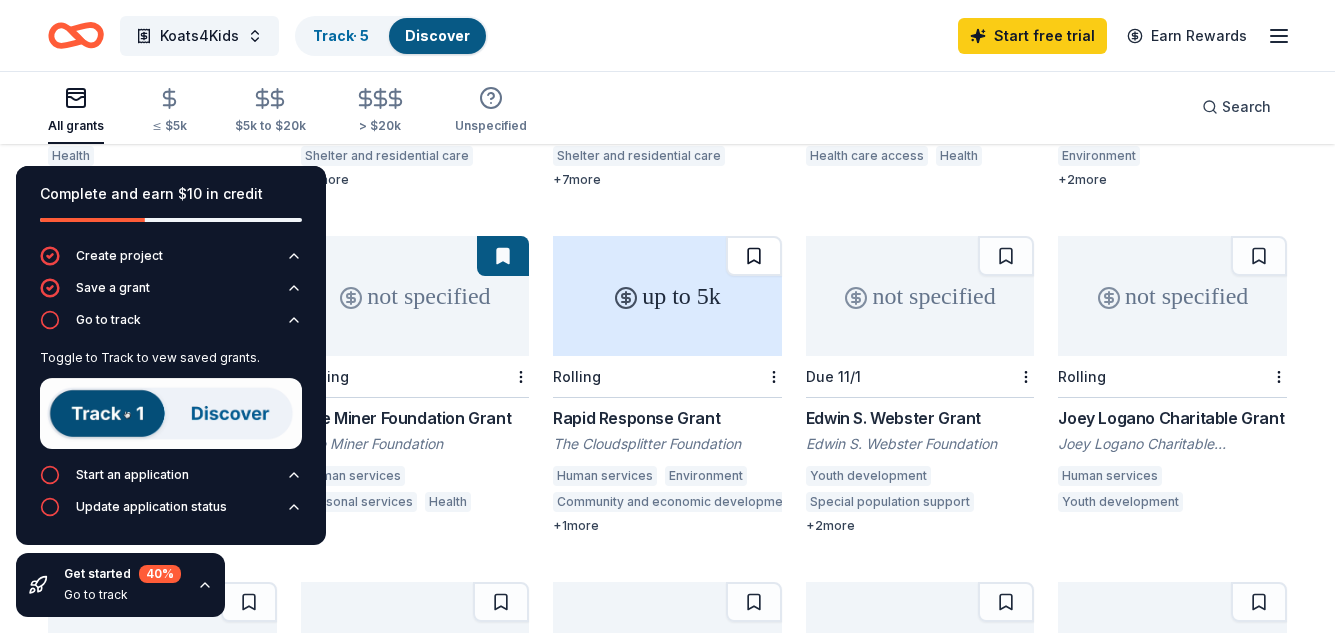 click at bounding box center (754, 256) 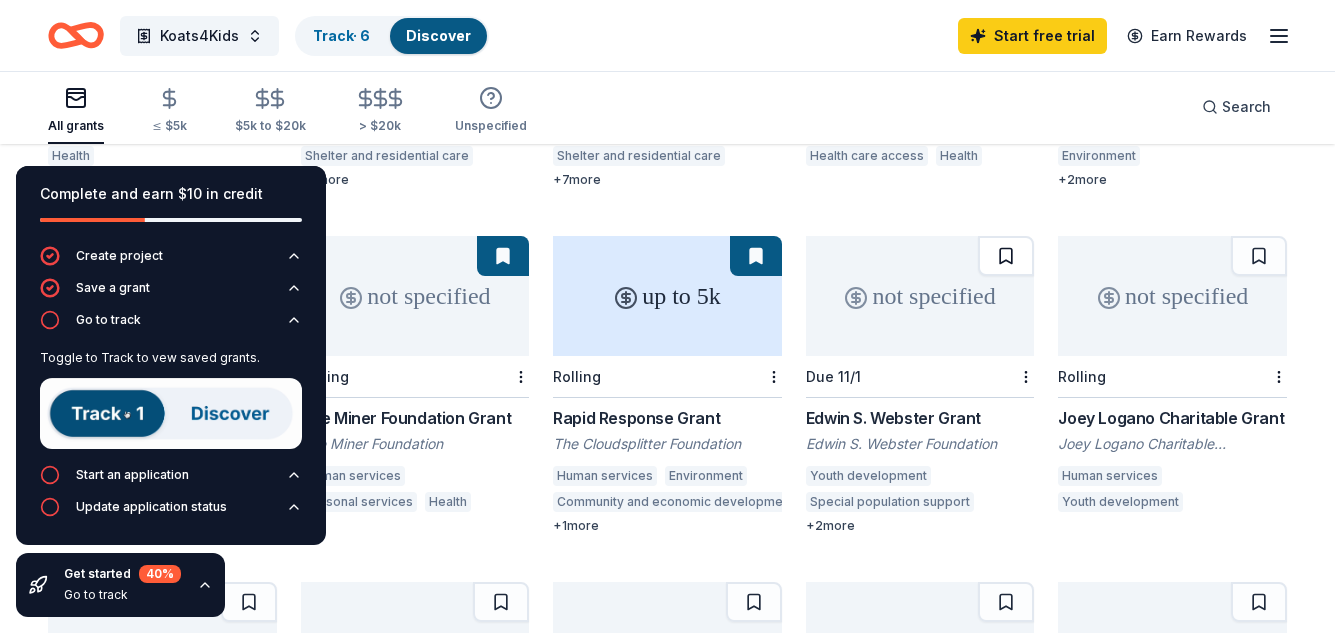 click at bounding box center [1006, 256] 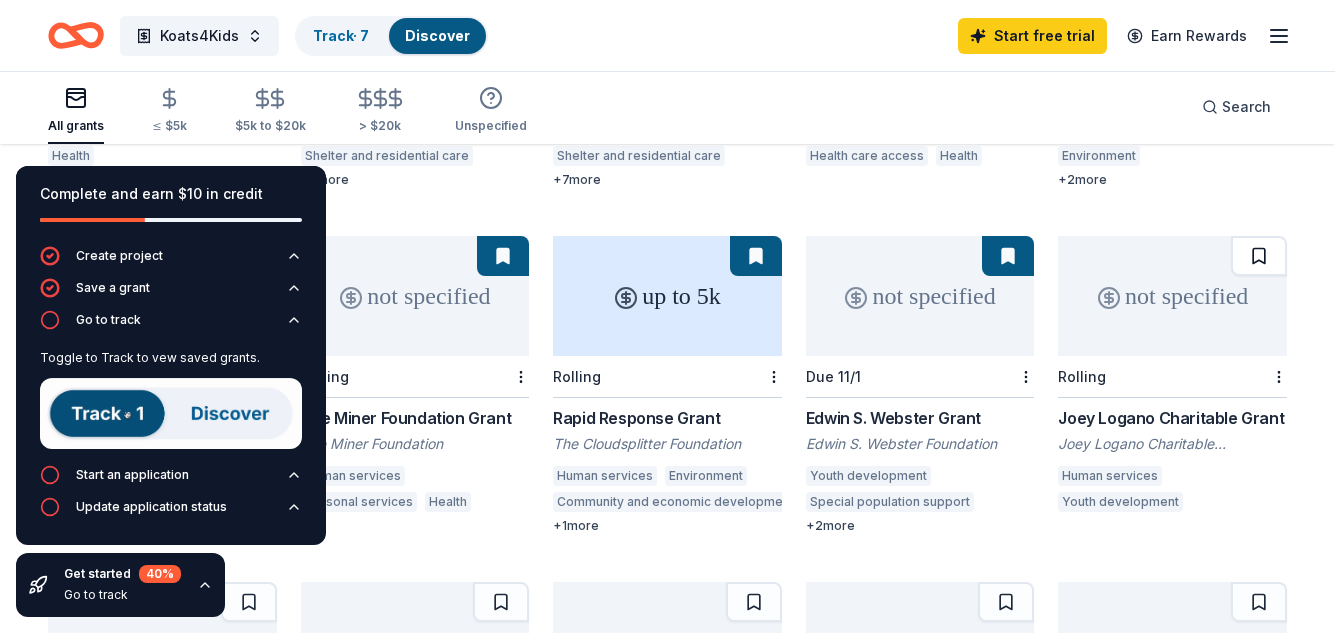 click at bounding box center (1259, 256) 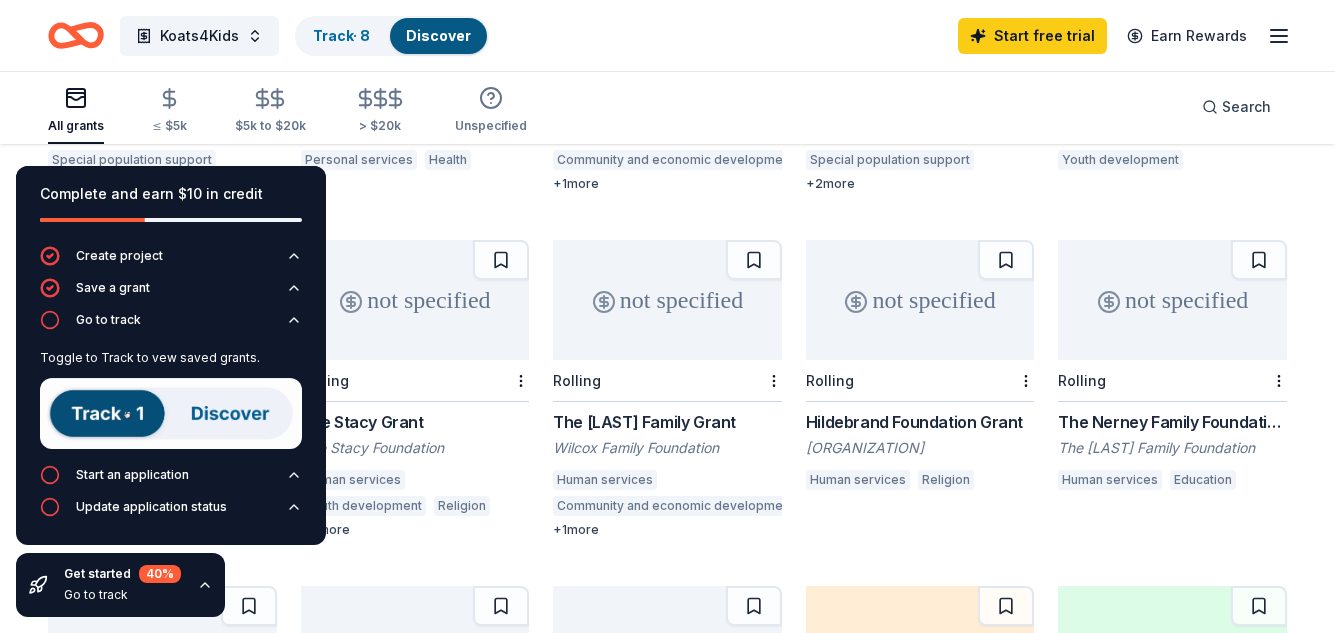 scroll, scrollTop: 841, scrollLeft: 0, axis: vertical 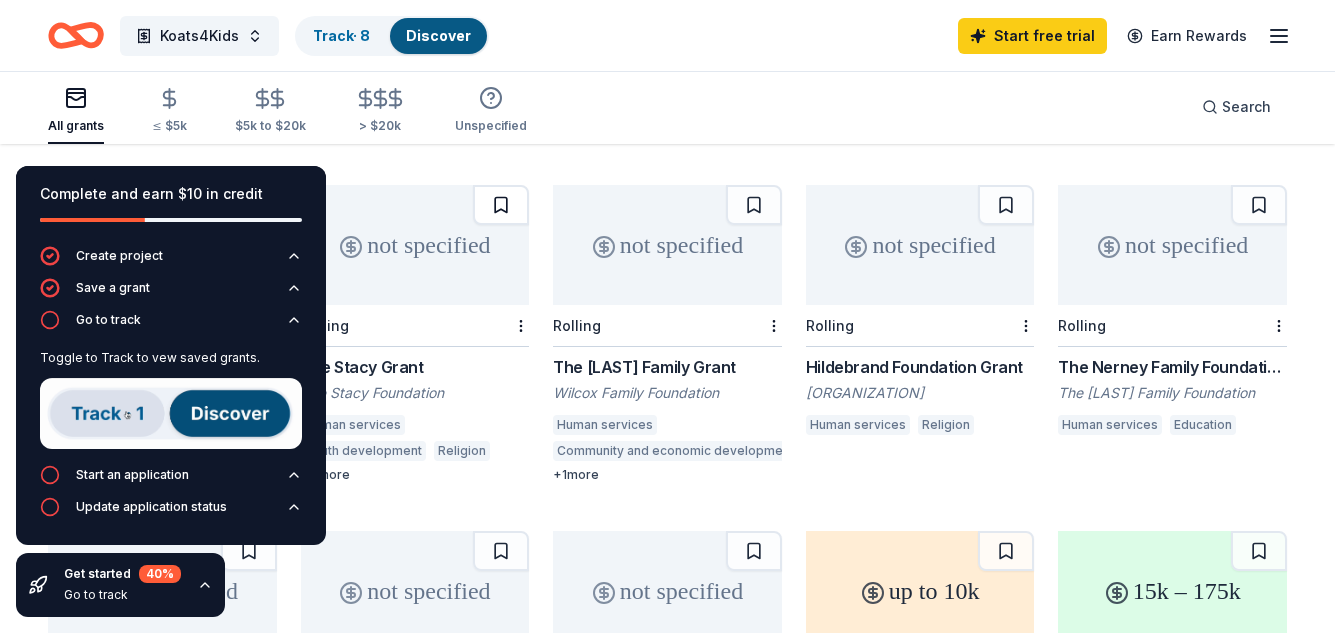 click at bounding box center [501, 205] 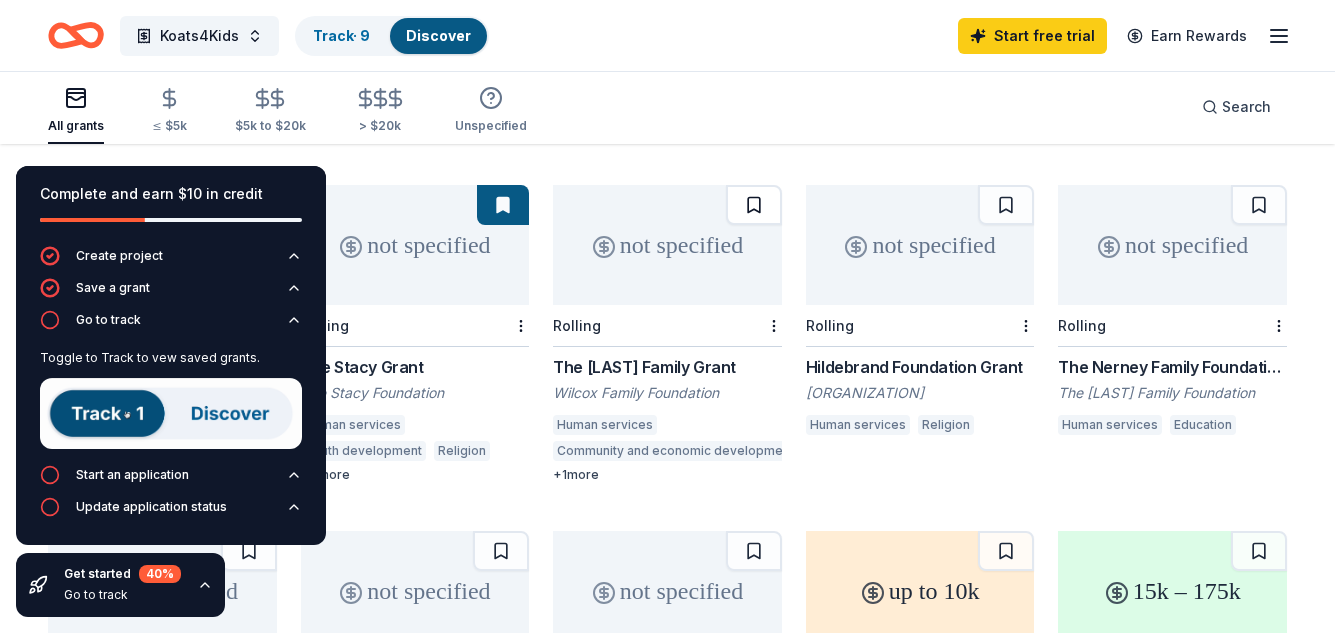 click at bounding box center [754, 205] 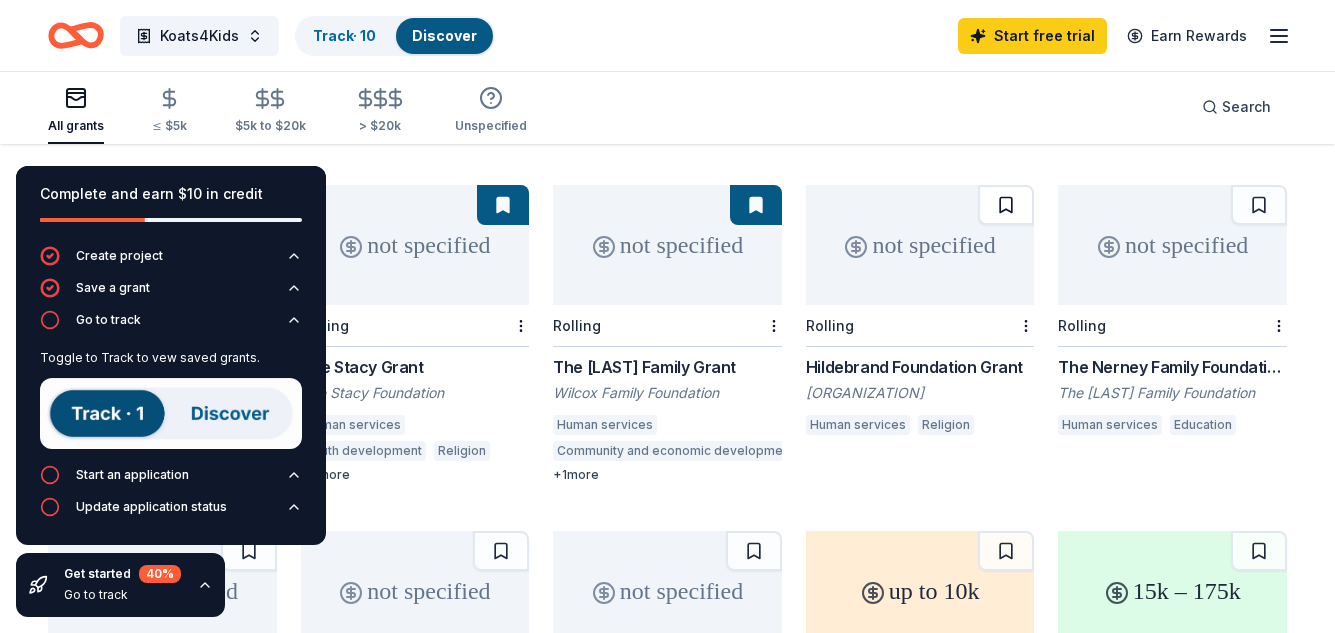 click at bounding box center [1006, 205] 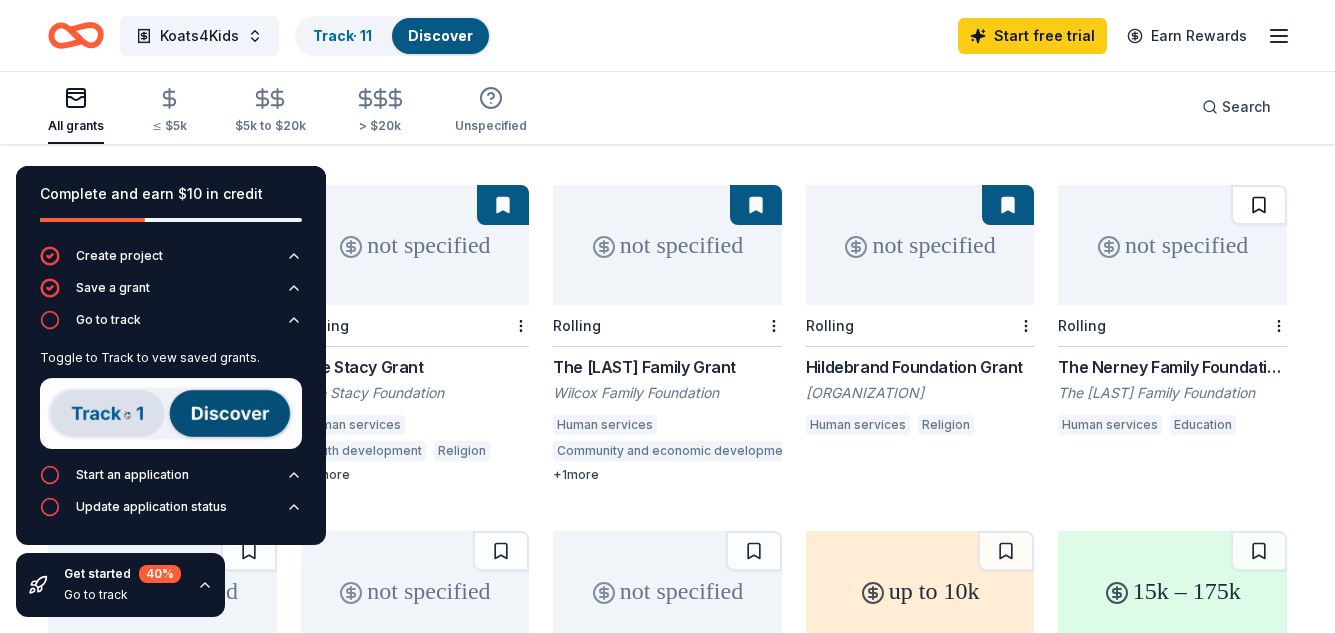 click at bounding box center (1259, 205) 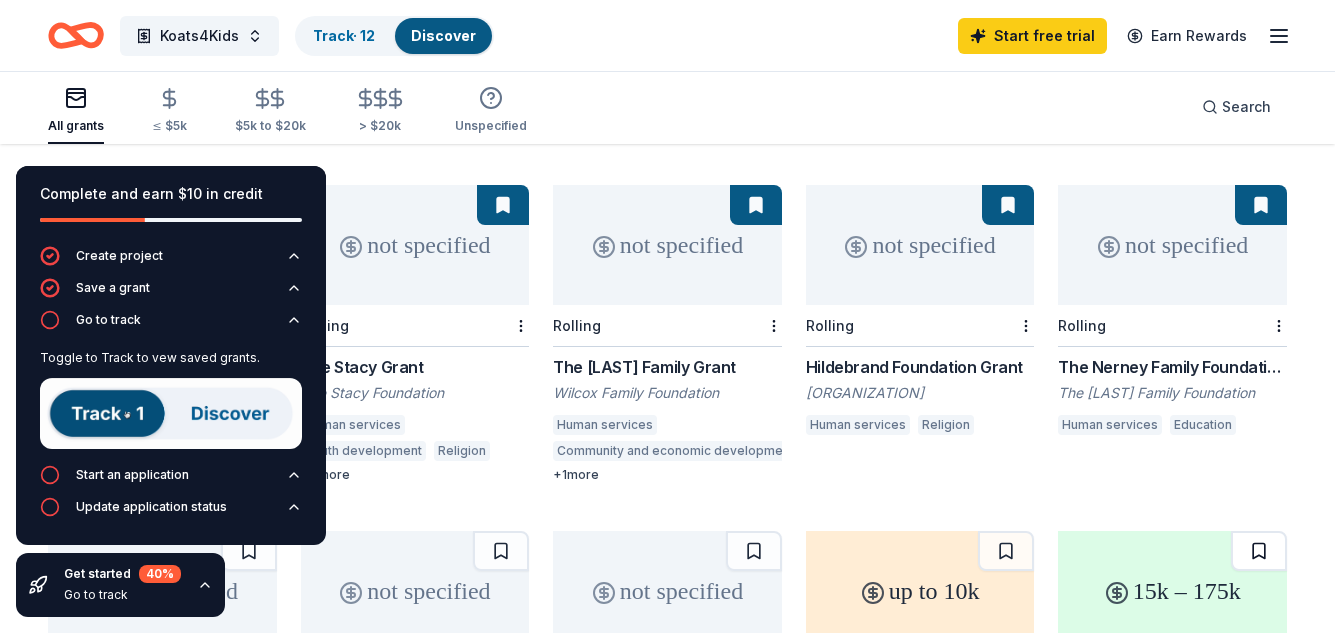 click at bounding box center [1259, 551] 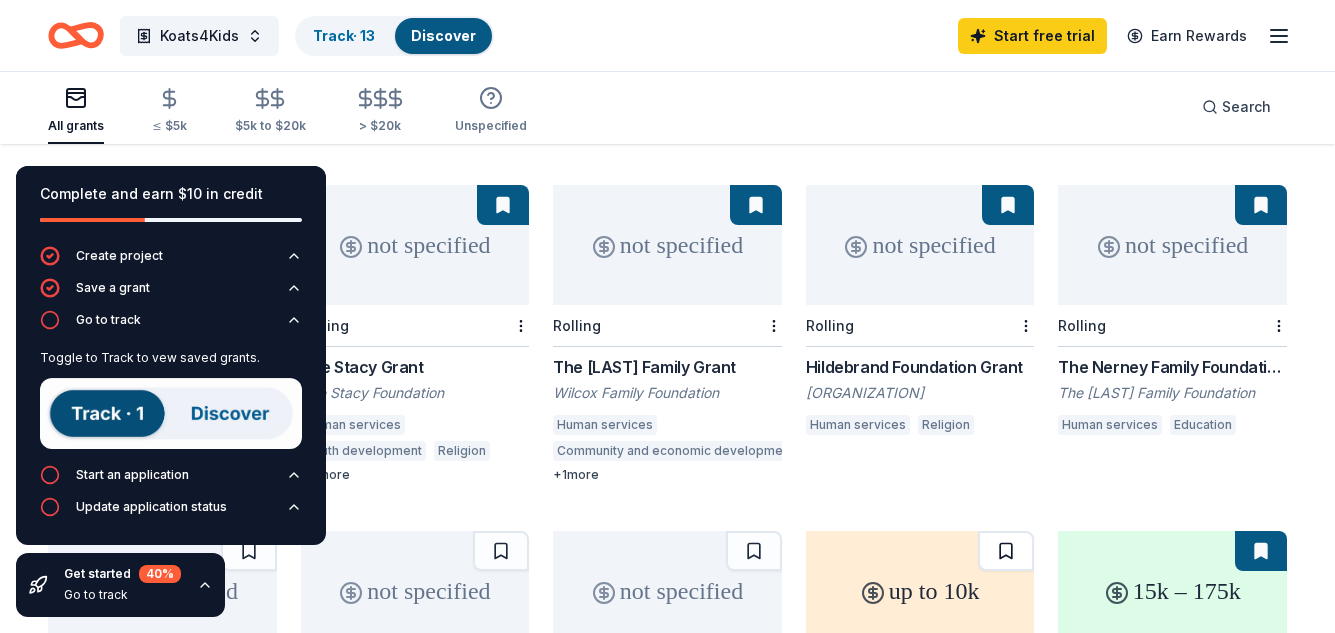click at bounding box center (1006, 551) 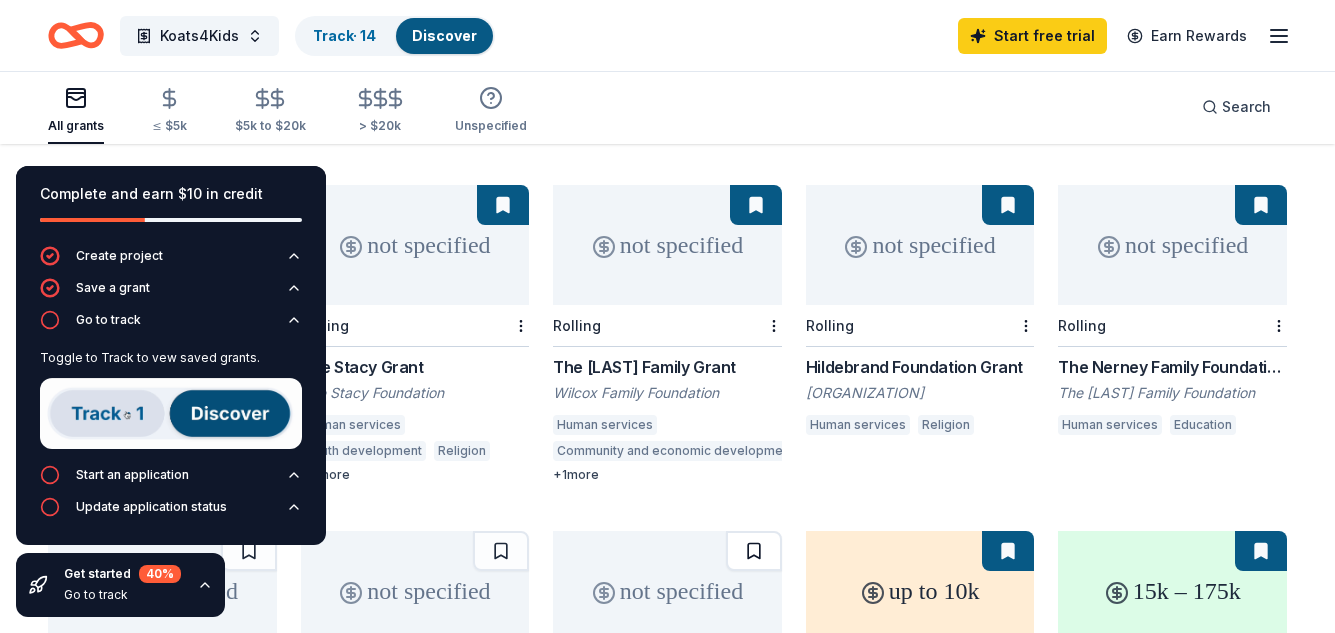 click at bounding box center (754, 551) 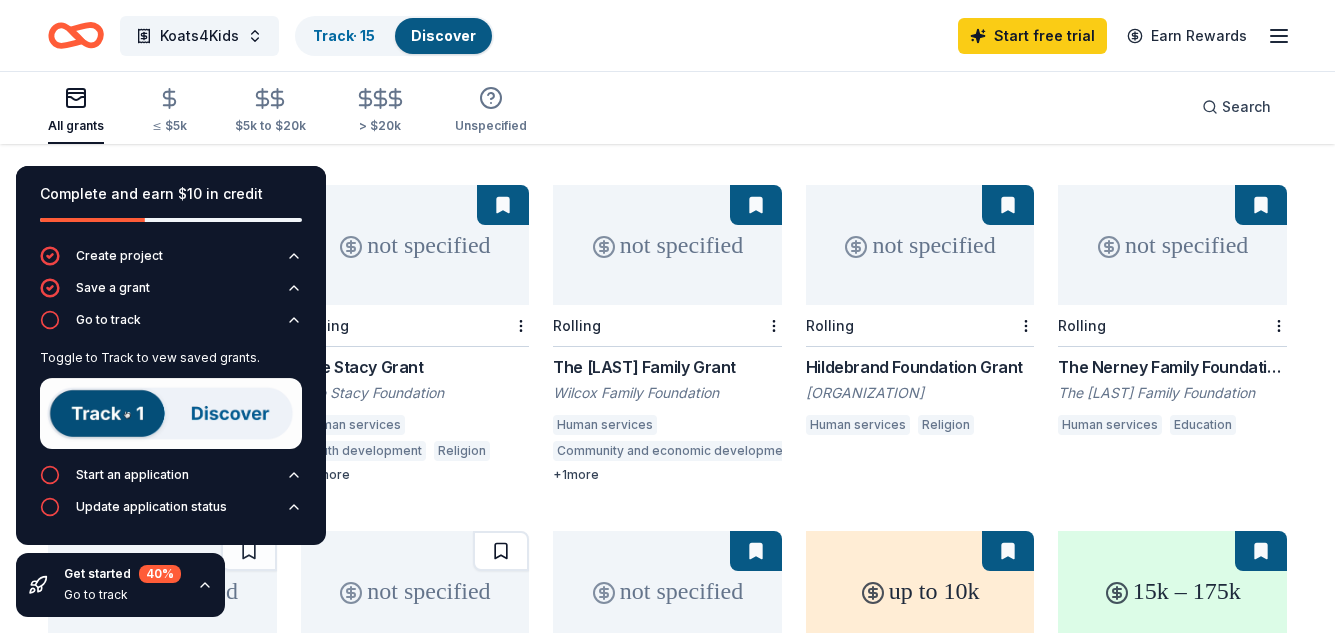 click at bounding box center (501, 551) 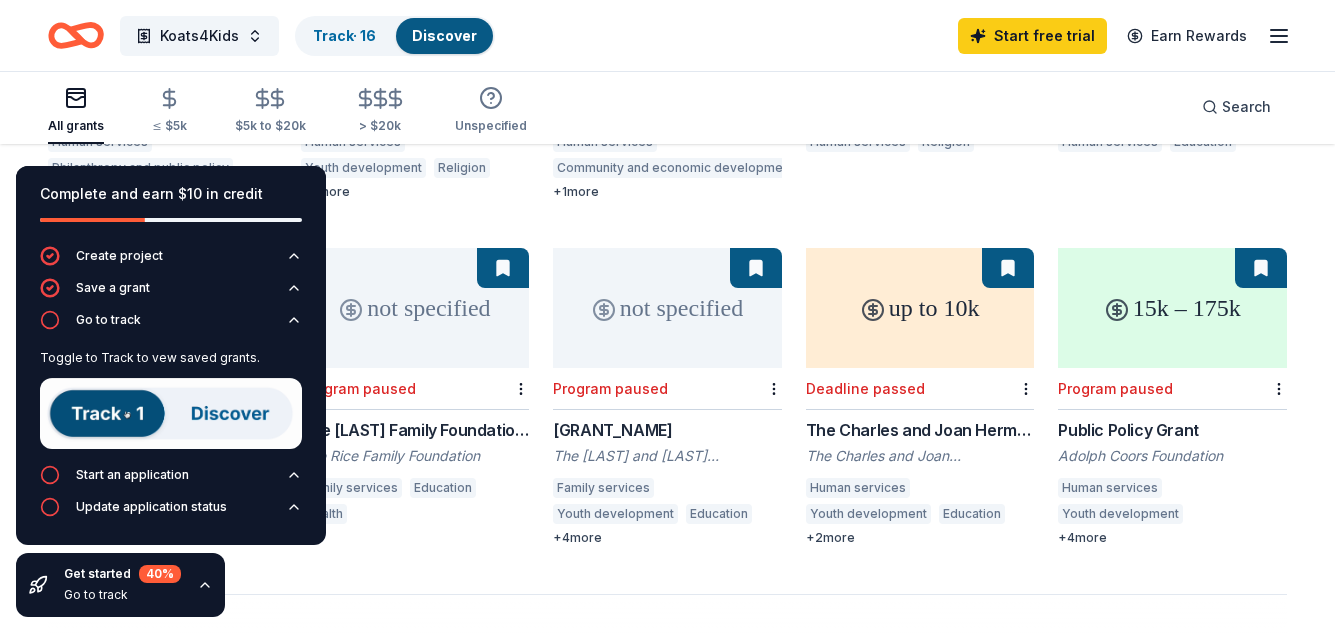 scroll, scrollTop: 1094, scrollLeft: 0, axis: vertical 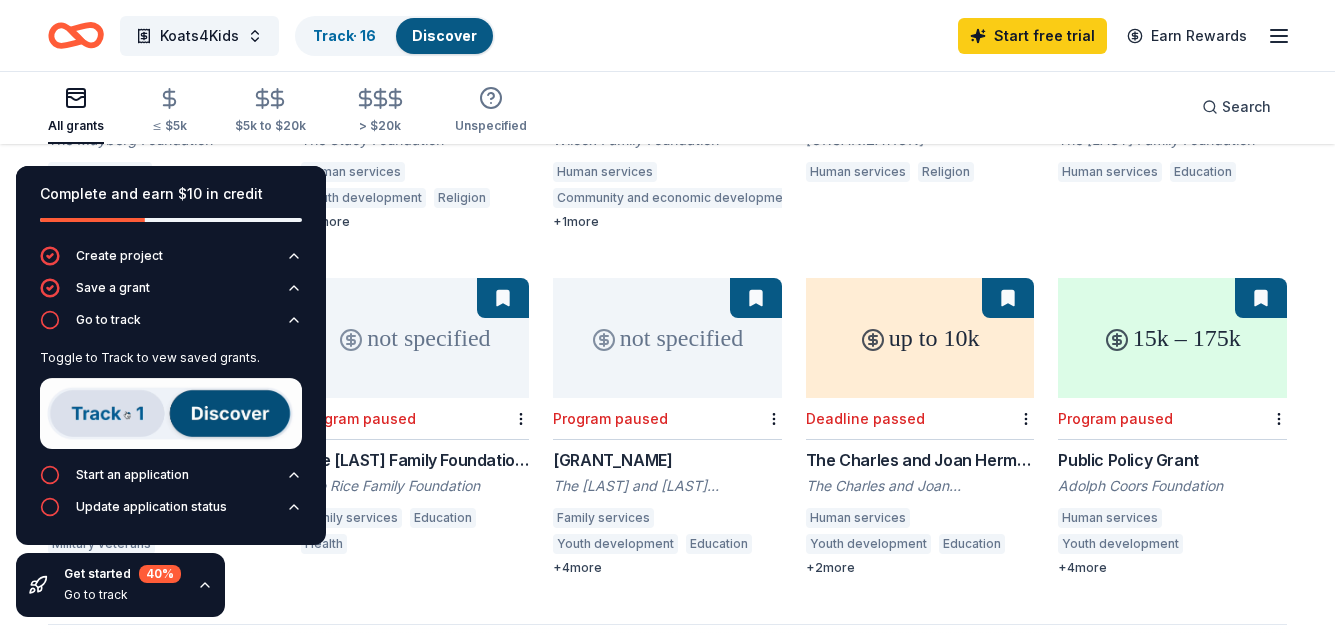 click at bounding box center [503, 298] 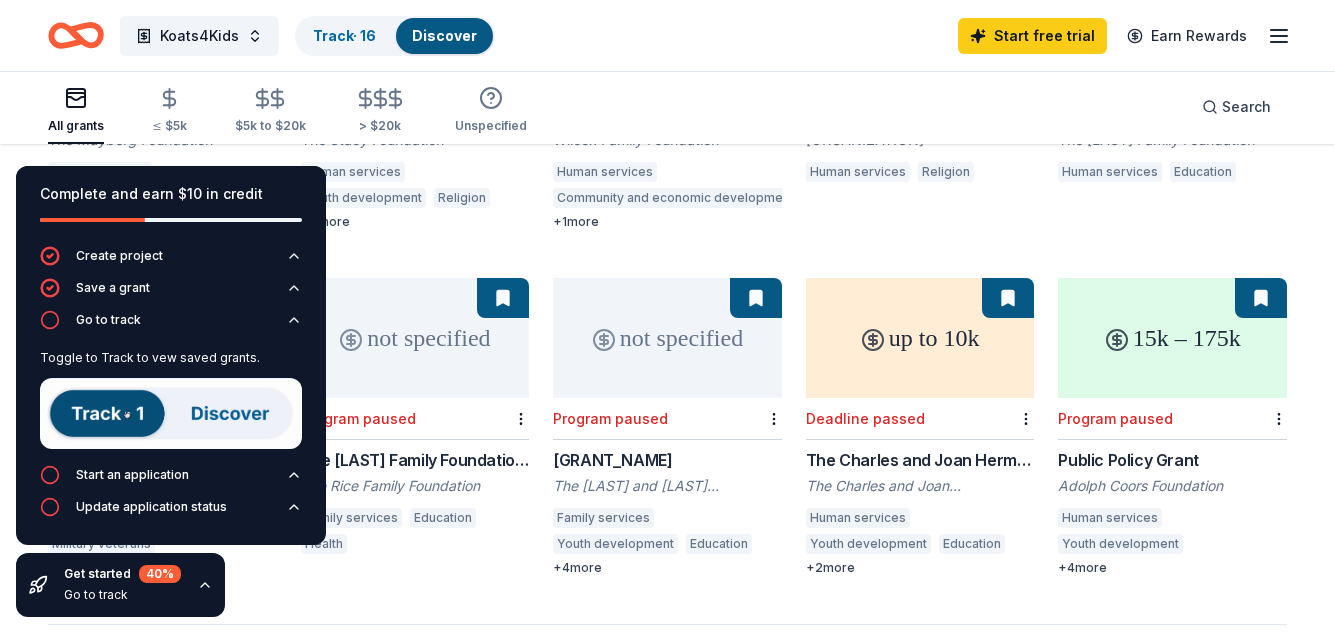 click at bounding box center [1261, 298] 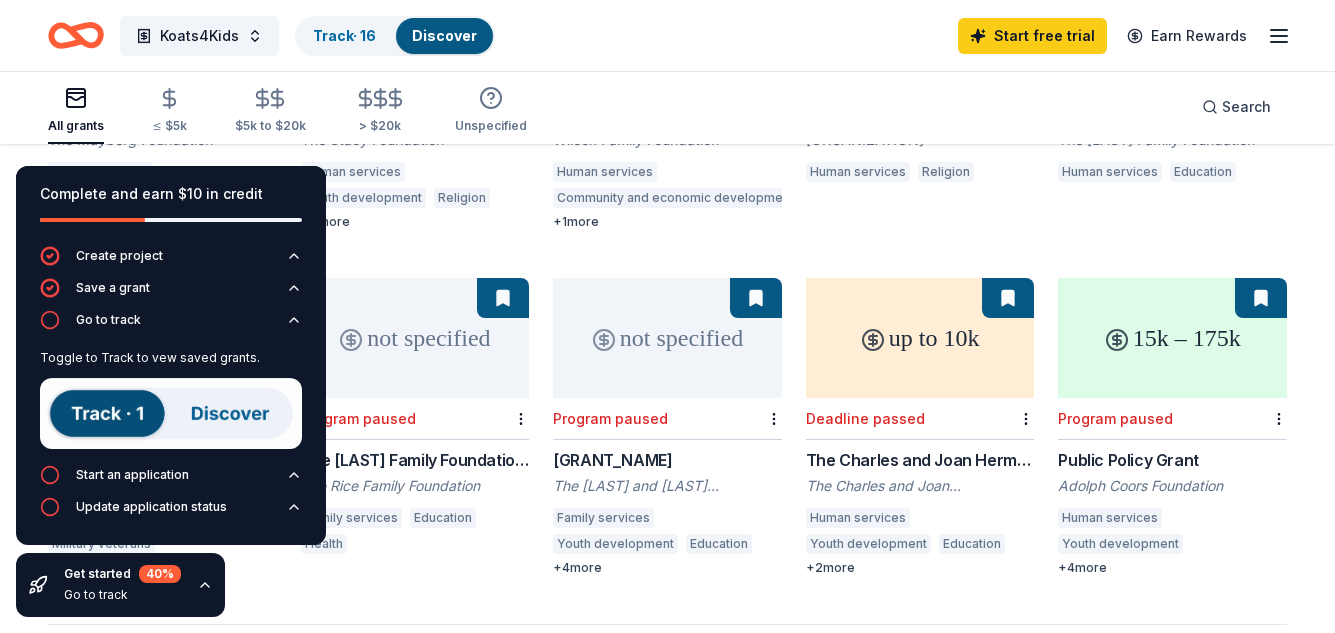 click at bounding box center [1008, 298] 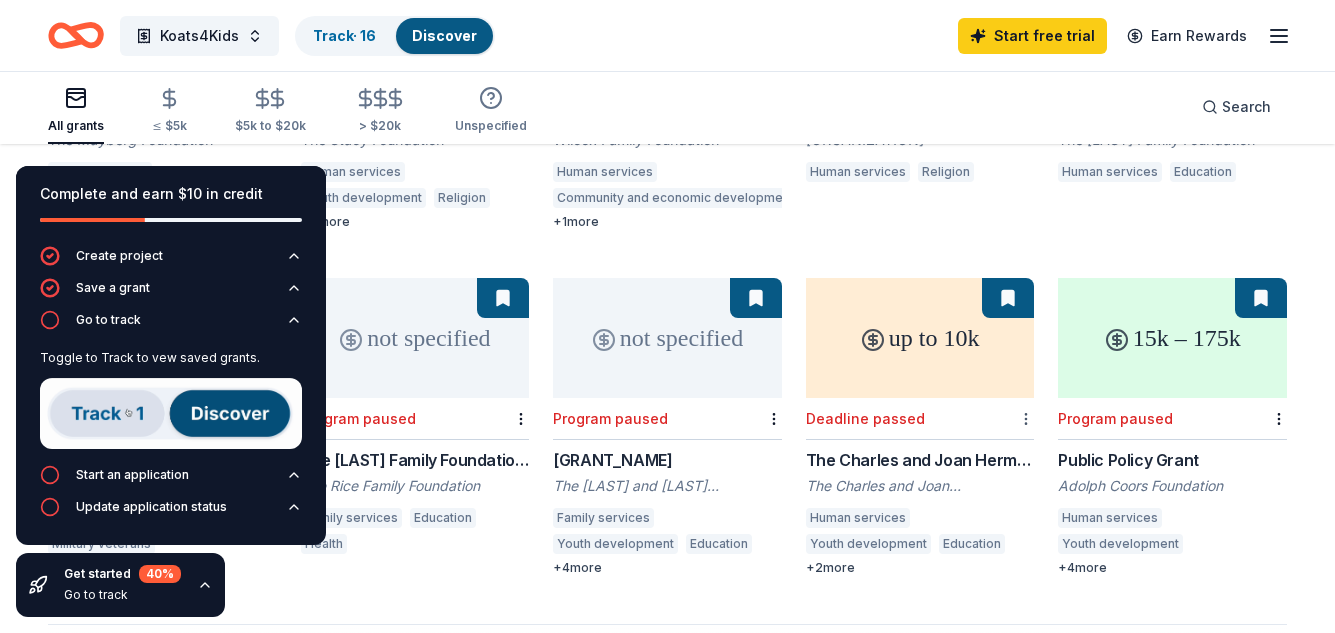 click on "Koats4Kids Track  · 16 Discover Start free  trial Earn Rewards All grants ≤ $5k $5k to $20k > $20k Unspecified Search Filter 1 Eligibility Other CyberGrants Local Sort Complete and earn $10 in credit Create project Save a grant Go to track Toggle to Track to vew saved grants. Start an application Update application status Get started 40 % Go to track 21 results  in  Houston, TX not specified Rolling Ferguson Foundation Grant Ferguson Foundation Family services Education Health not specified Rolling The Barnes Family Grant The Barnes Family Foundation Human services Shelter and residential care Early childhood education Education Health Education services Community improvement Food security Mental health care +  7  more not specified Rolling Charles A. Micale Grant Charles A. Micale Foundation Basic and emergency aid Shelter and residential care Higher education Equal opportunity in education Student services Diseases and conditions Health Disasters and emergency management Food security +  7  more Health 2" at bounding box center (667, -778) 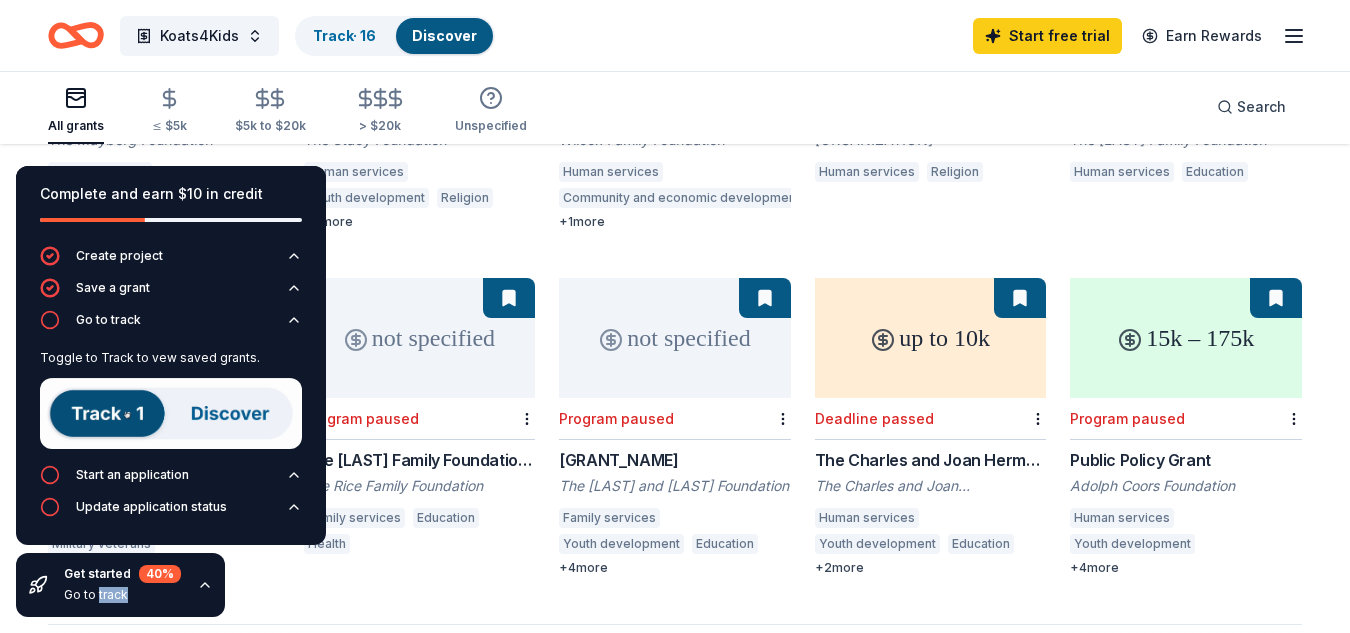 click on "Koats4Kids Track  · 16 Discover Start free  trial Earn Rewards All grants ≤ $5k $5k to $20k > $20k Unspecified Search Filter 1 Eligibility Other CyberGrants Local Sort Complete and earn $10 in credit Create project Save a grant Go to track Toggle to Track to vew saved grants. Start an application Update application status Get started 40 % Go to track 21 results  in  Houston, TX not specified Rolling Ferguson Foundation Grant Ferguson Foundation Family services Education Health not specified Rolling The Barnes Family Grant The Barnes Family Foundation Human services Shelter and residential care Early childhood education Education Health Education services Community improvement Food security Mental health care +  7  more not specified Rolling Charles A. Micale Grant Charles A. Micale Foundation Basic and emergency aid Shelter and residential care Higher education Equal opportunity in education Student services Diseases and conditions Health Disasters and emergency management Food security +  7  more Health 2" at bounding box center [675, -778] 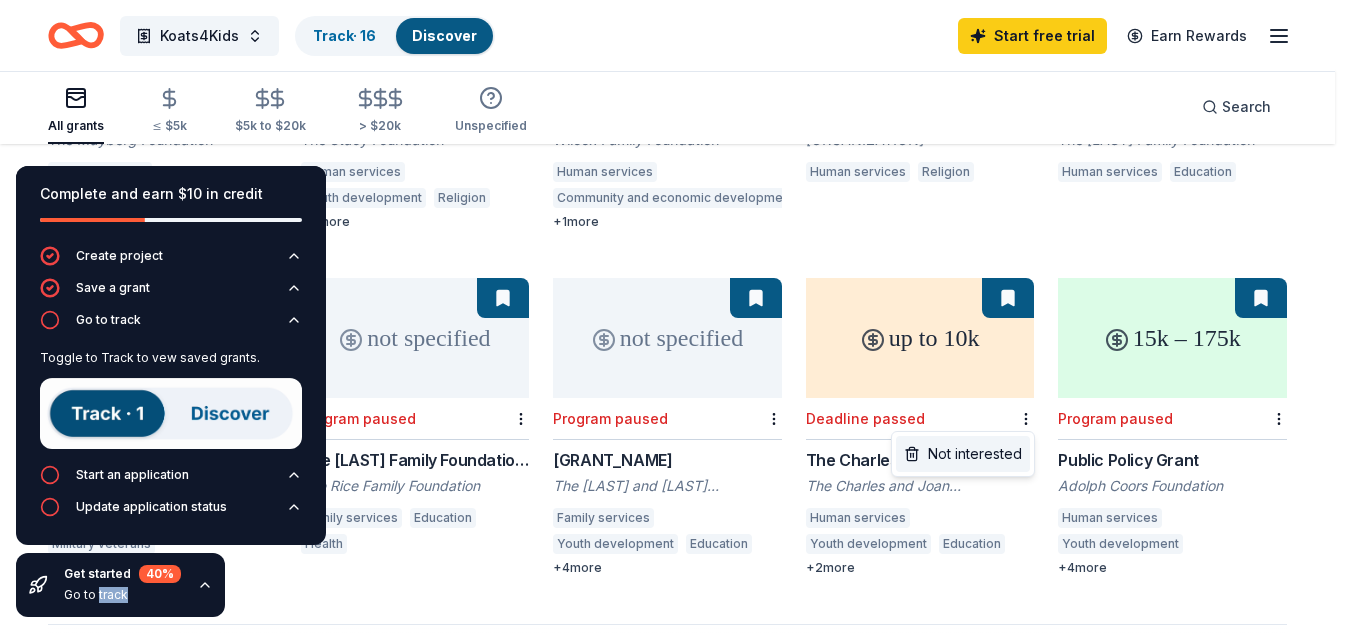 click on "Not interested" at bounding box center (963, 454) 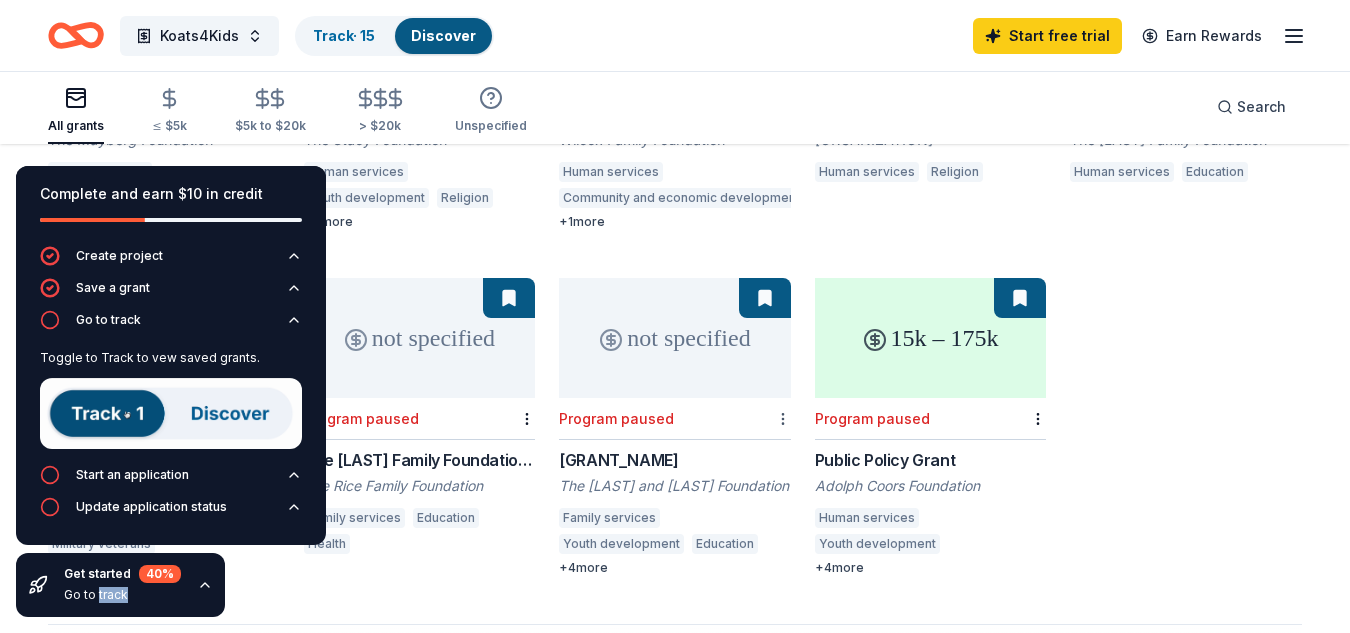 click on "Koats4Kids Track  · 15 Discover Start free  trial Earn Rewards All grants ≤ $5k $5k to $20k > $20k Unspecified Search Filter 1 Eligibility Other CyberGrants Local Sort Complete and earn $10 in credit Create project Save a grant Go to track Toggle to Track to vew saved grants. Start an application Update application status Get started 40 % Go to track 21 results  in  Houston, TX not specified Rolling Ferguson Foundation Grant Ferguson Foundation Family services Education Health not specified Rolling The Barnes Family Grant The Barnes Family Foundation Human services Shelter and residential care Early childhood education Education Health Education services Community improvement Food security Mental health care +  7  more not specified Rolling Charles A. Micale Grant Charles A. Micale Foundation Basic and emergency aid Shelter and residential care Higher education Equal opportunity in education Student services Diseases and conditions Health Disasters and emergency management Food security +  7  more Health 2" at bounding box center [675, -778] 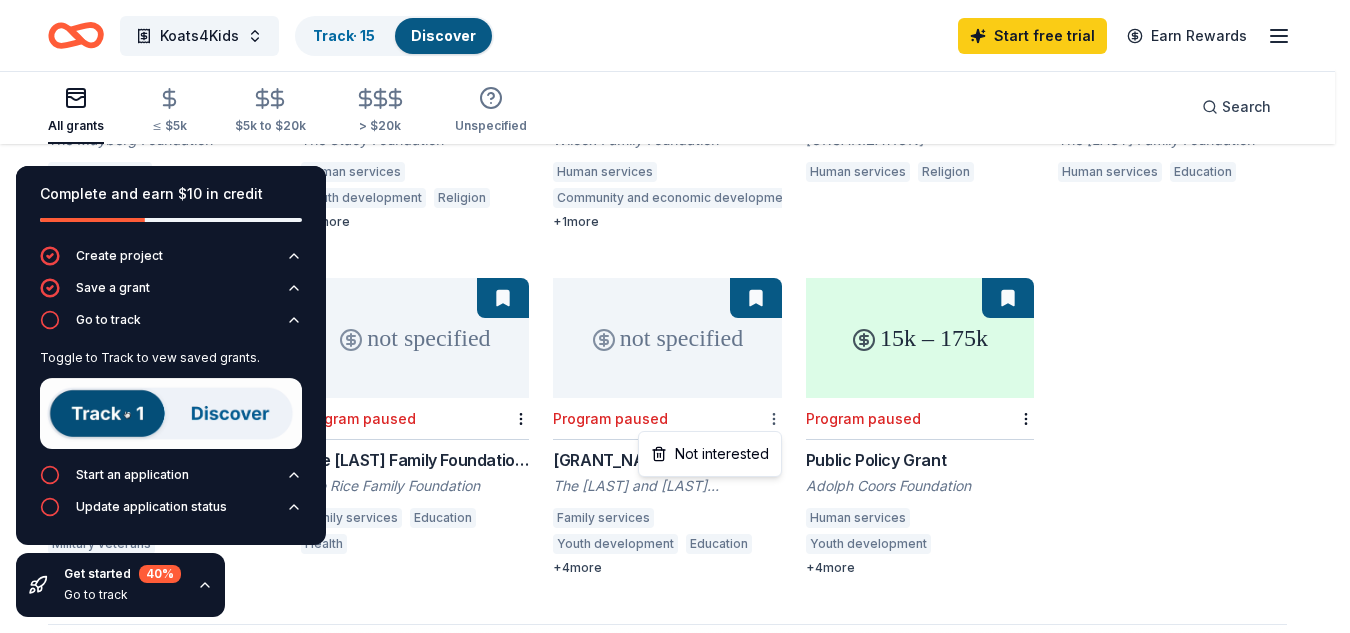 click on "Koats4Kids Track  · 15 Discover Start free  trial Earn Rewards All grants ≤ $5k $5k to $20k > $20k Unspecified Search Filter 1 Eligibility Other CyberGrants Local Sort Complete and earn $10 in credit Create project Save a grant Go to track Toggle to Track to vew saved grants. Start an application Update application status Get started 40 % Go to track 21 results  in  Houston, TX not specified Rolling Ferguson Foundation Grant Ferguson Foundation Family services Education Health not specified Rolling The Barnes Family Grant The Barnes Family Foundation Human services Shelter and residential care Early childhood education Education Health Education services Community improvement Food security Mental health care +  7  more not specified Rolling Charles A. Micale Grant Charles A. Micale Foundation Basic and emergency aid Shelter and residential care Higher education Equal opportunity in education Student services Diseases and conditions Health Disasters and emergency management Food security +  7  more Health 2" at bounding box center [675, -778] 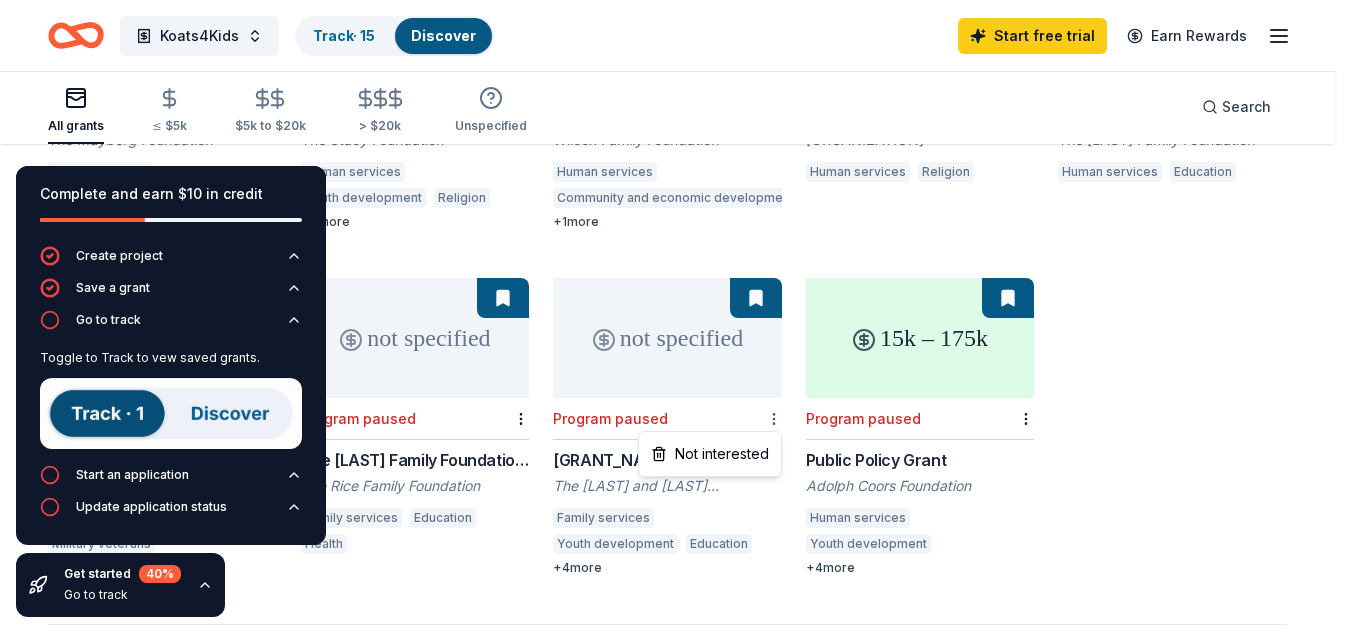 click on "Koats4Kids Track  · 15 Discover Start free  trial Earn Rewards All grants ≤ $5k $5k to $20k > $20k Unspecified Search Filter 1 Eligibility Other CyberGrants Local Sort Complete and earn $10 in credit Create project Save a grant Go to track Toggle to Track to vew saved grants. Start an application Update application status Get started 40 % Go to track 21 results  in  Houston, TX not specified Rolling Ferguson Foundation Grant Ferguson Foundation Family services Education Health not specified Rolling The Barnes Family Grant The Barnes Family Foundation Human services Shelter and residential care Early childhood education Education Health Education services Community improvement Food security Mental health care +  7  more not specified Rolling Charles A. Micale Grant Charles A. Micale Foundation Basic and emergency aid Shelter and residential care Higher education Equal opportunity in education Student services Diseases and conditions Health Disasters and emergency management Food security +  7  more Health 2" at bounding box center [675, -778] 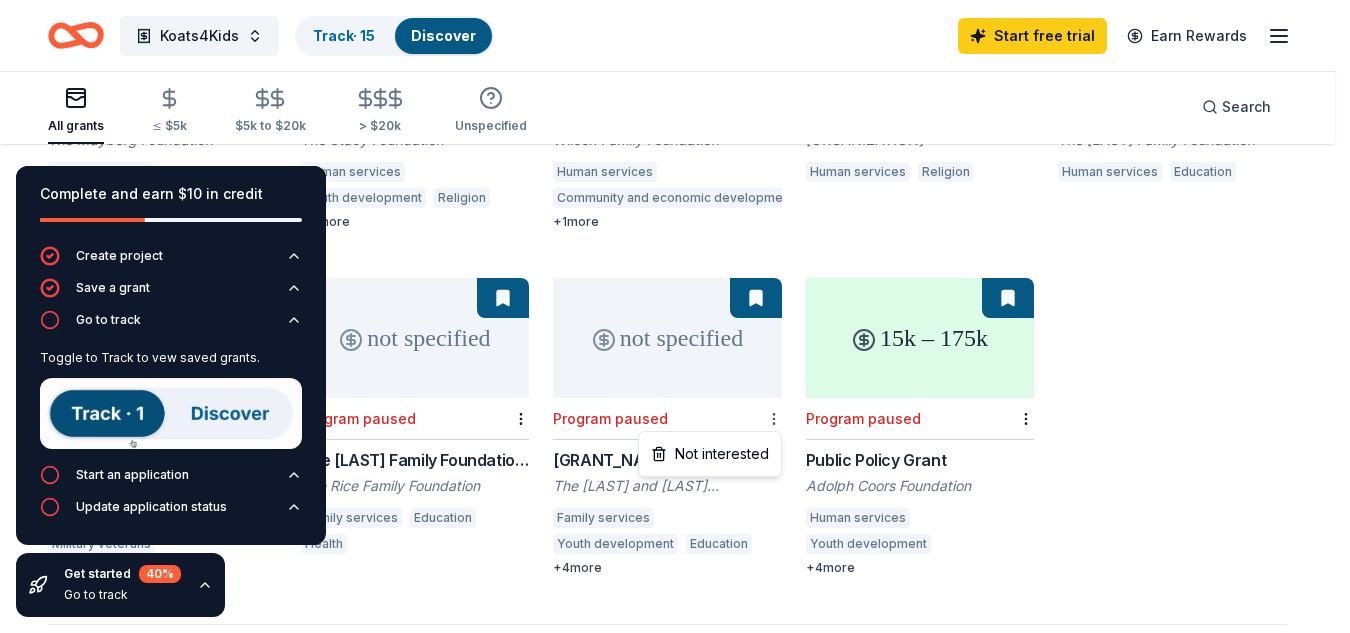 click on "Koats4Kids Track  · 15 Discover Start free  trial Earn Rewards All grants ≤ $5k $5k to $20k > $20k Unspecified Search Filter 1 Eligibility Other CyberGrants Local Sort Complete and earn $10 in credit Create project Save a grant Go to track Toggle to Track to vew saved grants. Start an application Update application status Get started 40 % Go to track 21 results  in  Houston, TX not specified Rolling Ferguson Foundation Grant Ferguson Foundation Family services Education Health not specified Rolling The Barnes Family Grant The Barnes Family Foundation Human services Shelter and residential care Early childhood education Education Health Education services Community improvement Food security Mental health care +  7  more not specified Rolling Charles A. Micale Grant Charles A. Micale Foundation Basic and emergency aid Shelter and residential care Higher education Equal opportunity in education Student services Diseases and conditions Health Disasters and emergency management Food security +  7  more Health 2" at bounding box center [675, -778] 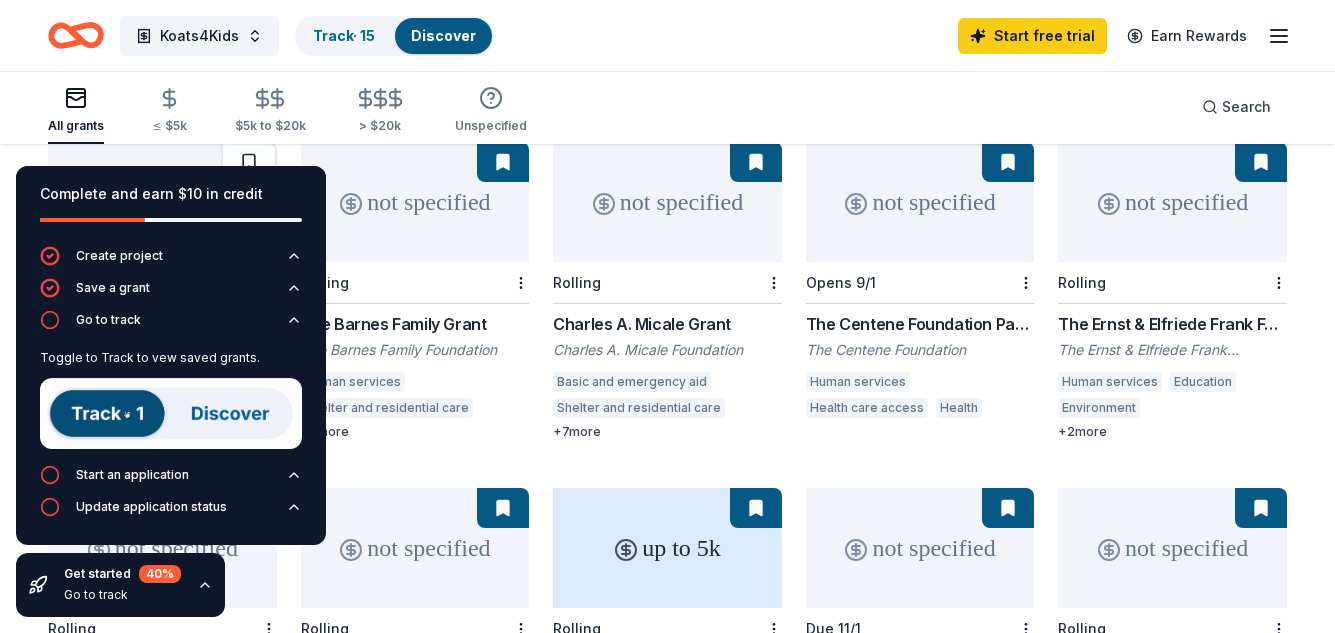 scroll, scrollTop: 0, scrollLeft: 0, axis: both 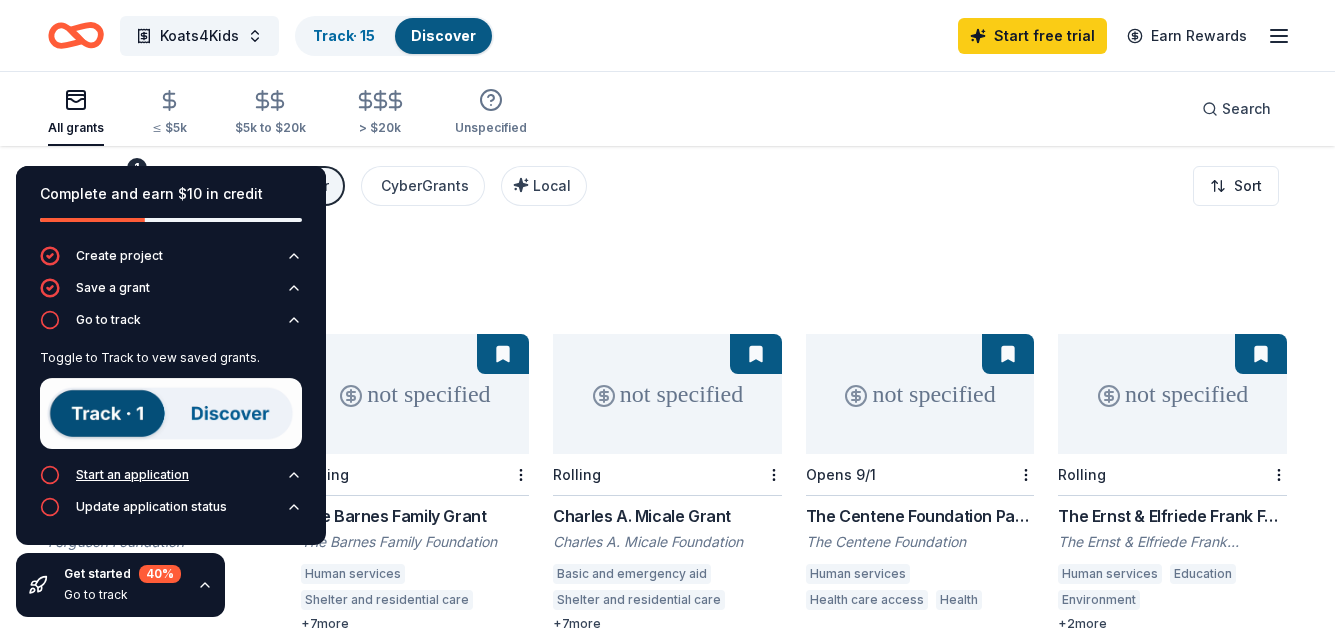 click on "Start an application" at bounding box center (132, 475) 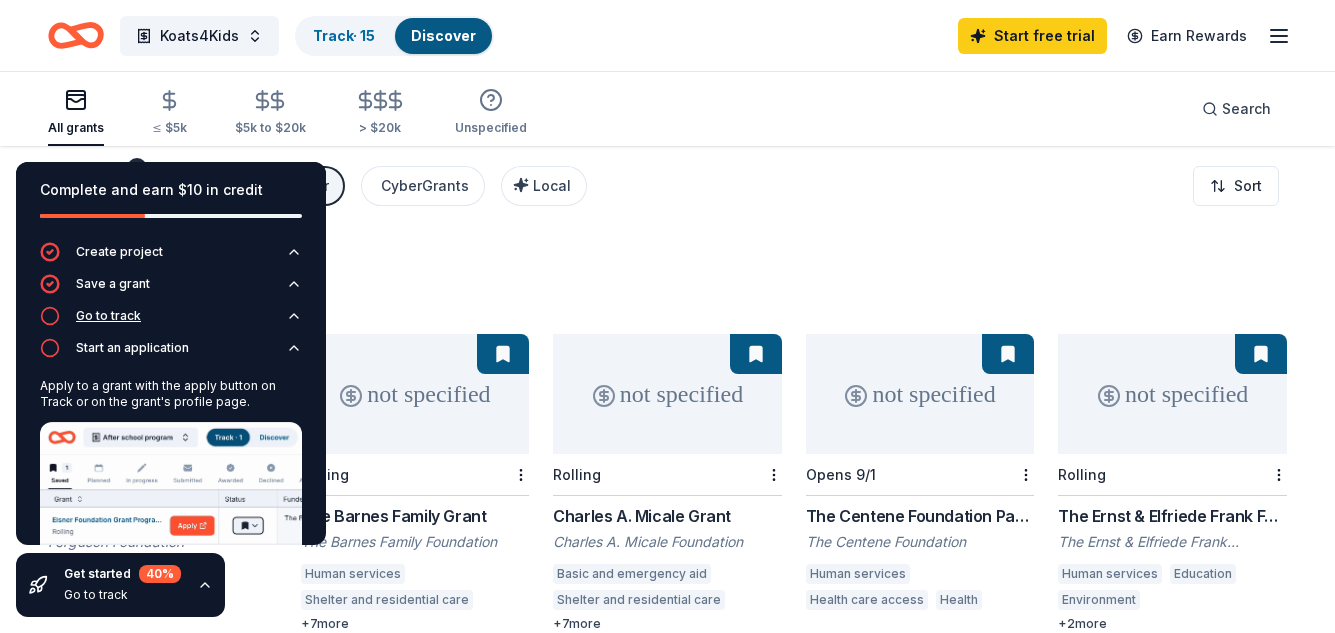click 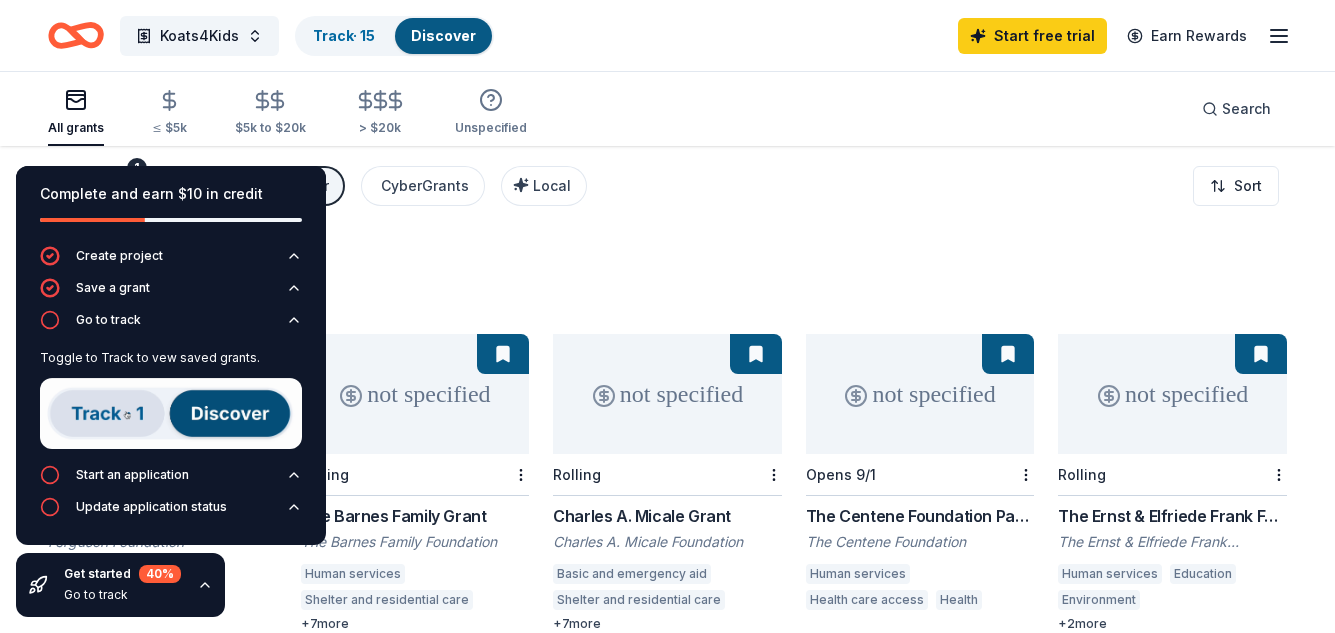 click at bounding box center [171, 413] 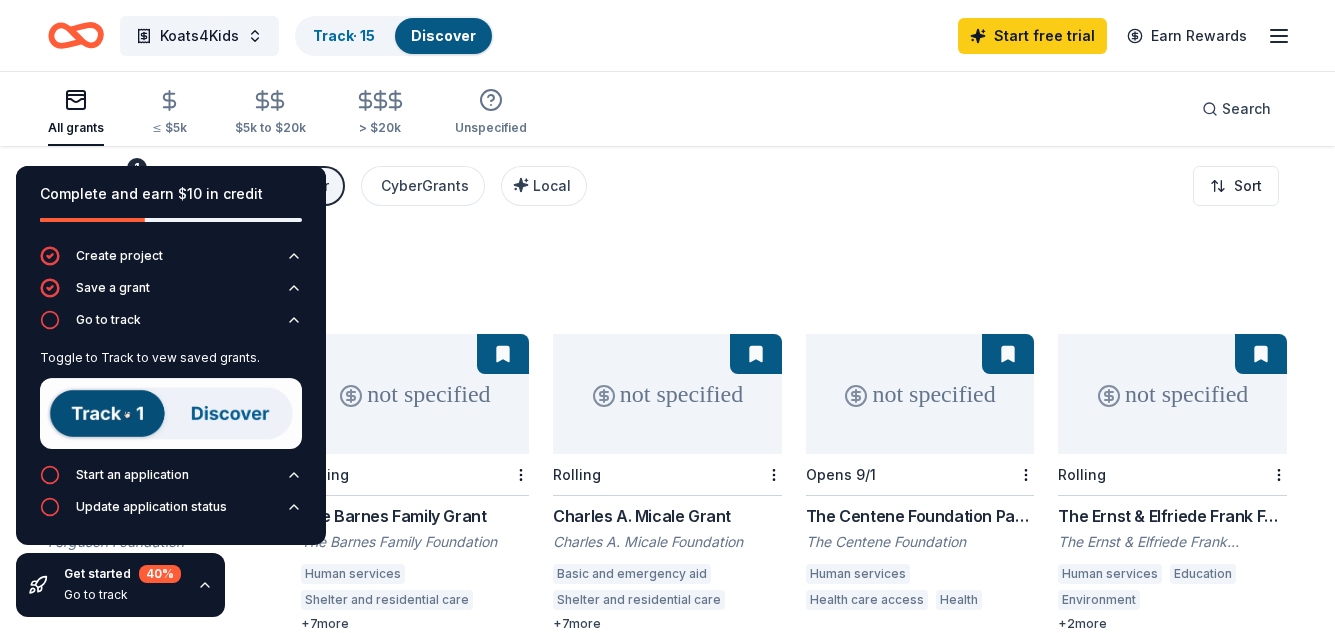 click at bounding box center (171, 413) 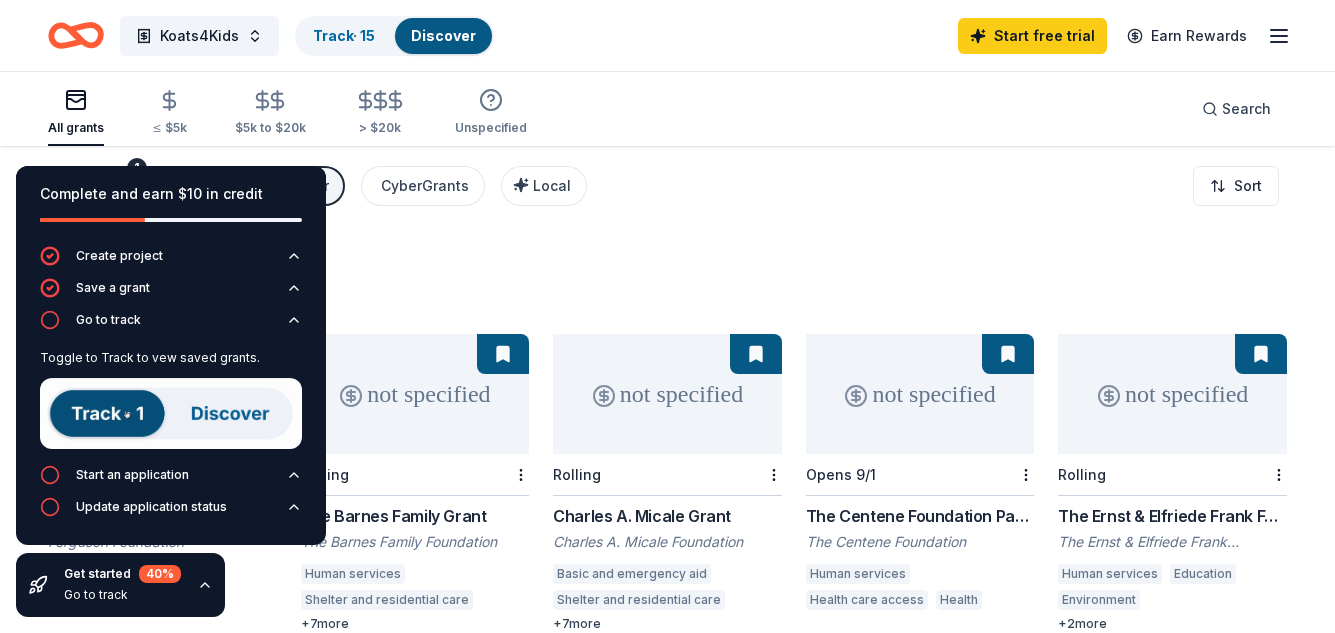 click at bounding box center (171, 413) 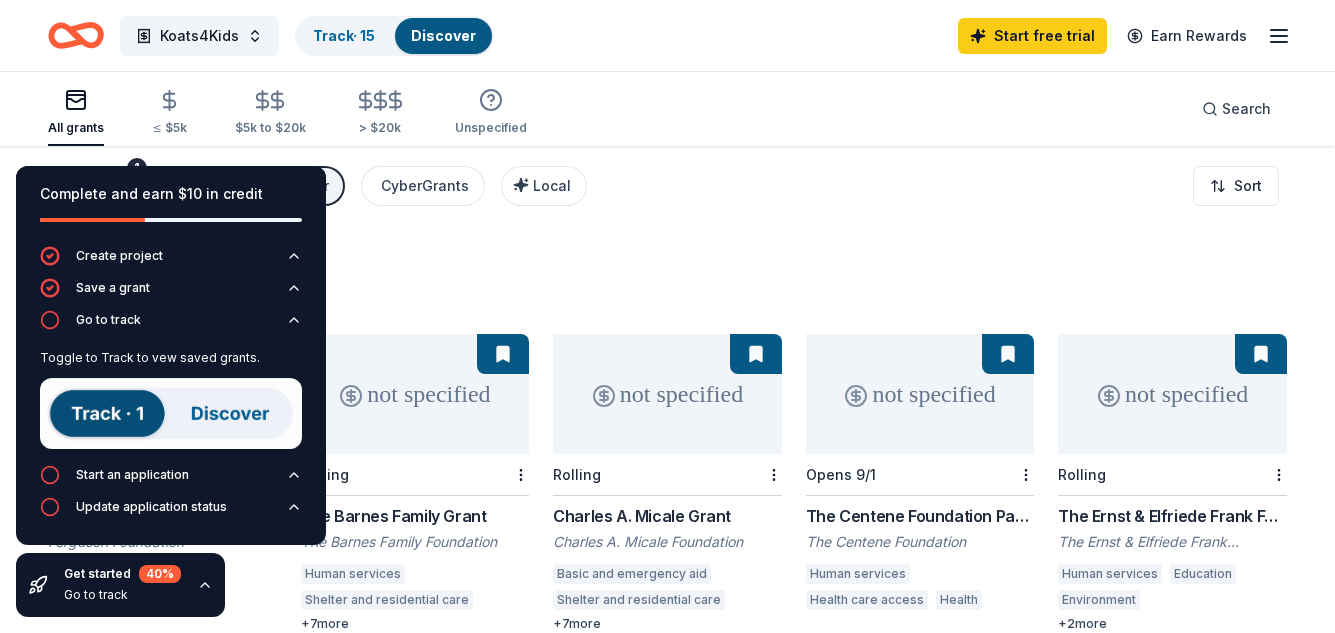 click at bounding box center [171, 413] 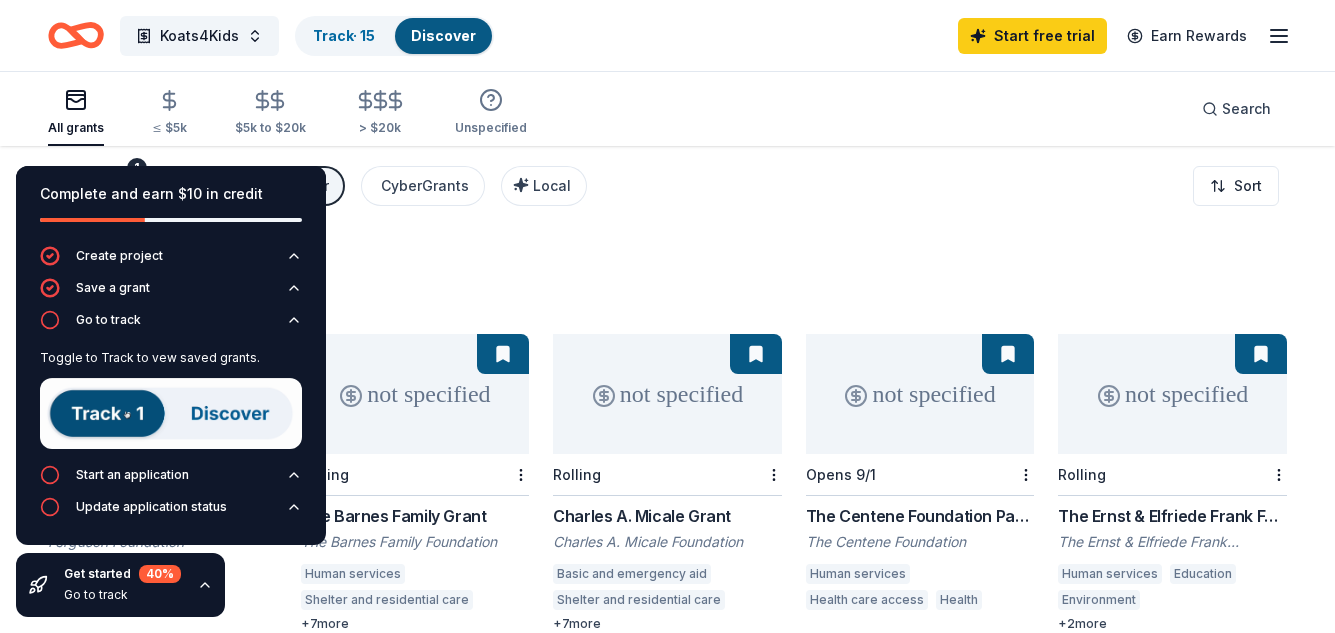 click at bounding box center [171, 413] 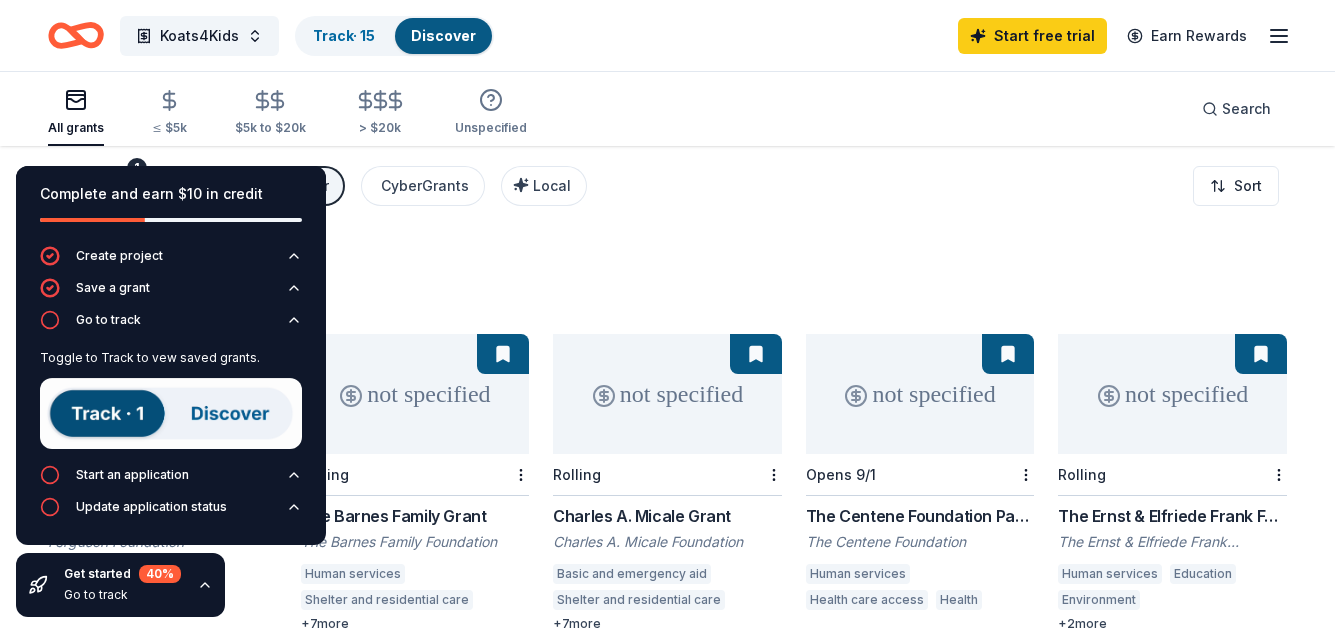 click at bounding box center (171, 413) 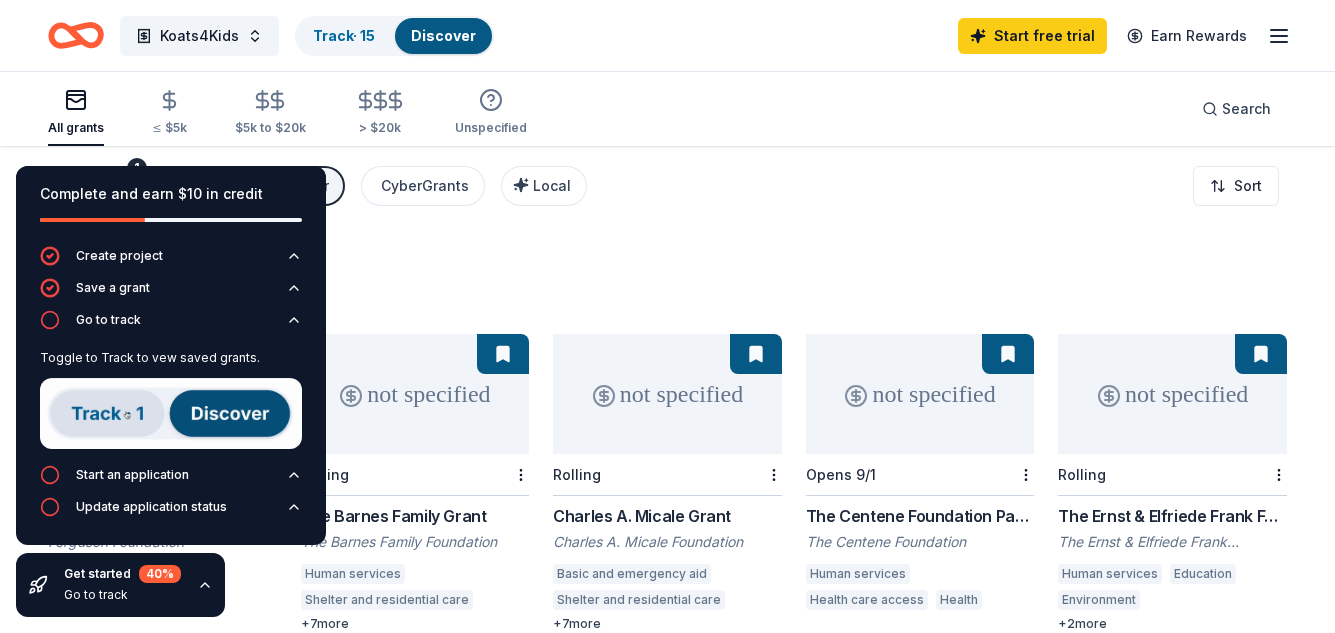 click at bounding box center [171, 413] 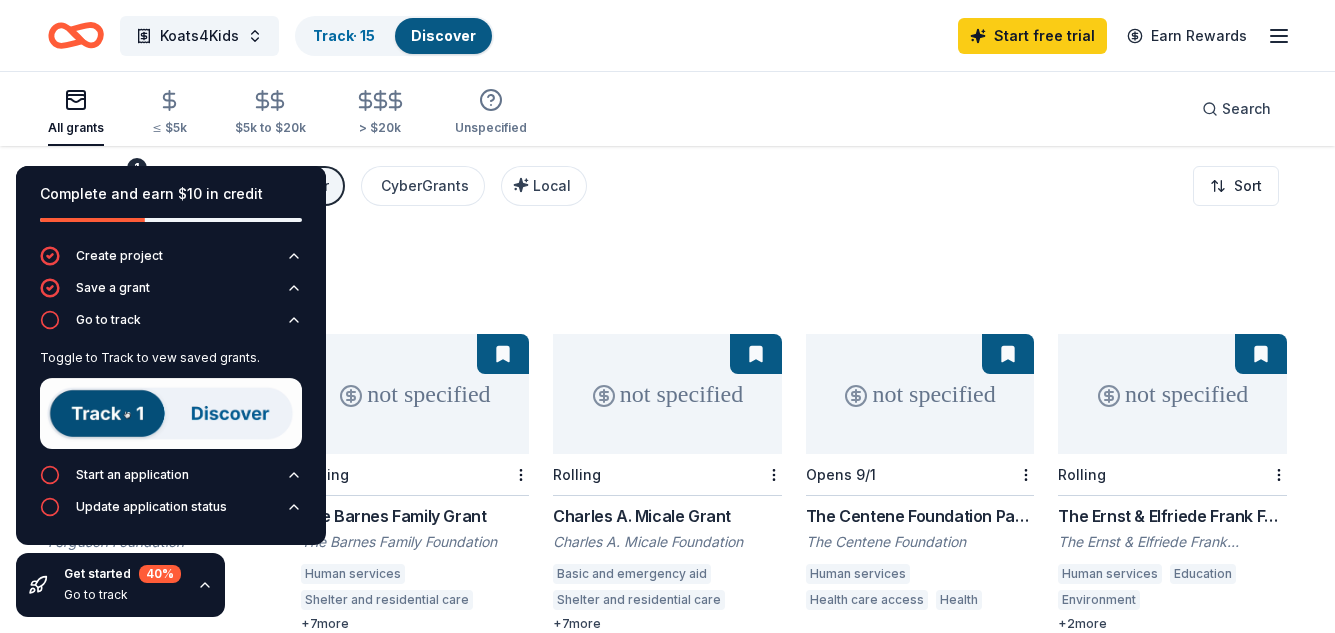 click at bounding box center [171, 413] 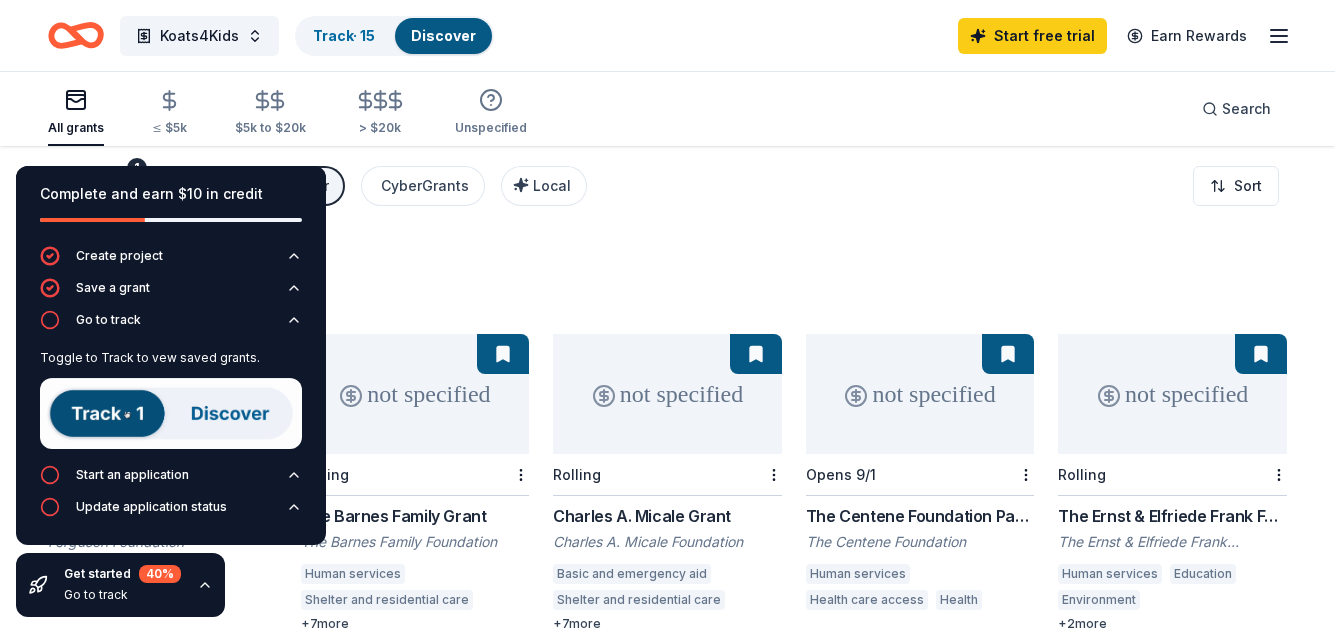 click at bounding box center [171, 413] 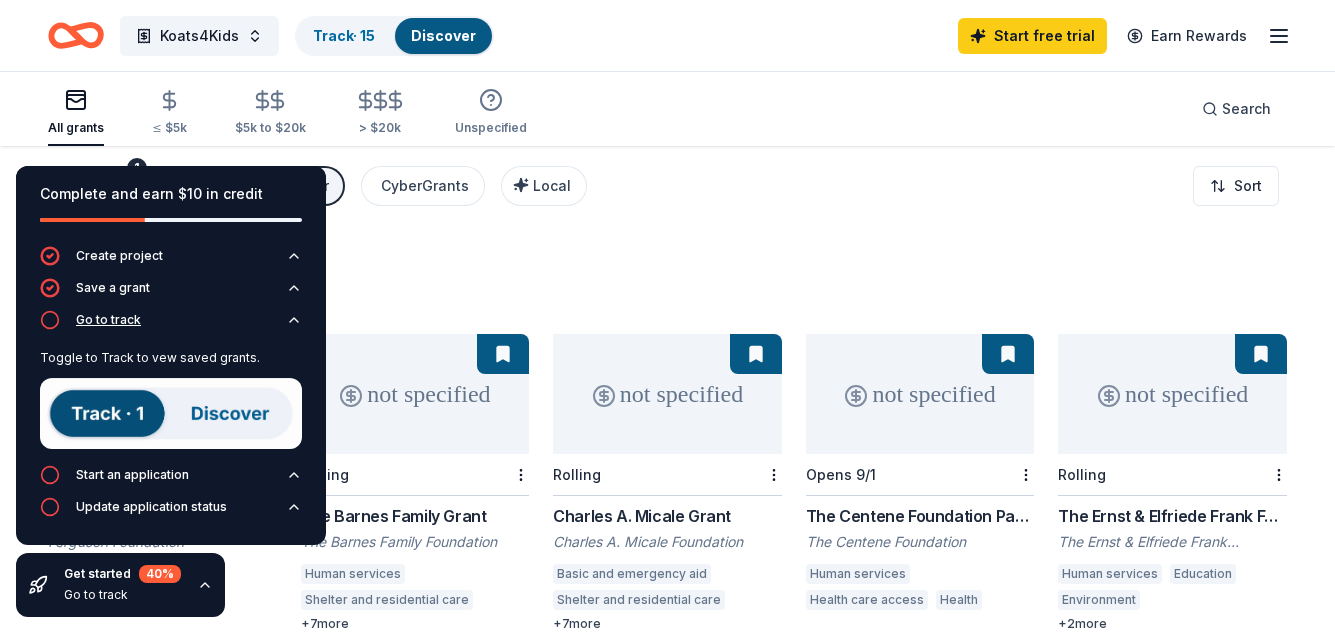 click on "Go to track" at bounding box center [171, 326] 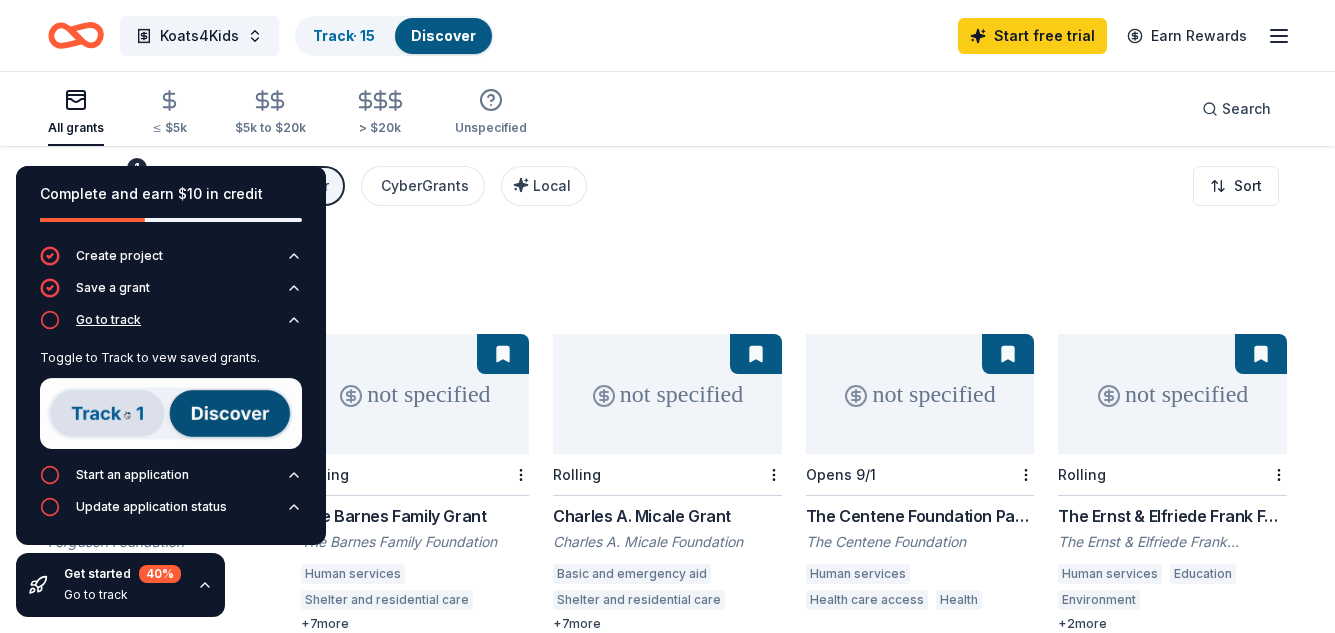 click on "Complete and earn $10 in credit Create project Save a grant Go to track Toggle to Track to vew saved grants. Start an application Update application status" at bounding box center (171, 355) 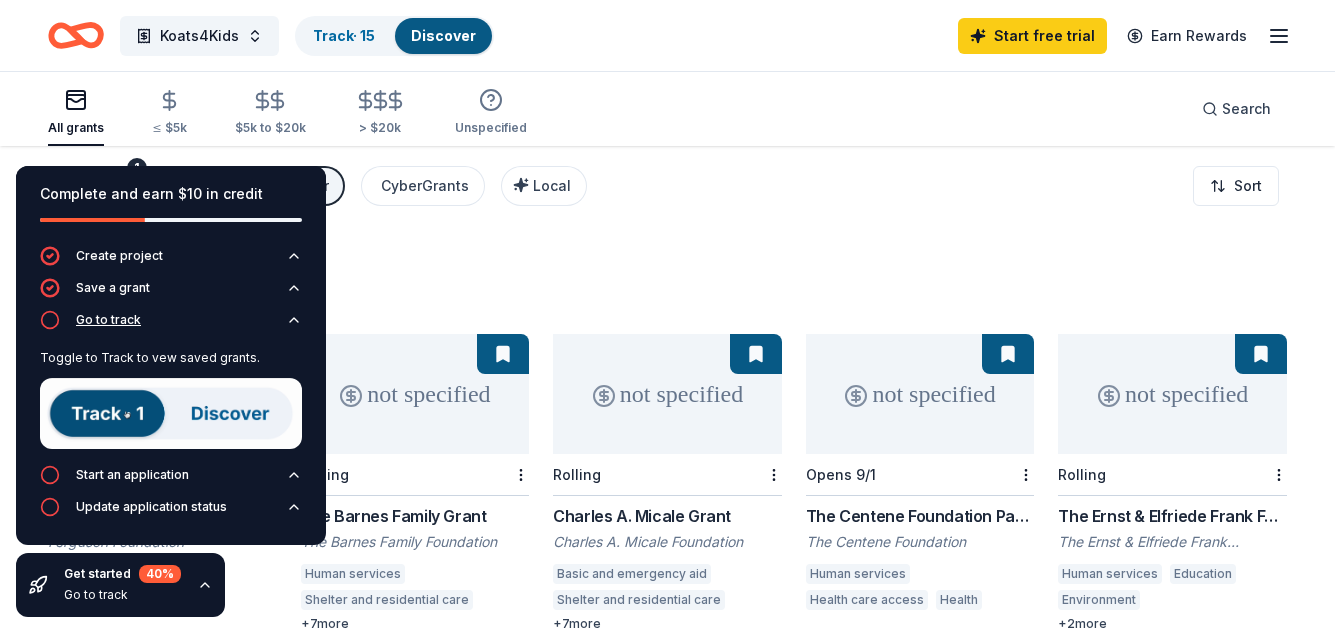 click on "Complete and earn $10 in credit" at bounding box center (171, 206) 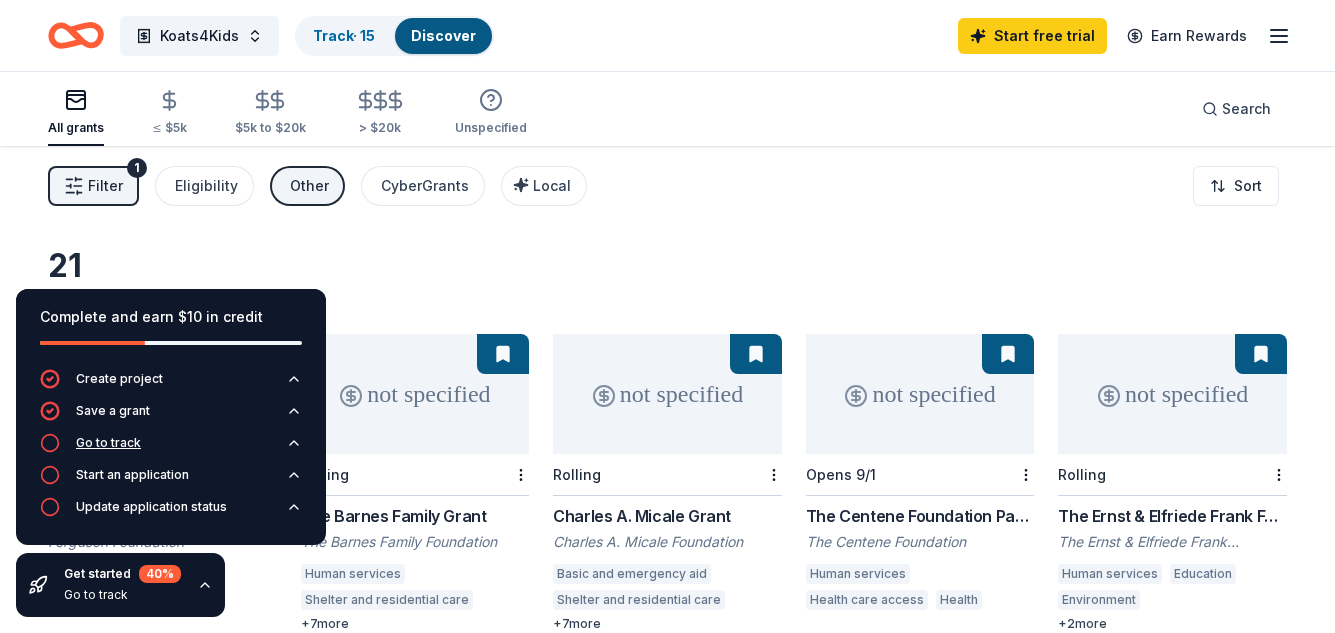 click on "Go to track" at bounding box center [108, 443] 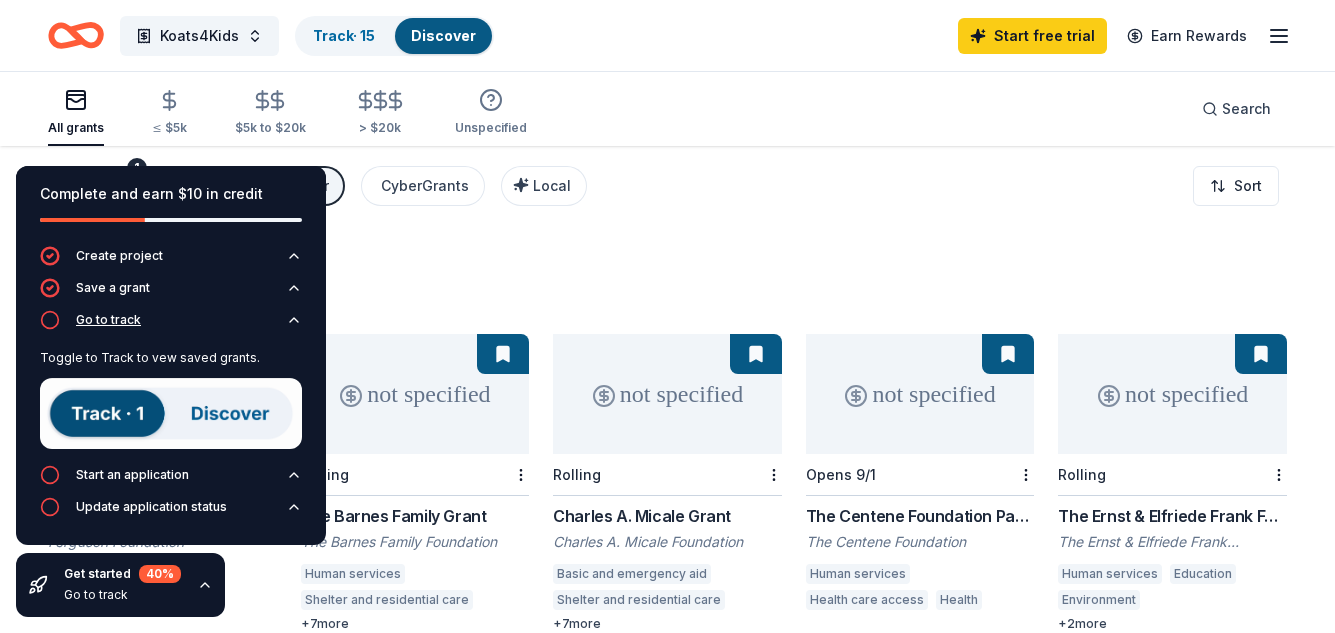 click at bounding box center [171, 413] 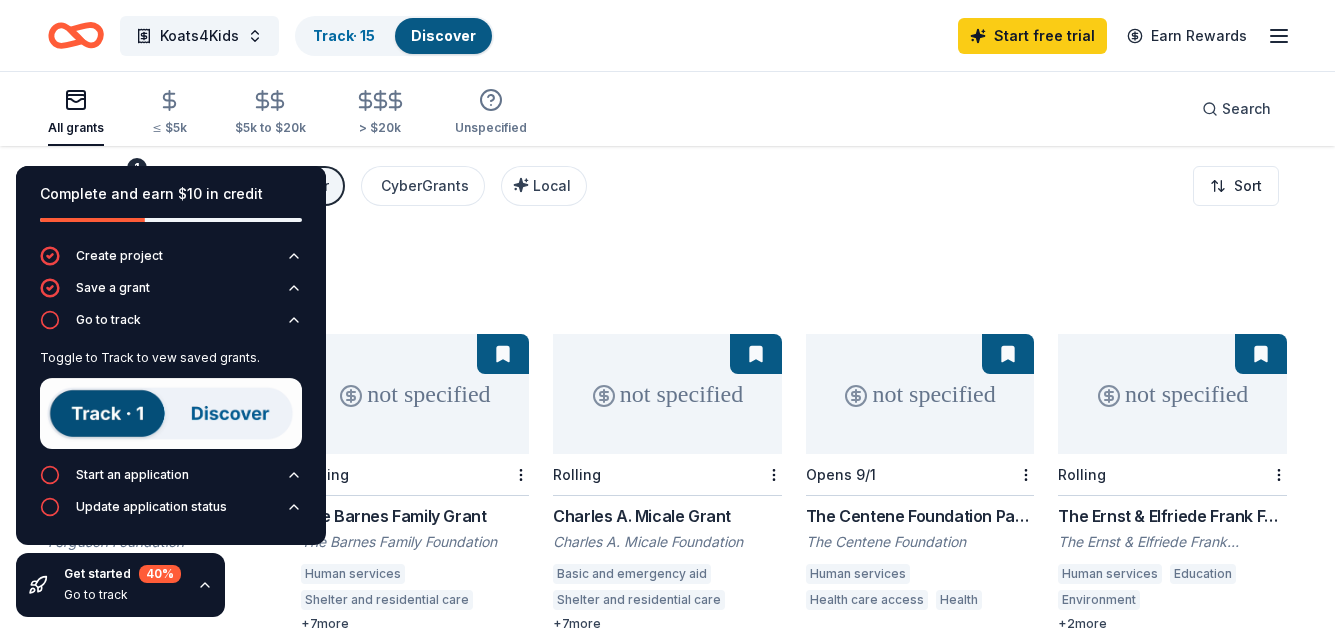 click at bounding box center (171, 413) 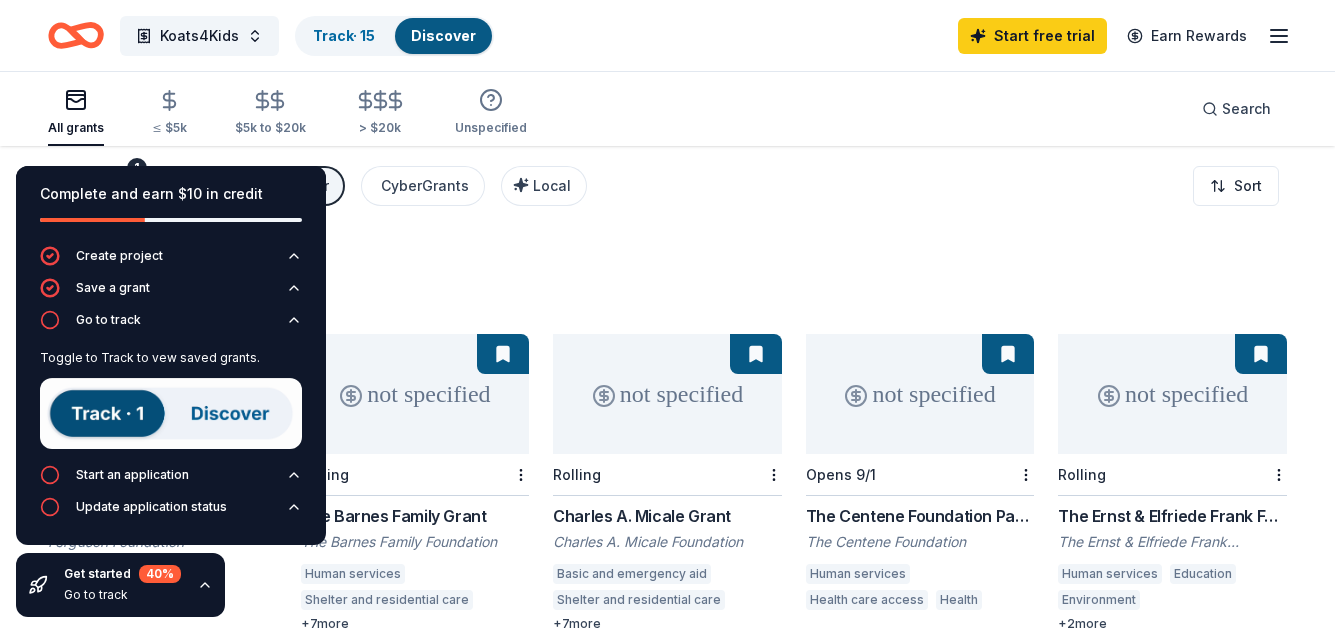click at bounding box center (171, 413) 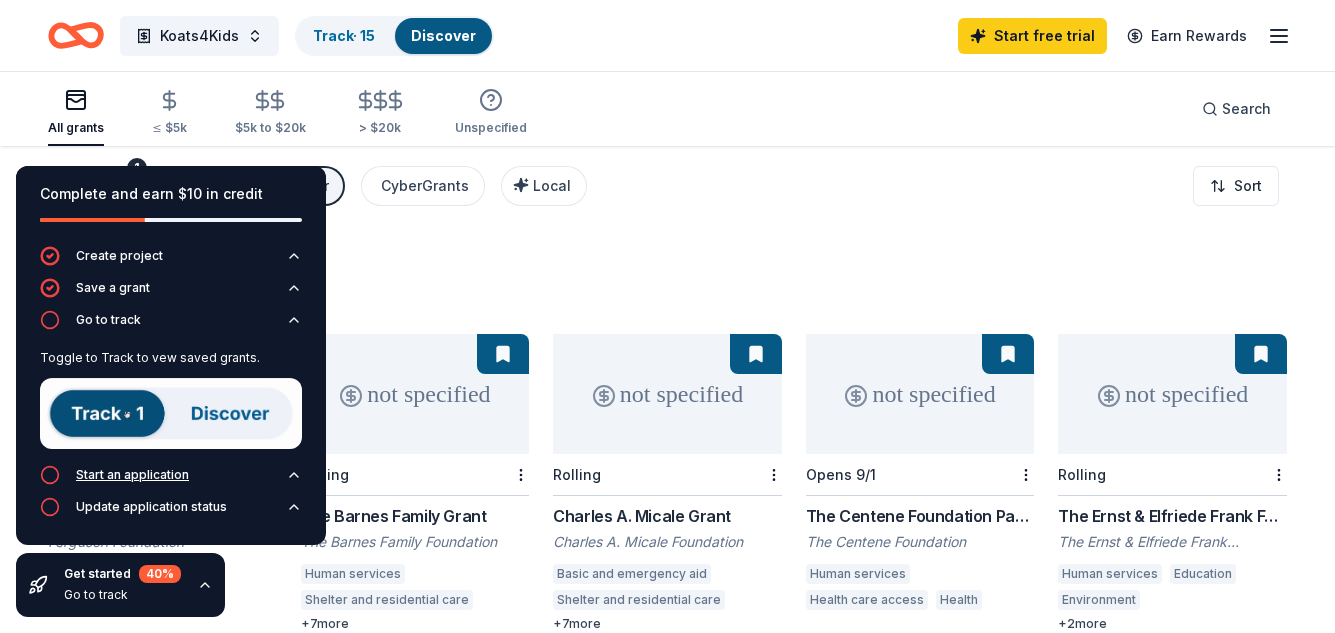 click on "Start an application" at bounding box center (132, 475) 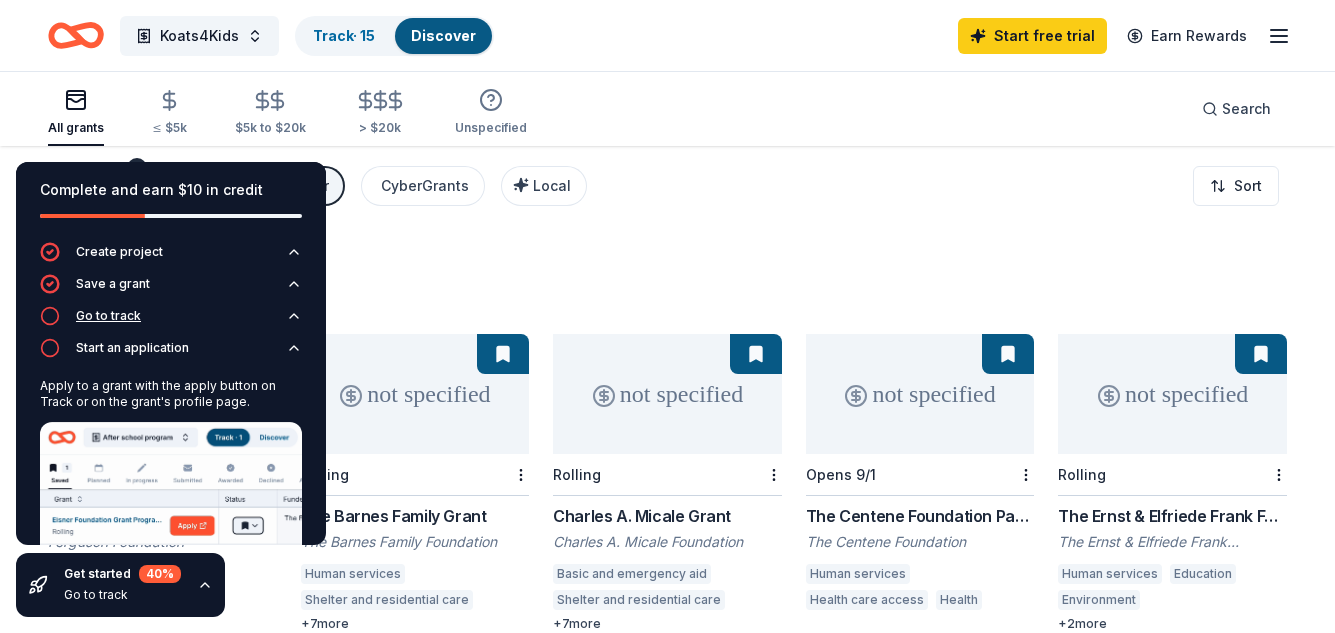 click 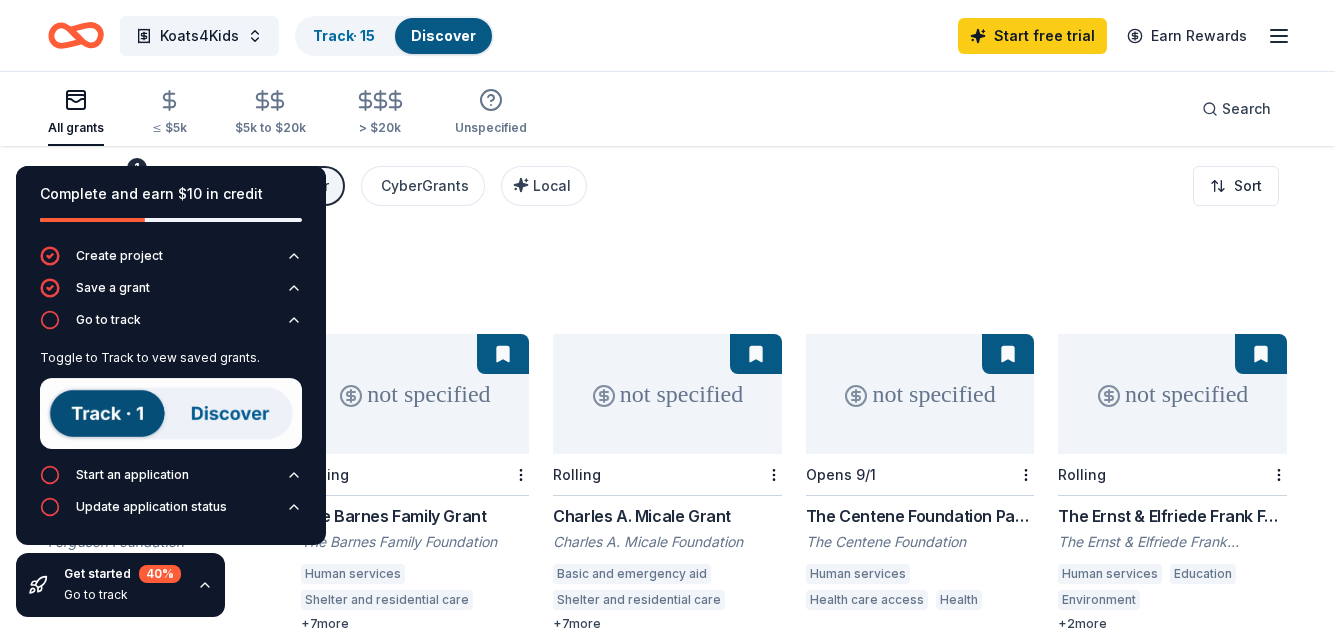 click on "Charles A. Micale Grant" at bounding box center (667, 516) 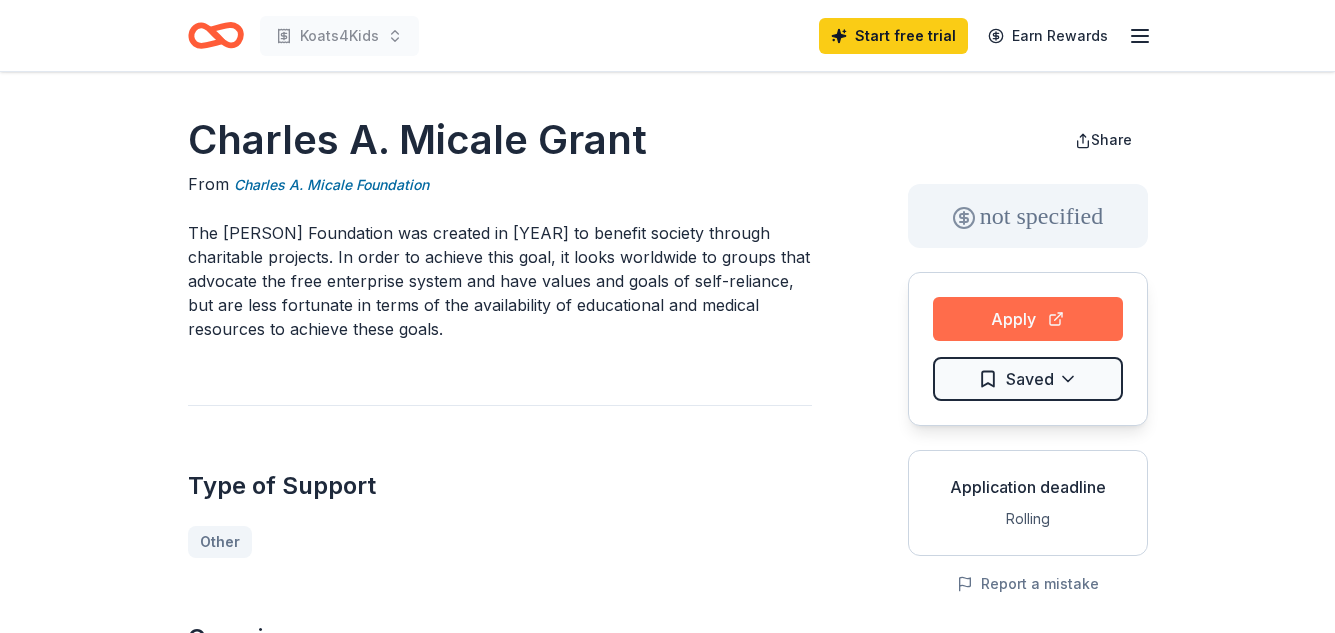 scroll, scrollTop: 0, scrollLeft: 0, axis: both 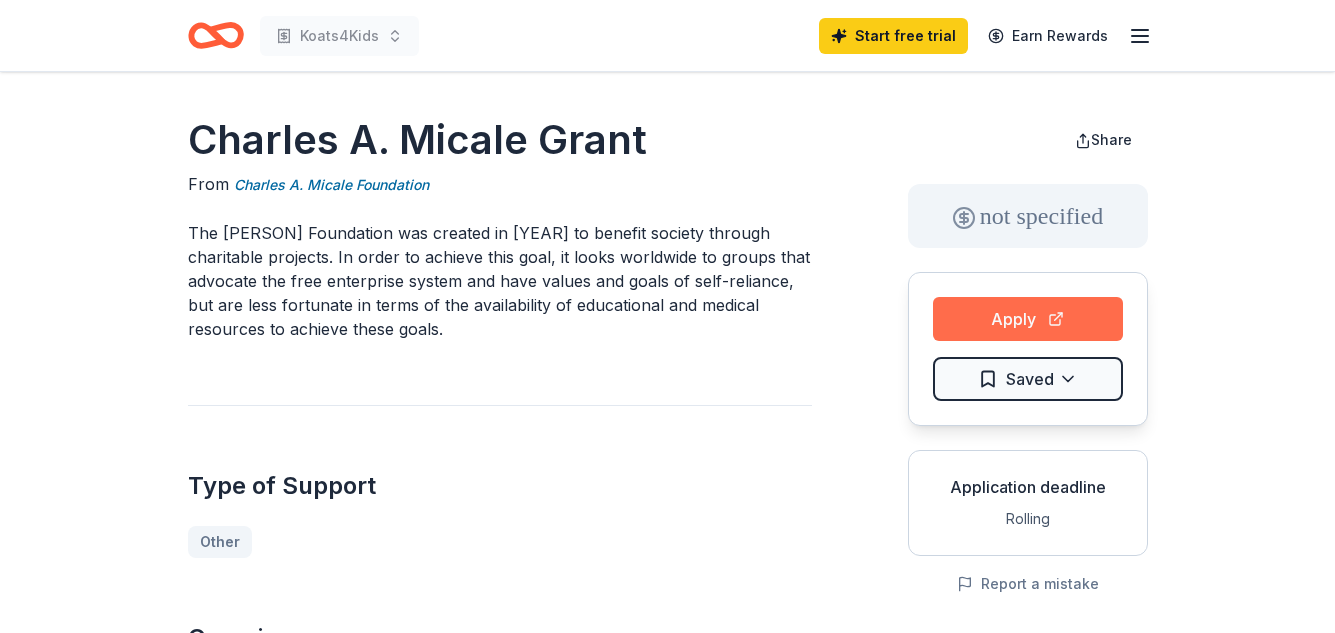click on "Apply" at bounding box center [1028, 319] 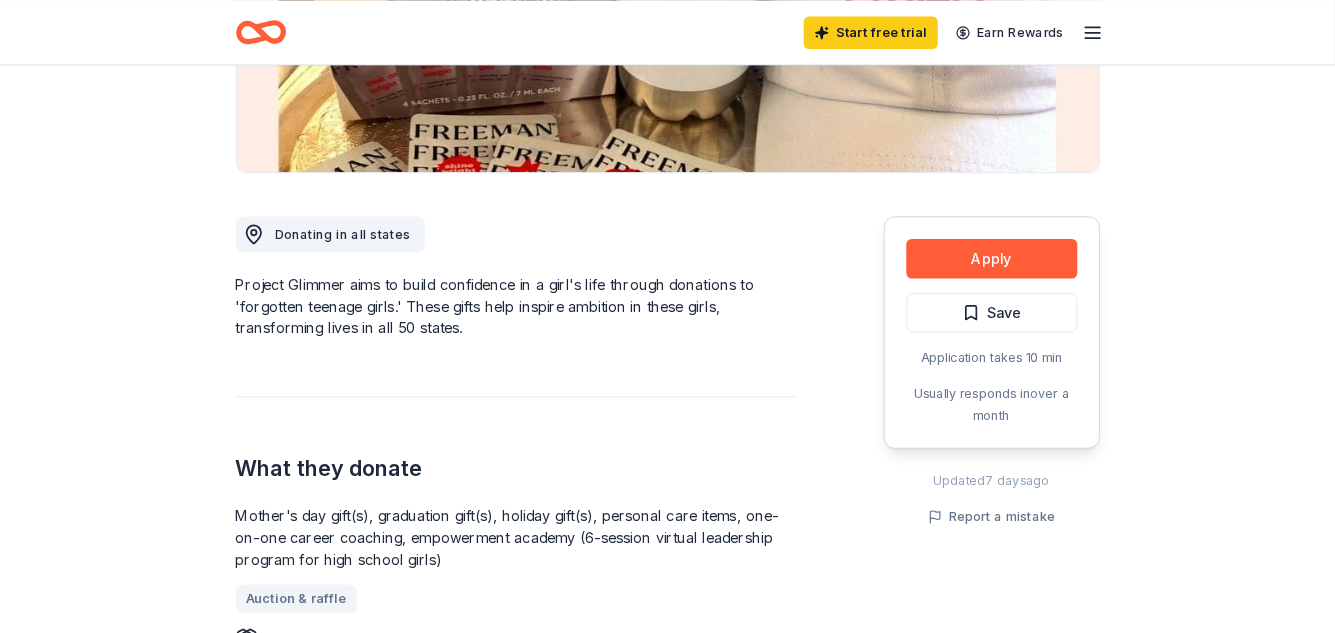scroll, scrollTop: 417, scrollLeft: 0, axis: vertical 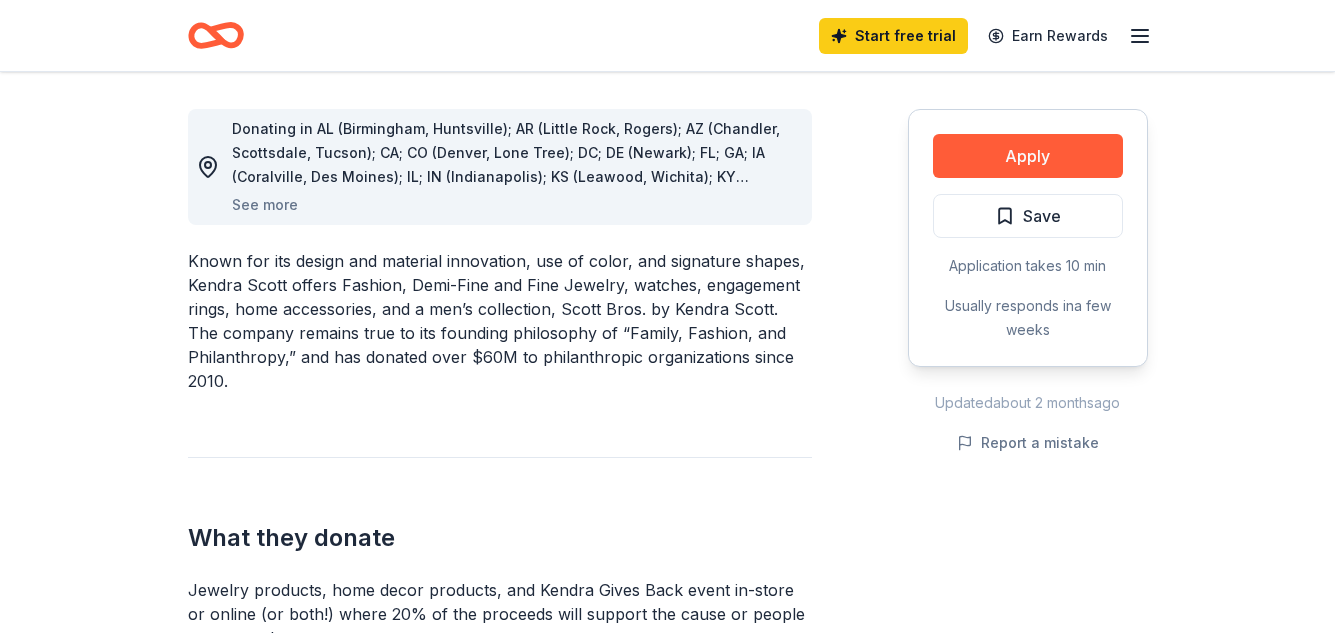 click on "Start free  trial Earn Rewards Share Kendra Scott 4.7 • 118  reviews 10   applies  last week approval rate Share Donating in AL (Birmingham, Huntsville); AR (Little Rock, Rogers); AZ (Chandler, Scottsdale, Tucson); CA; CO (Denver, Lone Tree); DC; DE (Newark); FL; GA; IA (Coralville, Des Moines); IL; IN (Indianapolis); KS (Leawood, Wichita); KY (Lexington, Louisville); LA; MA (Boston, Dedham, Lynnfield); MD (Bethesda); MI; MN (Bloomington); MO; MS (Jackson); NC; NE (Omaha); NJ (Paramus, Short Hills); NM (Albuquerque); NV (Las Vegas); NY; OH; OK; PA; SC; TN; TX; VA; WI (Brookfield, Madison) See more Known for its design and material innovation, use of color, and signature shapes, Kendra Scott offers Fashion, Demi-Fine and Fine Jewelry, watches, engagement rings, home accessories, and a men’s collection, Scott Bros. by Kendra Scott. The company remains true to its founding philosophy of “Family, Fashion, and Philanthropy,” and has donated over $60M to philanthropic organizations since 2010.  Preferred 20" at bounding box center [667, -231] 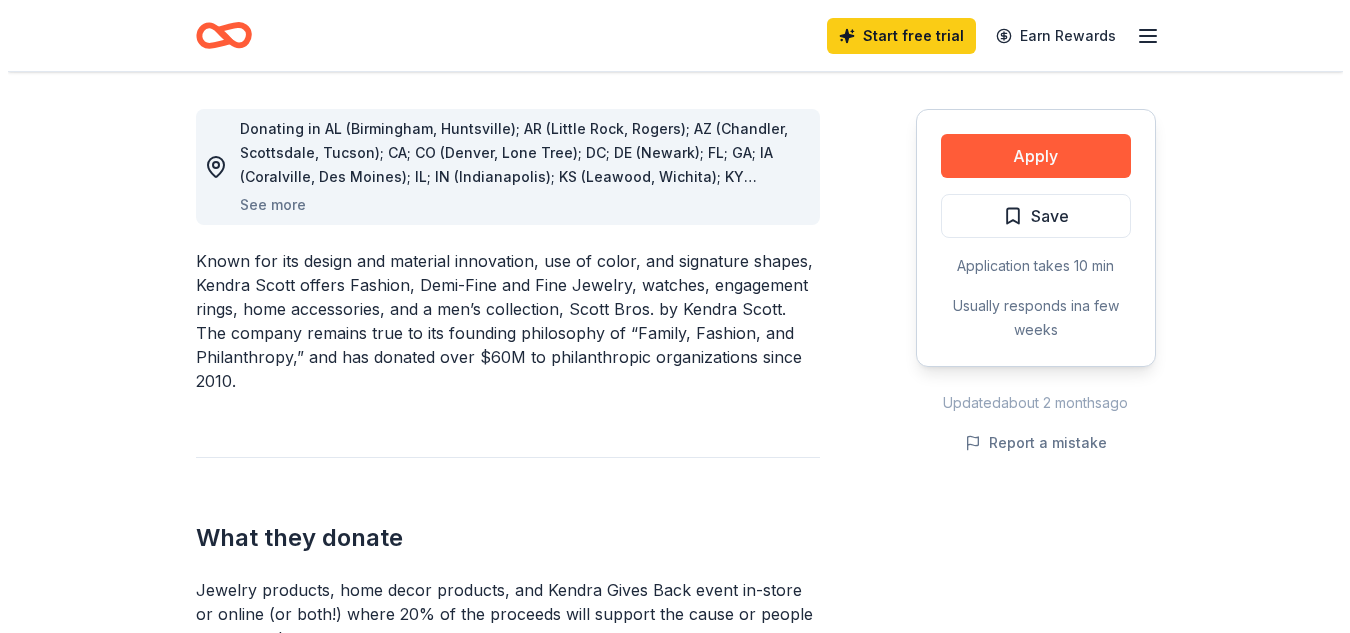 scroll, scrollTop: 535, scrollLeft: 0, axis: vertical 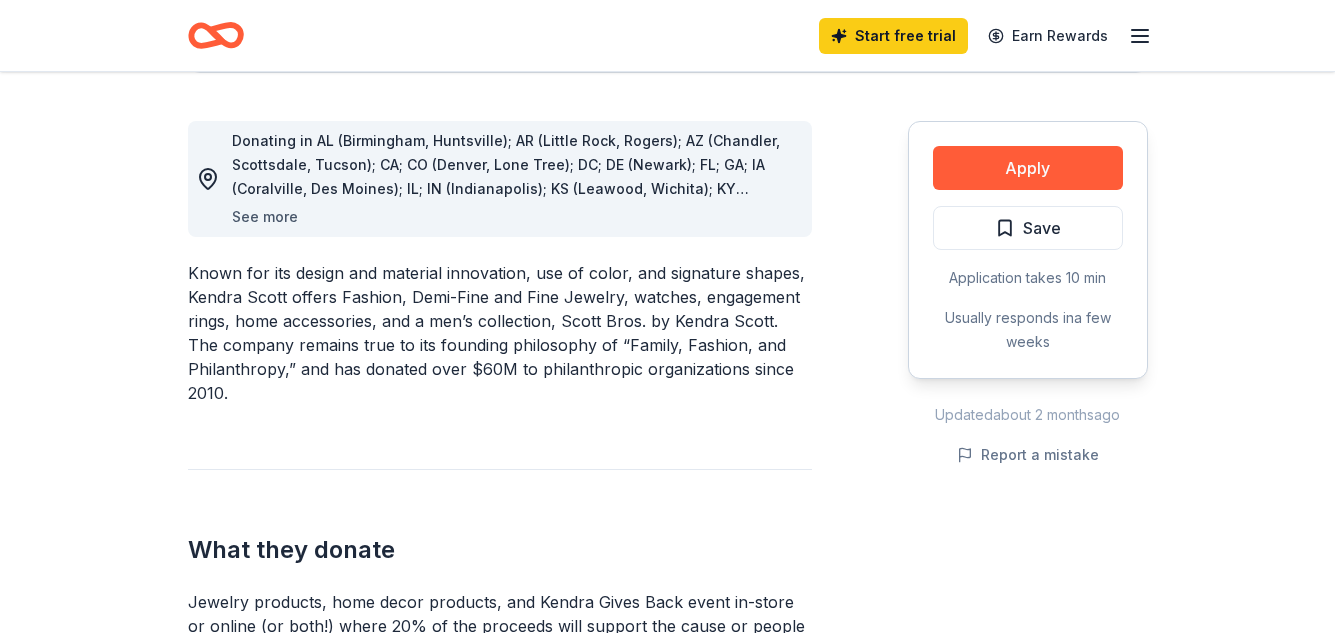 click on "See more" at bounding box center [265, 217] 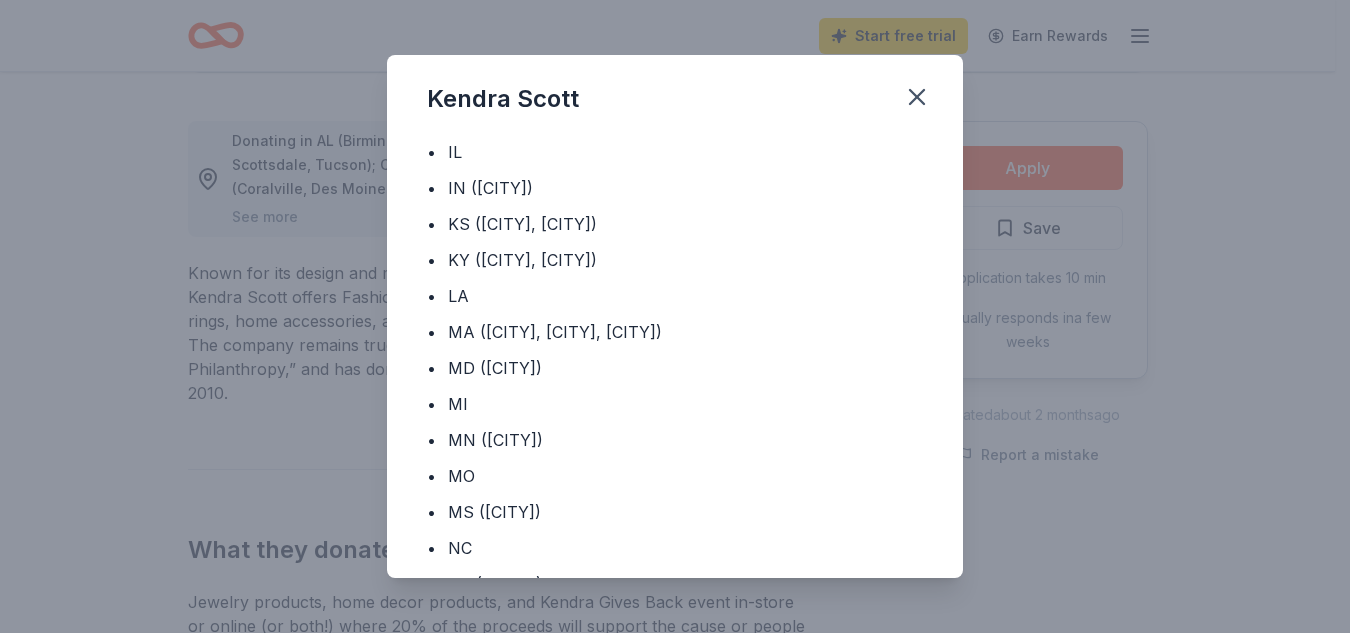 scroll, scrollTop: 580, scrollLeft: 0, axis: vertical 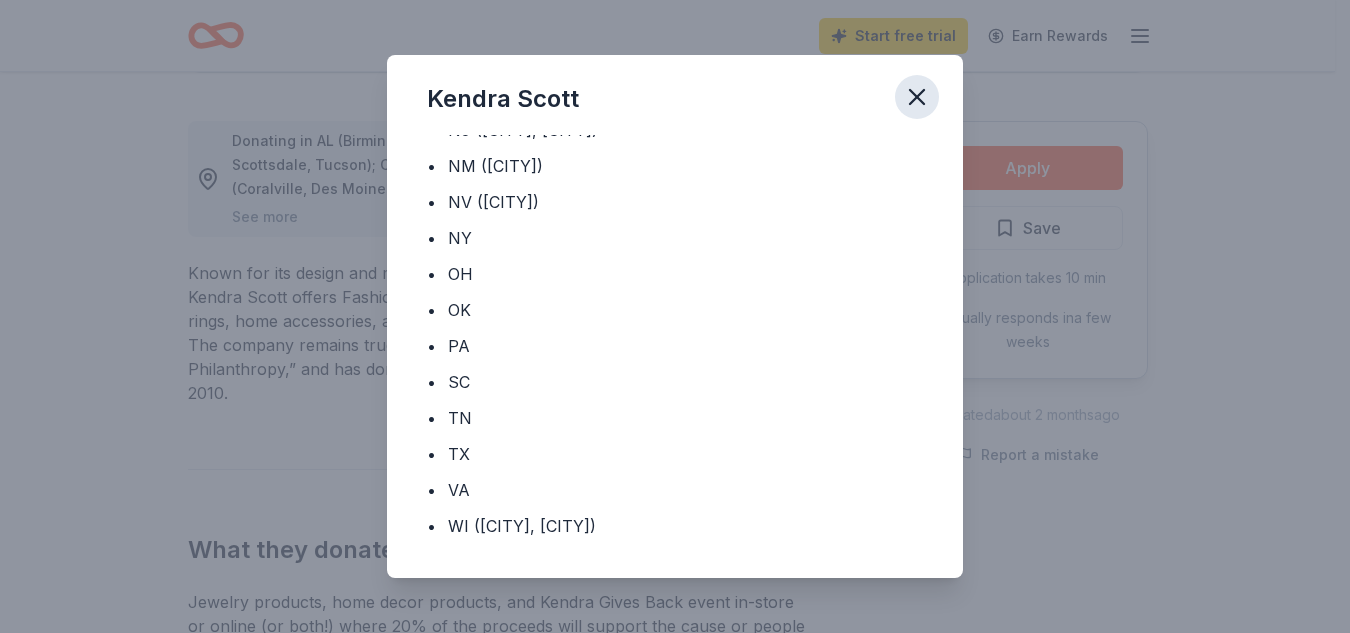 click 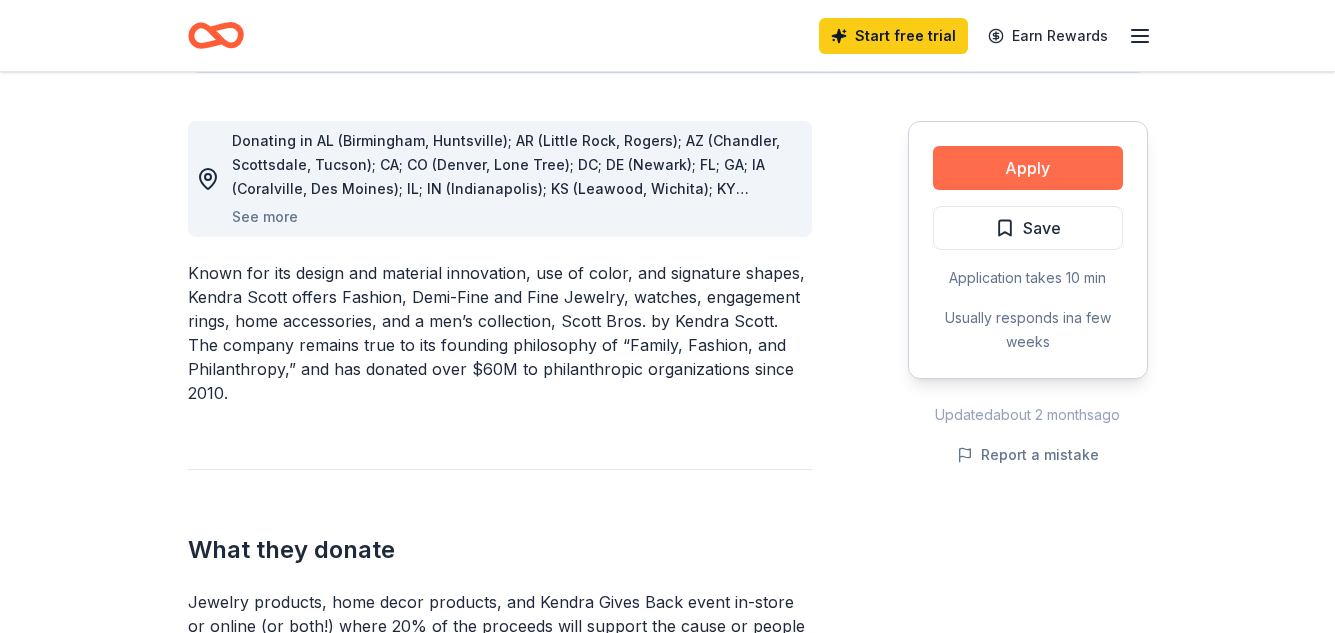 click on "Apply" at bounding box center [1028, 168] 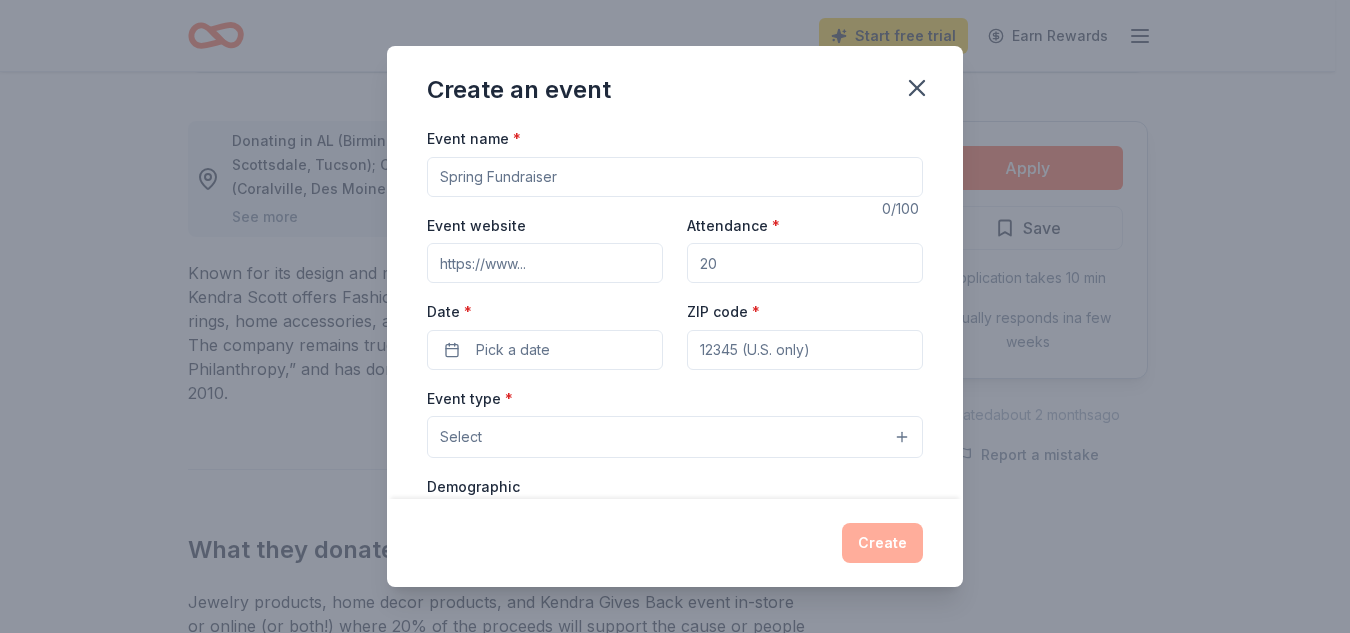 click on "Event name *" at bounding box center (675, 177) 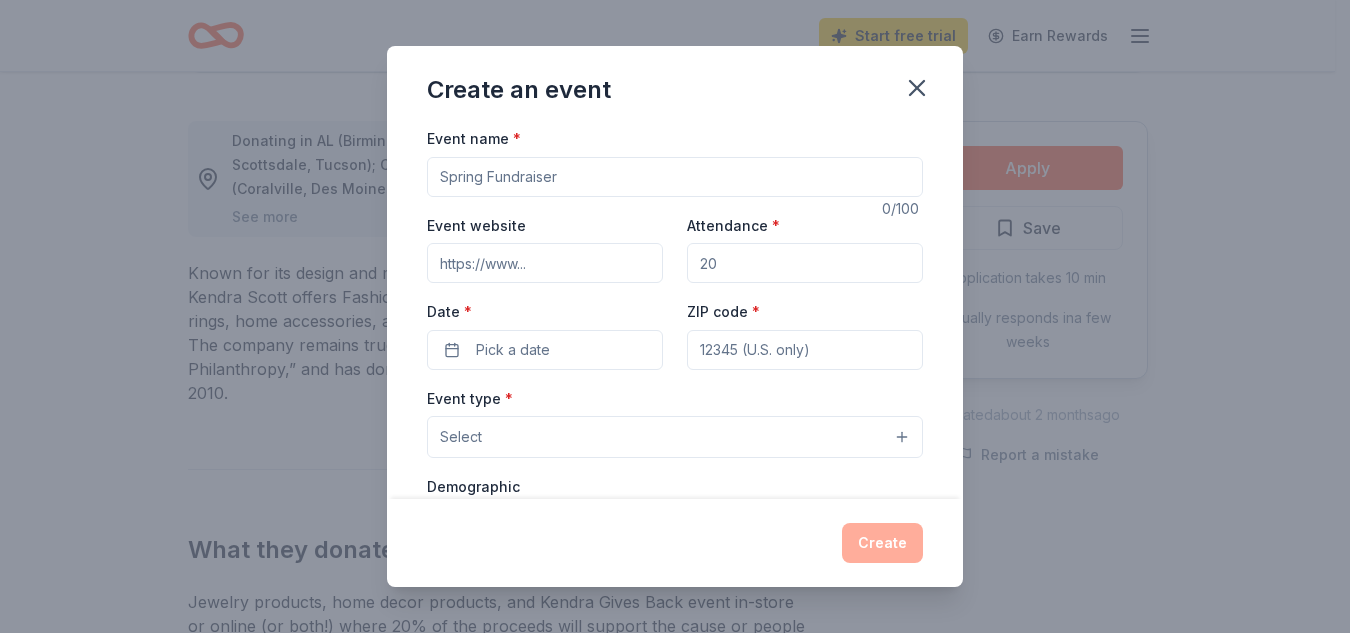 type on "k" 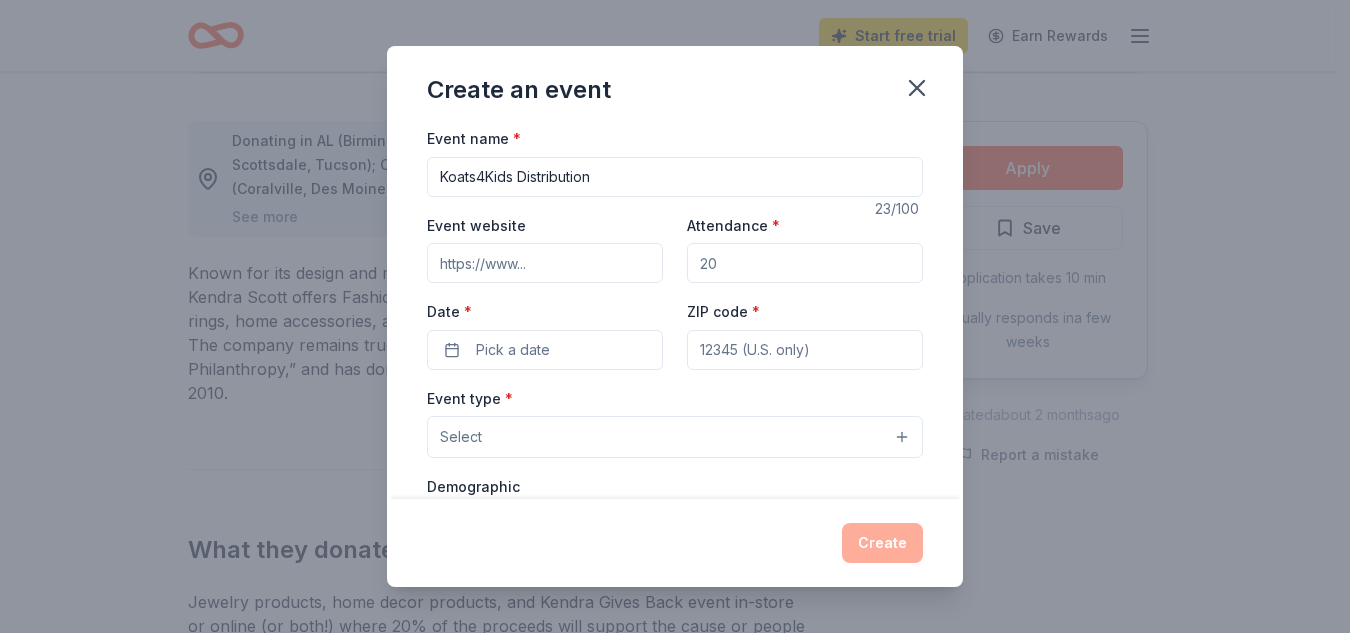 type on "Koats4Kids Distribution" 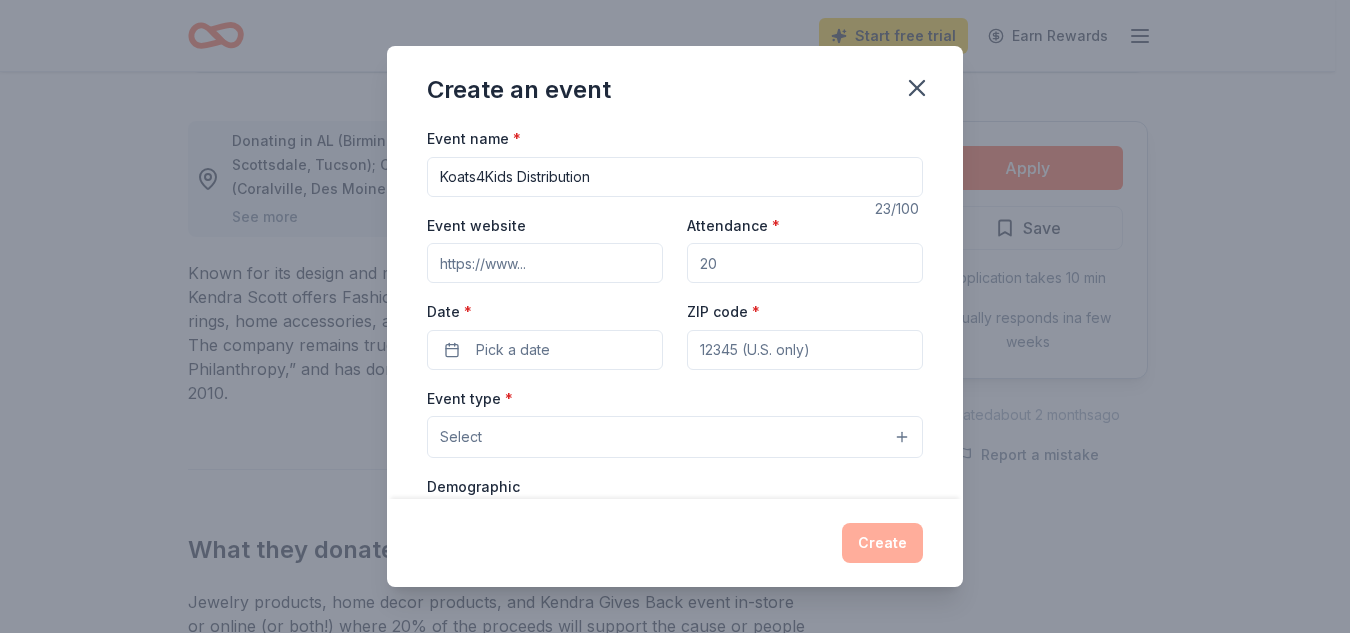 type on "www.infinitehands.org" 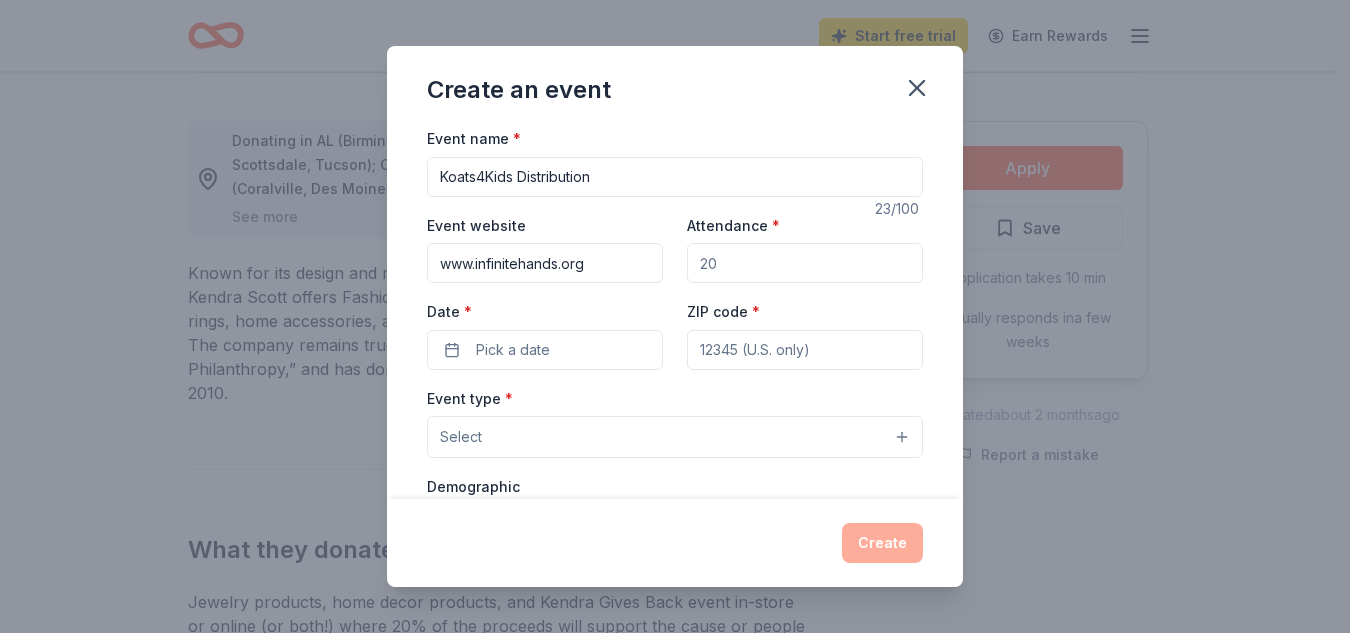 click on "Attendance *" at bounding box center [805, 263] 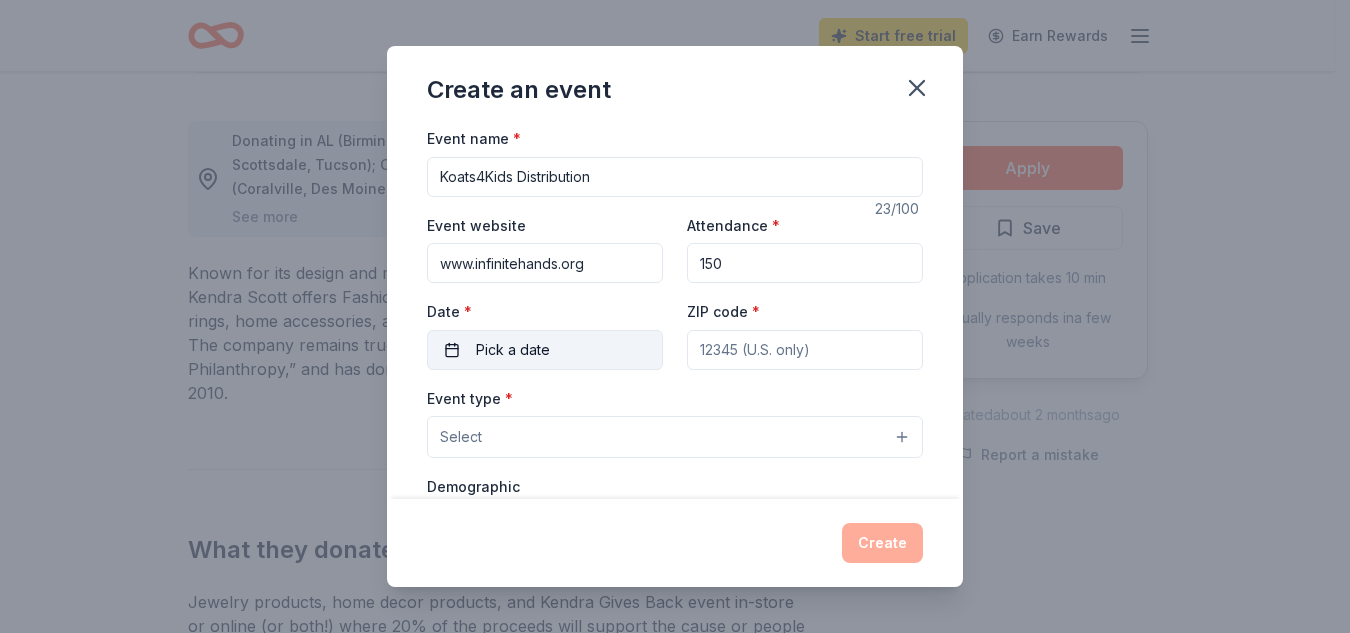 type on "150" 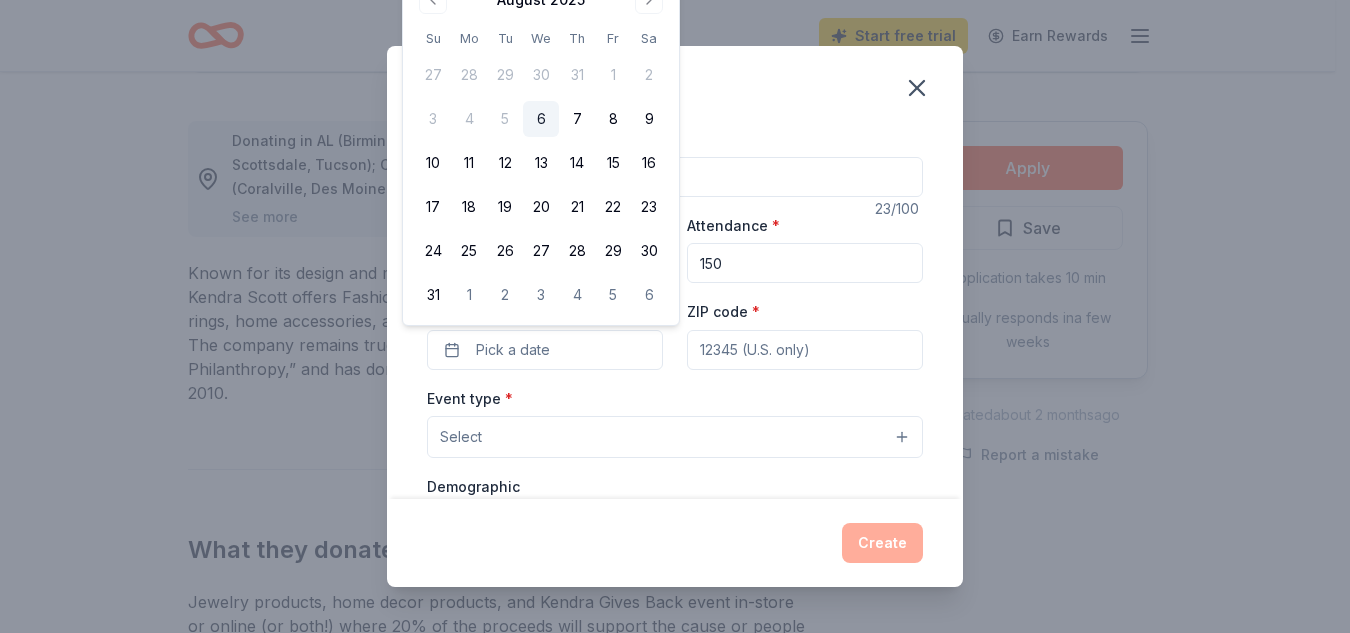 click on "Create an event Event name * Koats4Kids Distribution 23 /100 Event website www.infinitehands.org Attendance * 150 Date * Pick a date ZIP code * Event type * Select Demographic Select We use this information to help brands find events with their target demographic to sponsor their products. Mailing address Apt/unit Description What are you looking for? * Auction & raffle Meals Snacks Desserts Alcohol Beverages Send me reminders Email me reminders of donor application deadlines Recurring event Create" at bounding box center [675, 316] 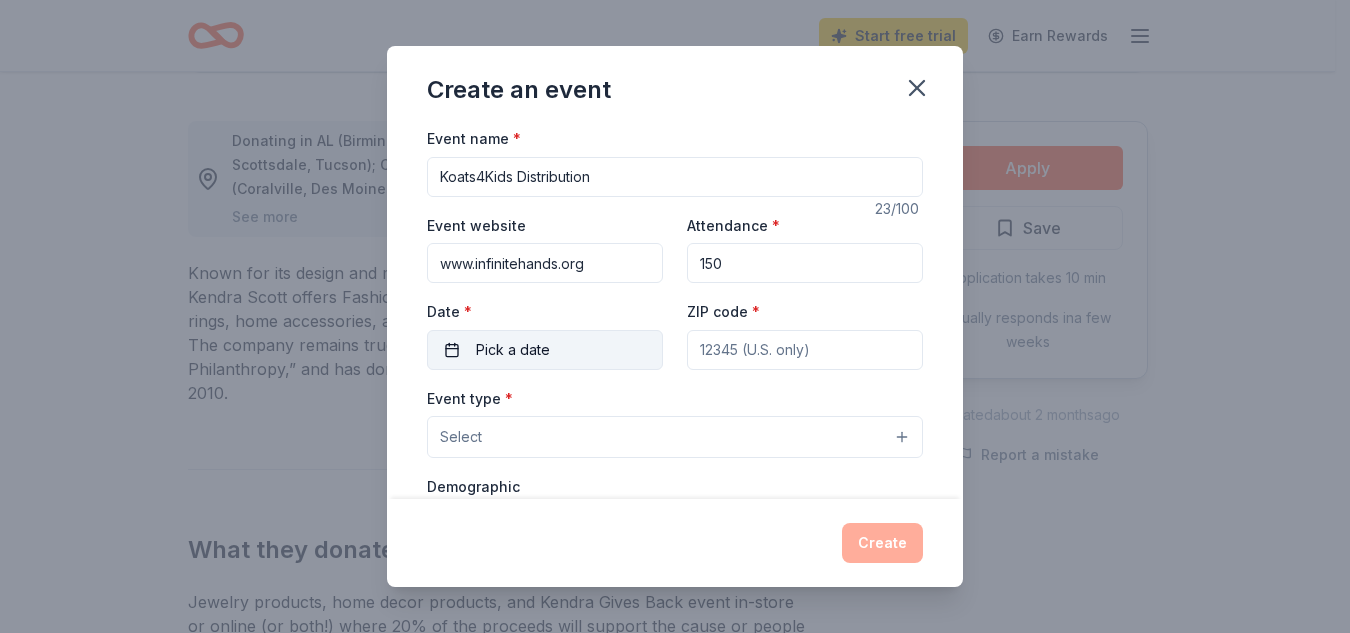click on "Pick a date" at bounding box center (545, 350) 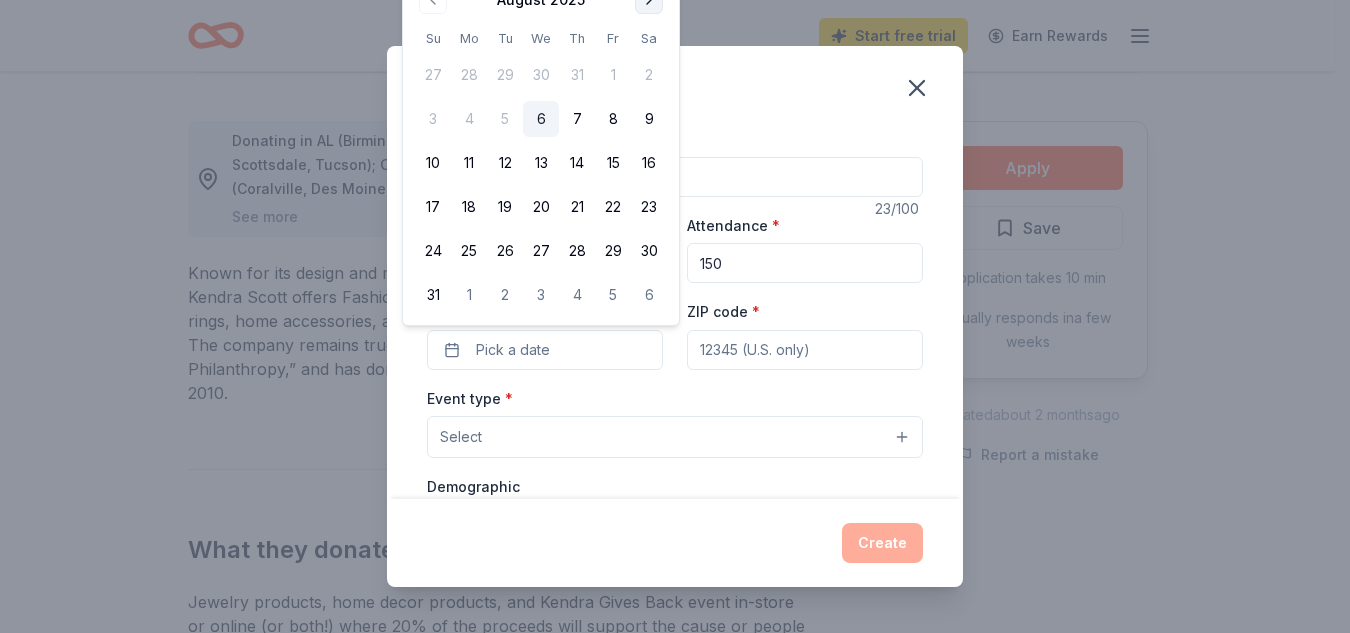 click at bounding box center [649, 0] 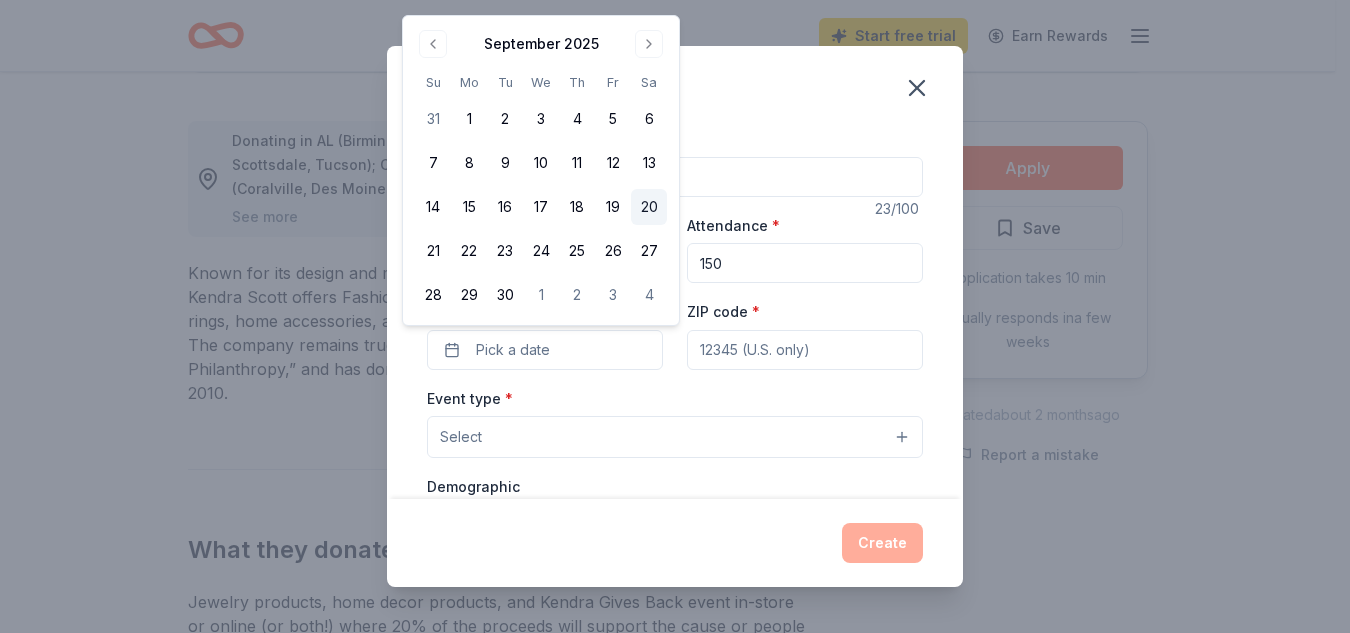 click on "20" at bounding box center (649, 207) 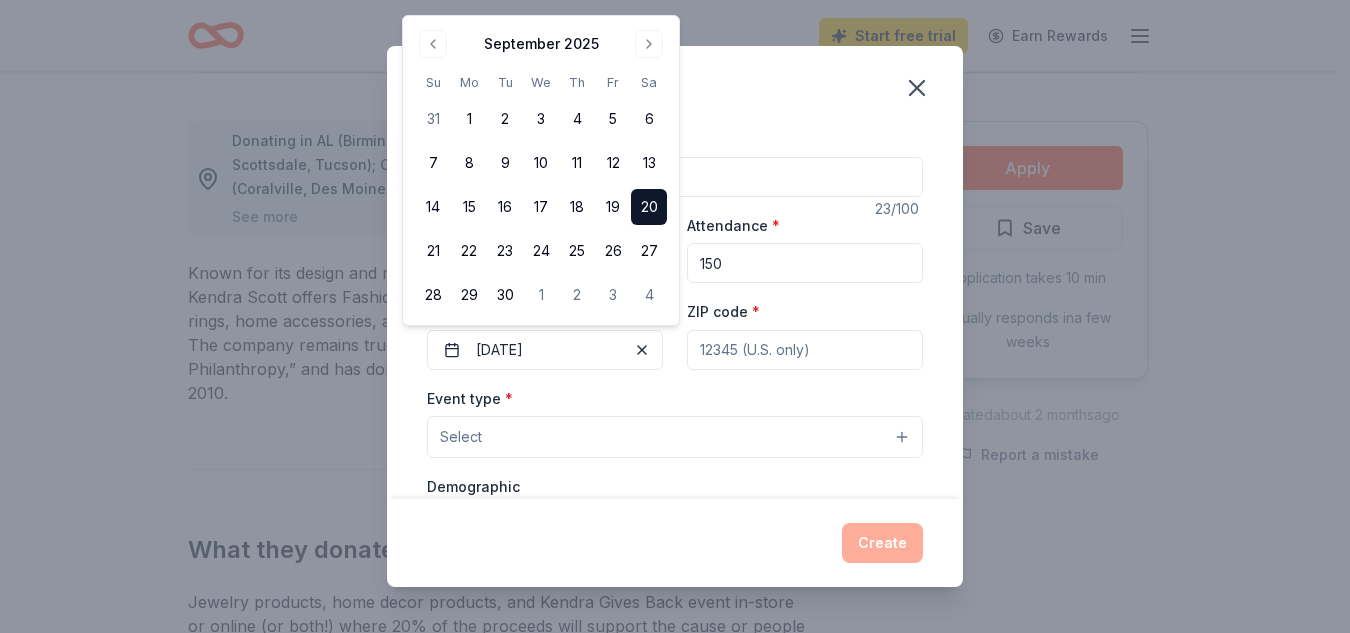 click on "Create an event Event name * Koats4Kids Distribution 23 /100 Event website www.infinitehands.org Attendance * 150 Date * 09/20/2025 ZIP code * Event type * Select Demographic Select We use this information to help brands find events with their target demographic to sponsor their products. Mailing address Apt/unit Description What are you looking for? * Auction & raffle Meals Snacks Desserts Alcohol Beverages Send me reminders Email me reminders of donor application deadlines Recurring event Create" at bounding box center [675, 316] 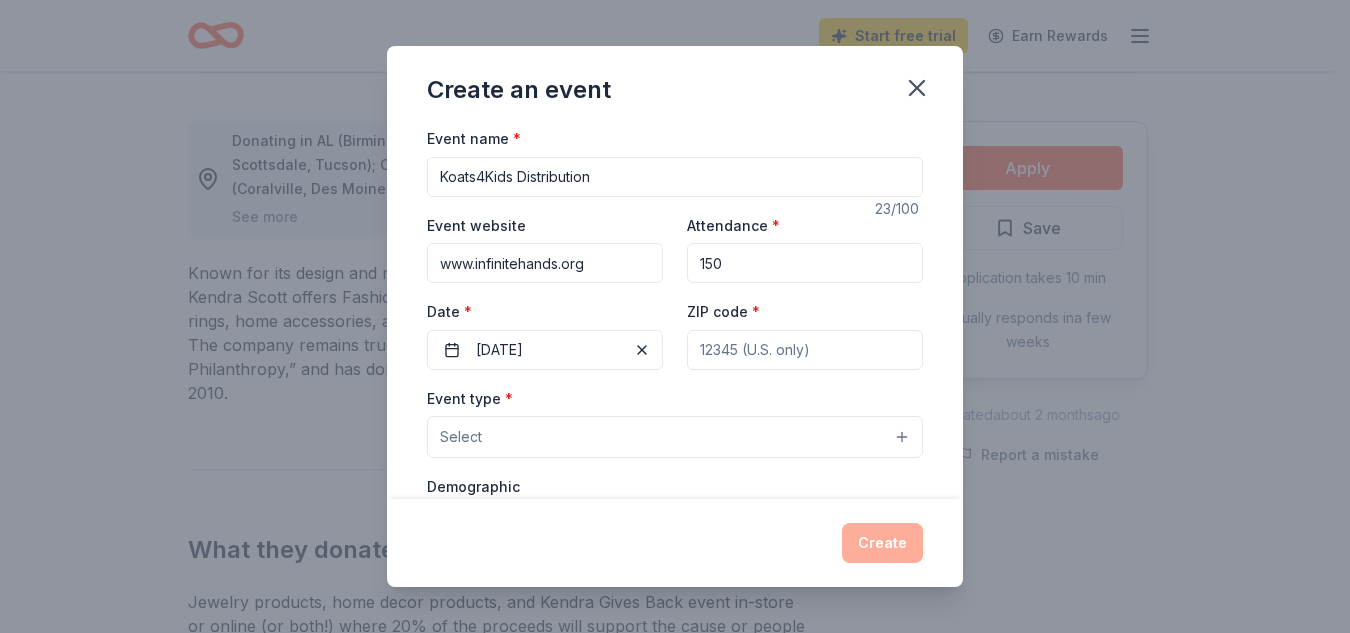 click on "ZIP code *" at bounding box center (805, 350) 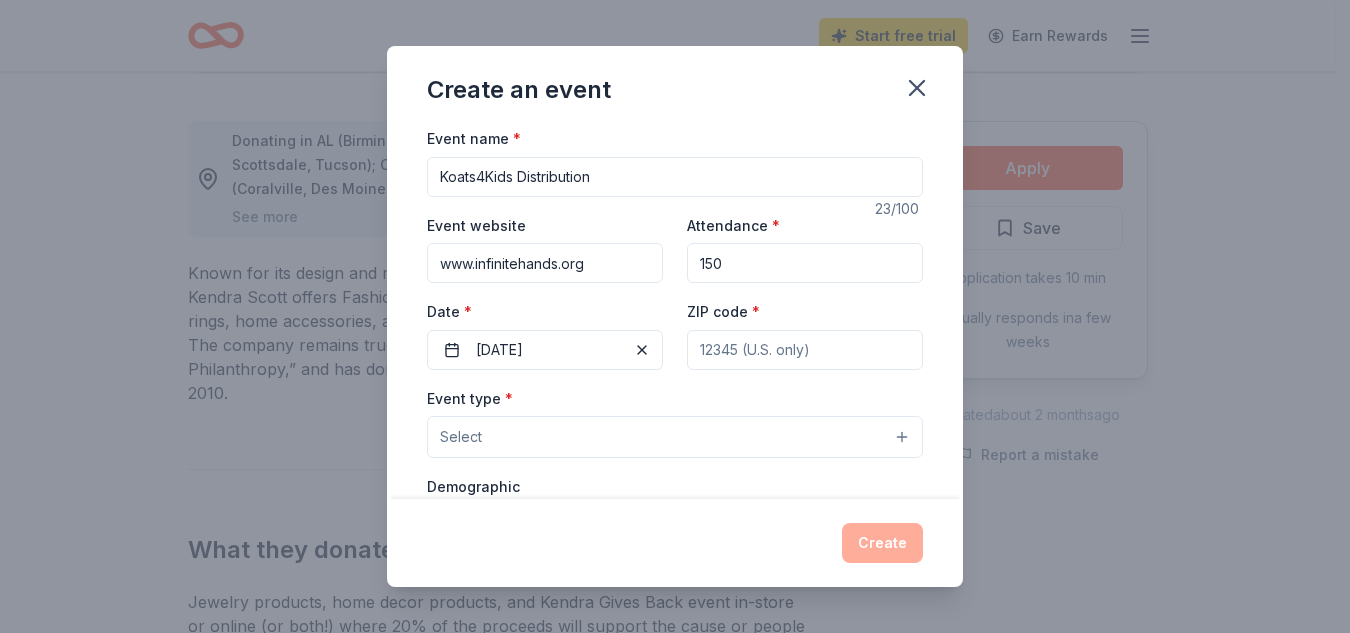 type on "77089" 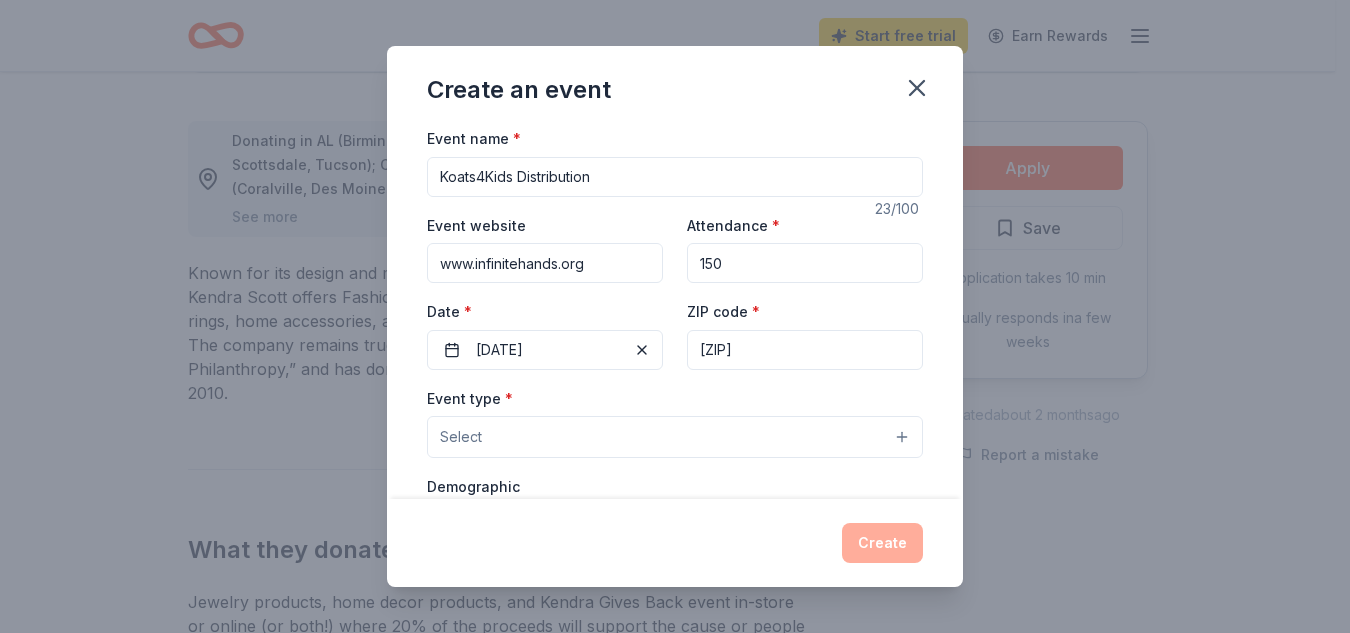type on "12726 Saranac Drive" 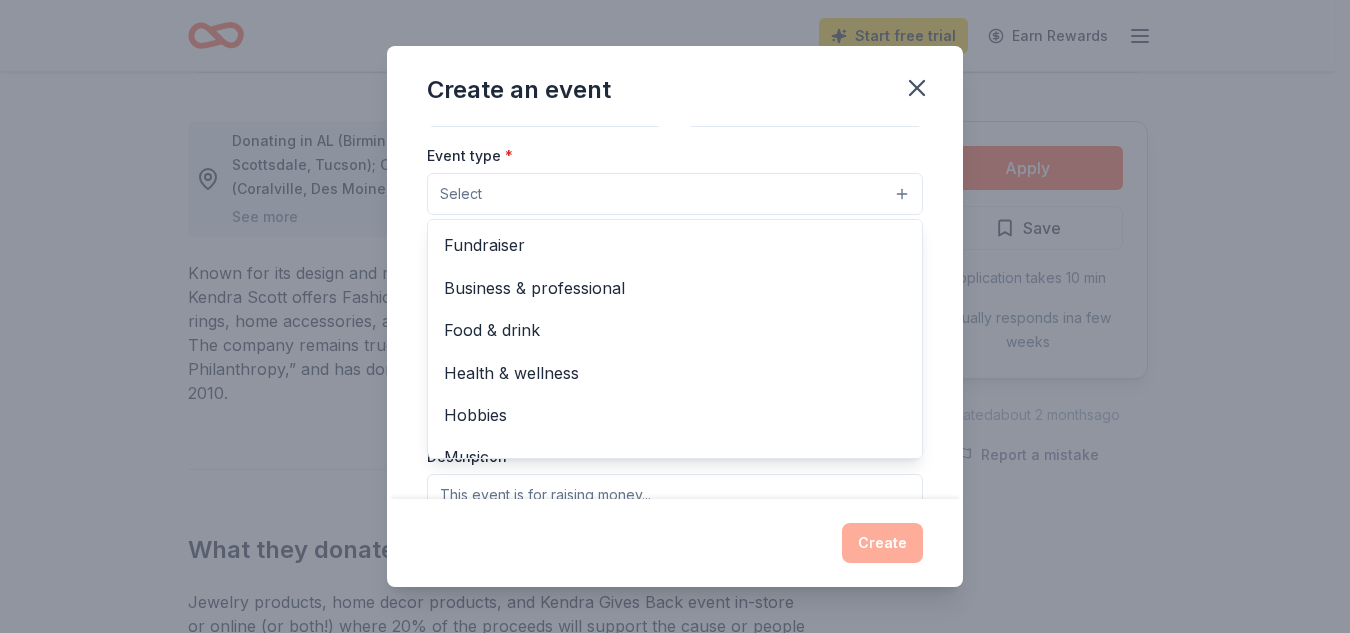 scroll, scrollTop: 258, scrollLeft: 0, axis: vertical 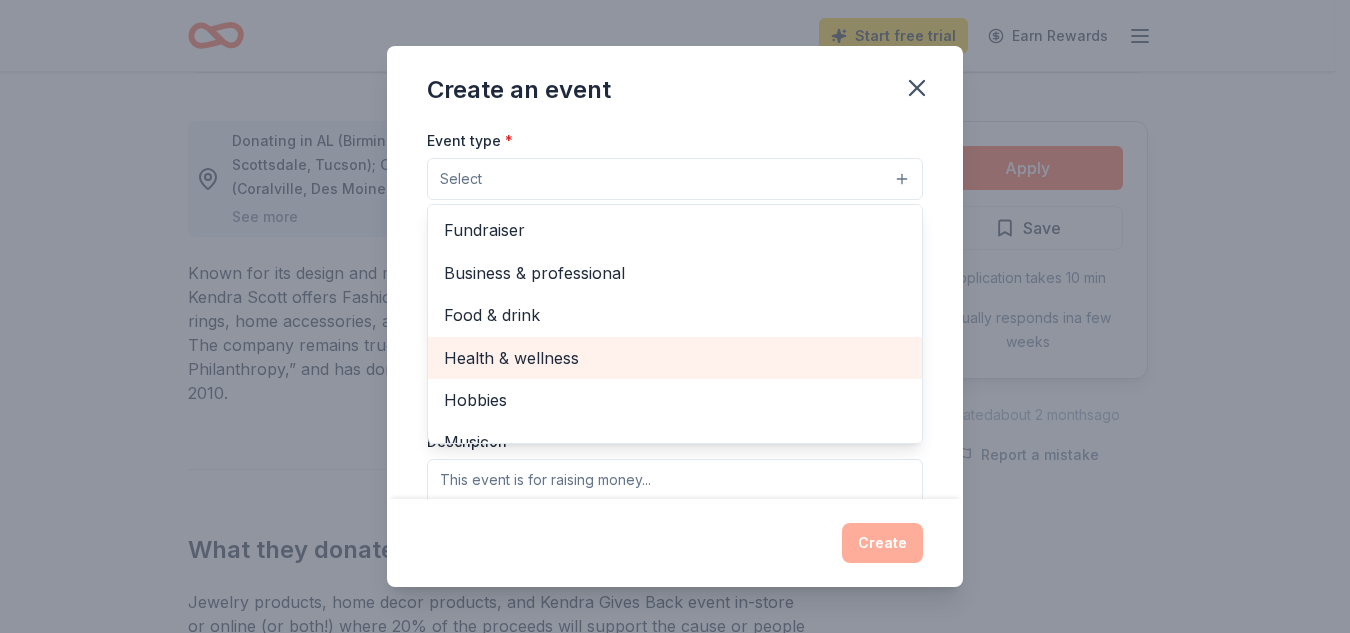 click on "Health & wellness" at bounding box center (675, 358) 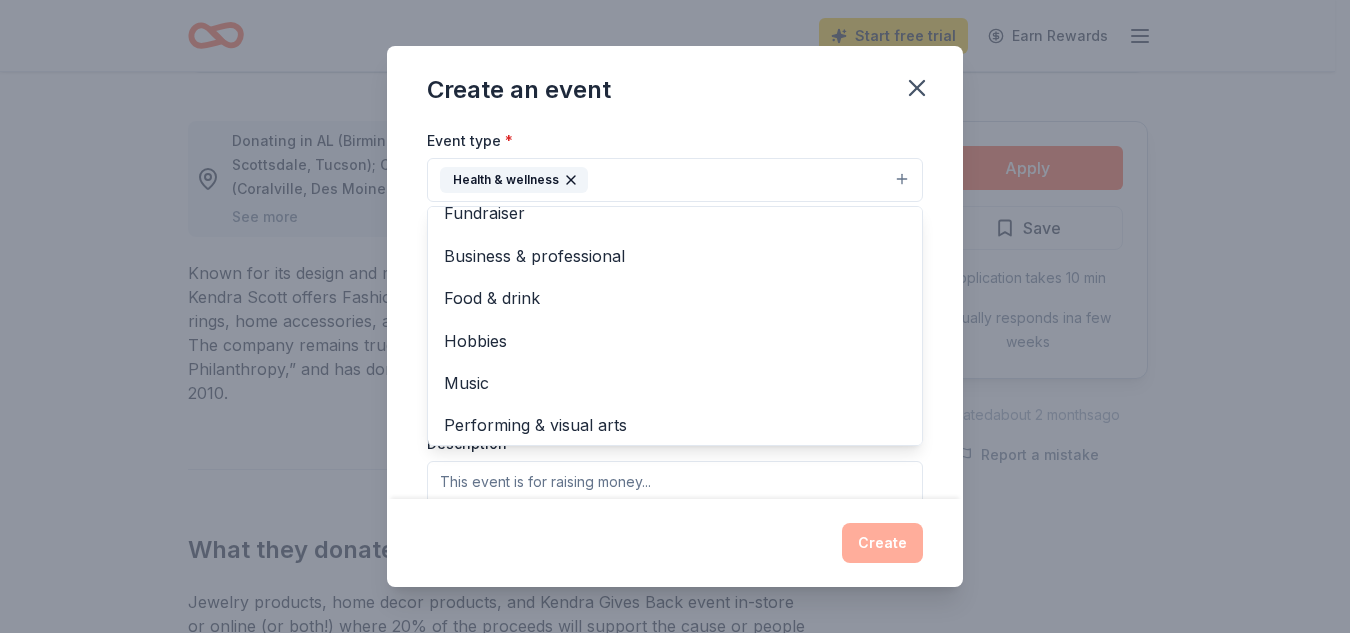 scroll, scrollTop: 24, scrollLeft: 0, axis: vertical 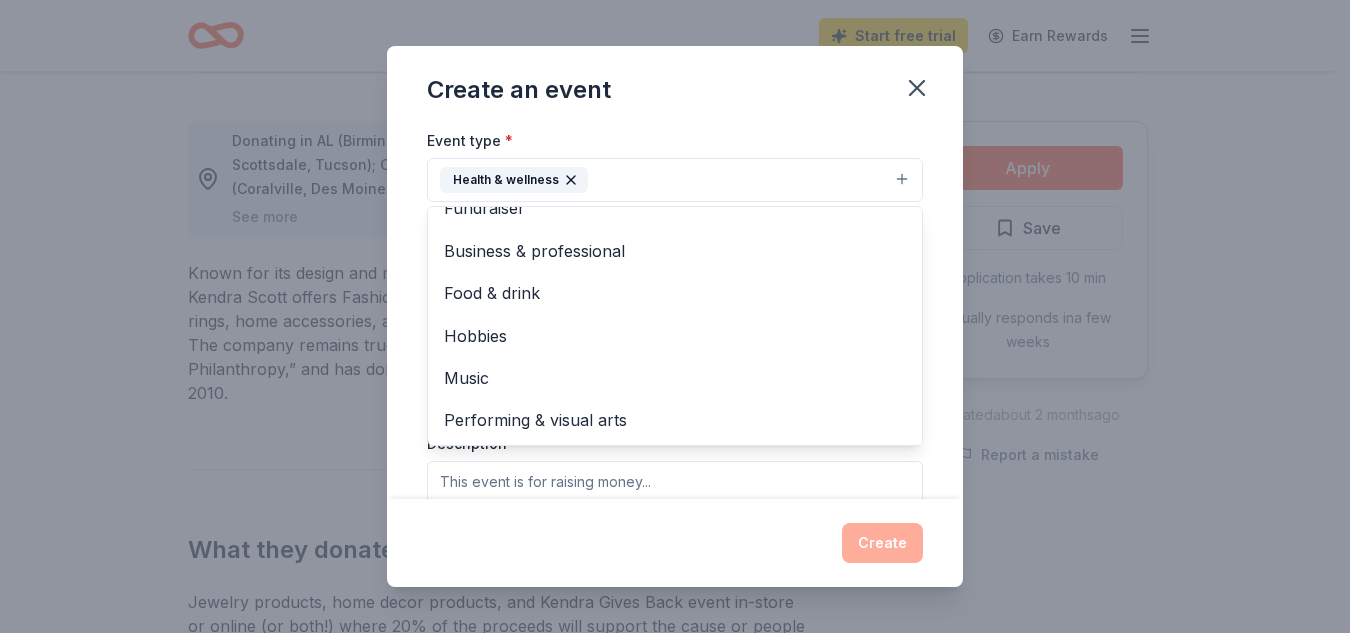 click on "Event type * Health & wellness Fundraiser Business & professional Food & drink Hobbies Music Performing & visual arts Demographic Select We use this information to help brands find events with their target demographic to sponsor their products. Mailing address 12726 Saranac Drive Apt/unit Description" at bounding box center [675, 339] 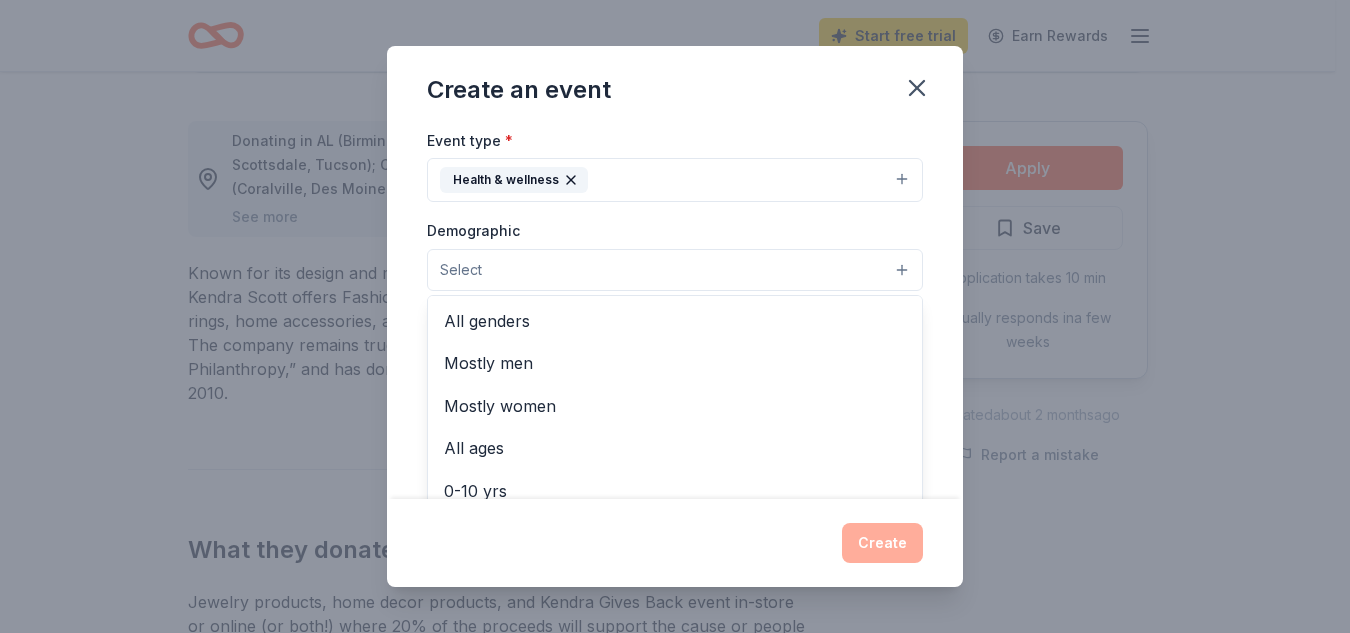 click on "Select" at bounding box center (675, 270) 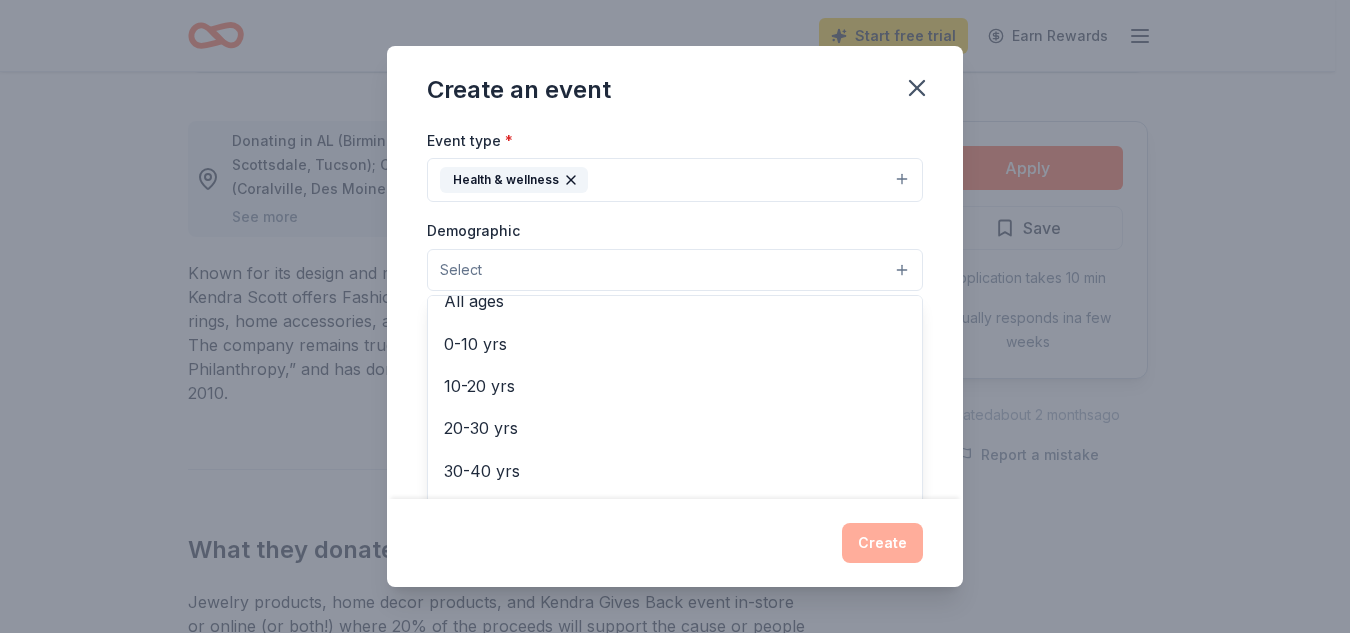 scroll, scrollTop: 163, scrollLeft: 0, axis: vertical 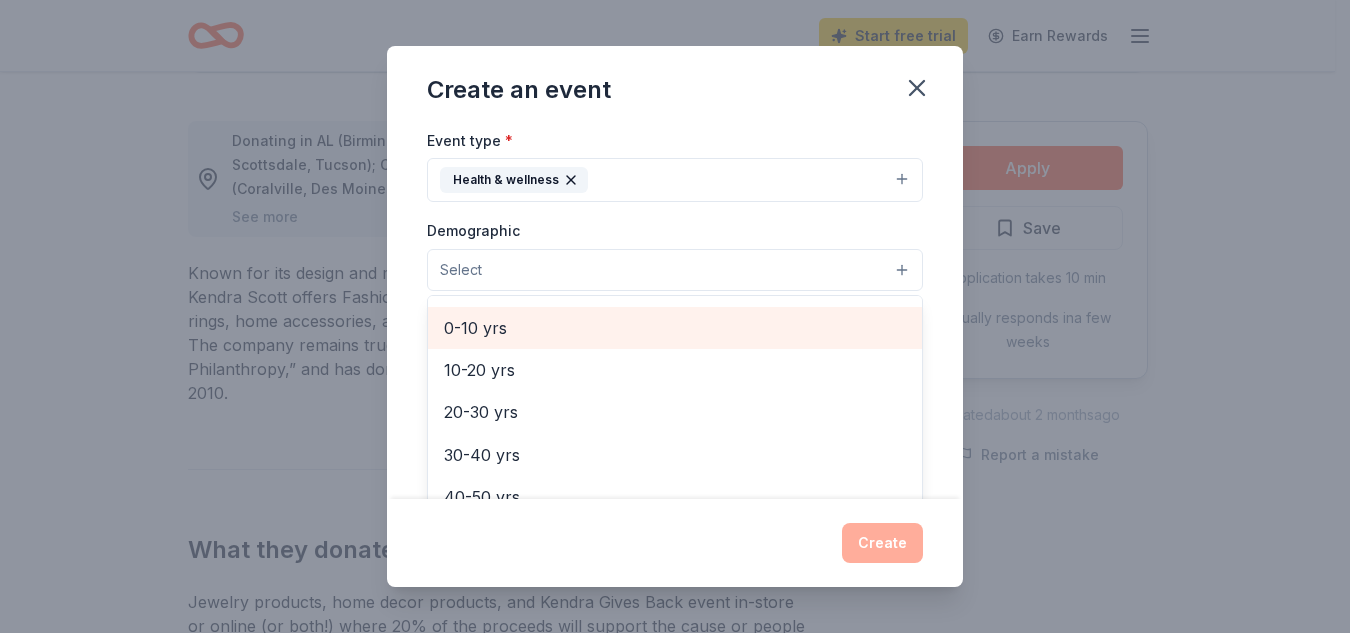 click on "0-10 yrs" at bounding box center (675, 328) 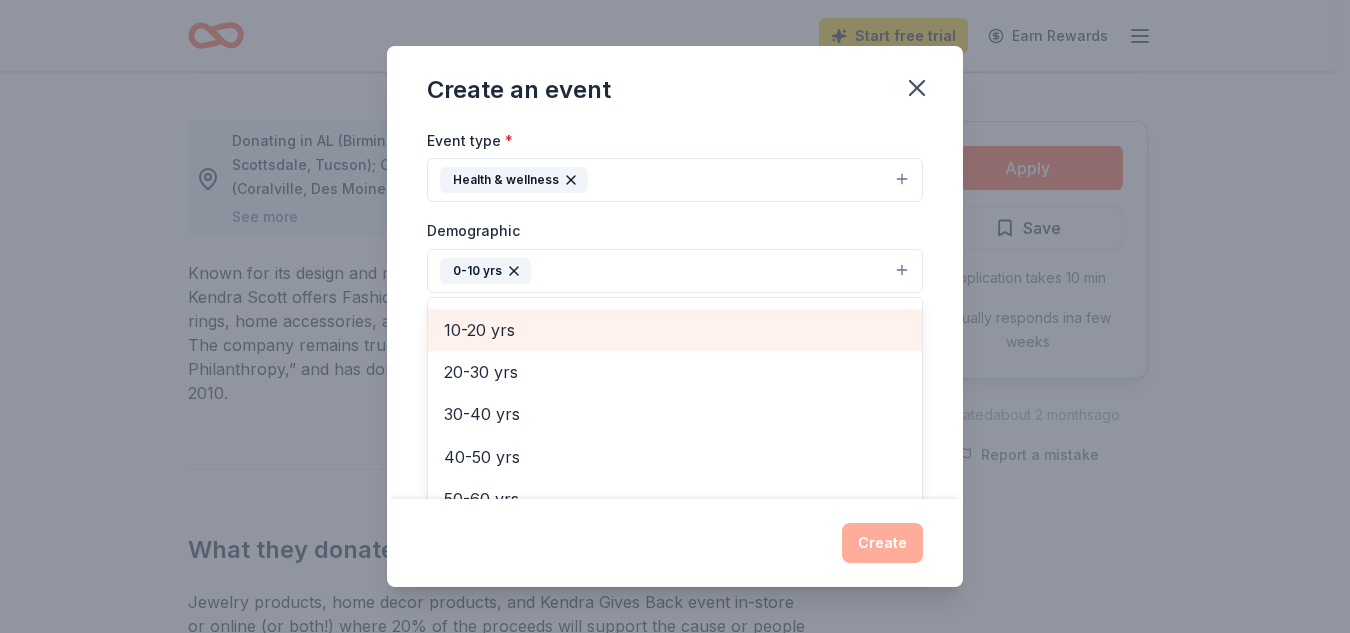 click on "10-20 yrs" at bounding box center (675, 330) 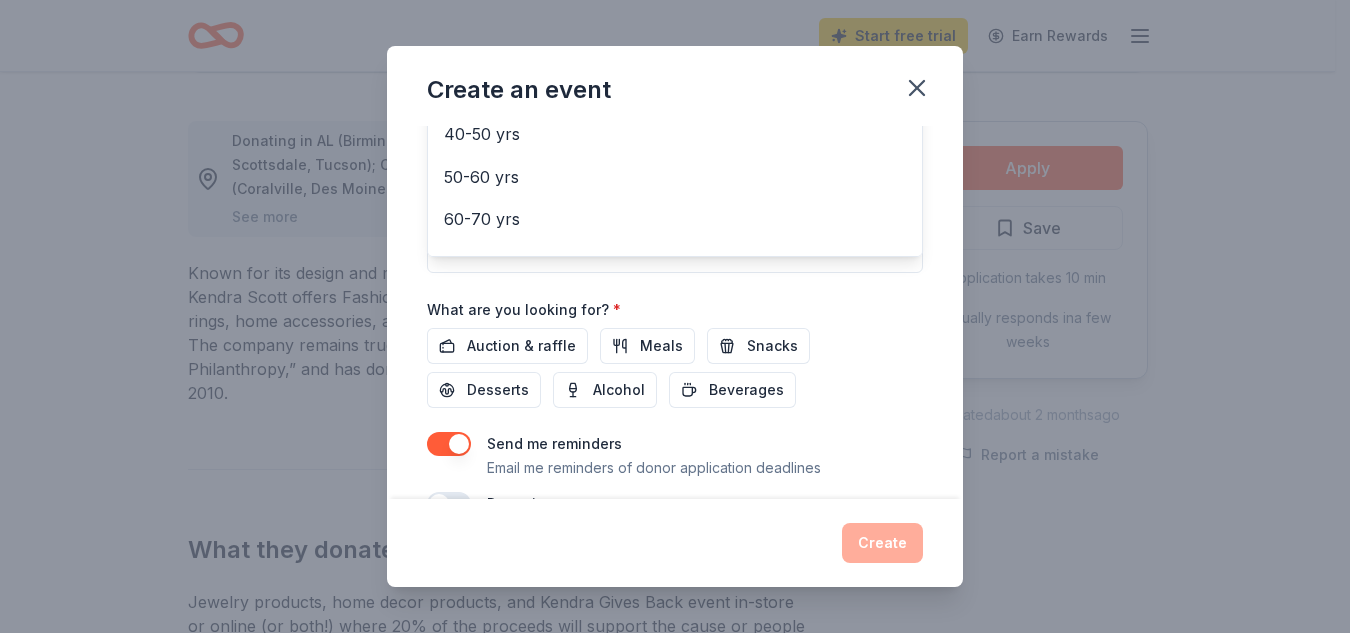 scroll, scrollTop: 587, scrollLeft: 0, axis: vertical 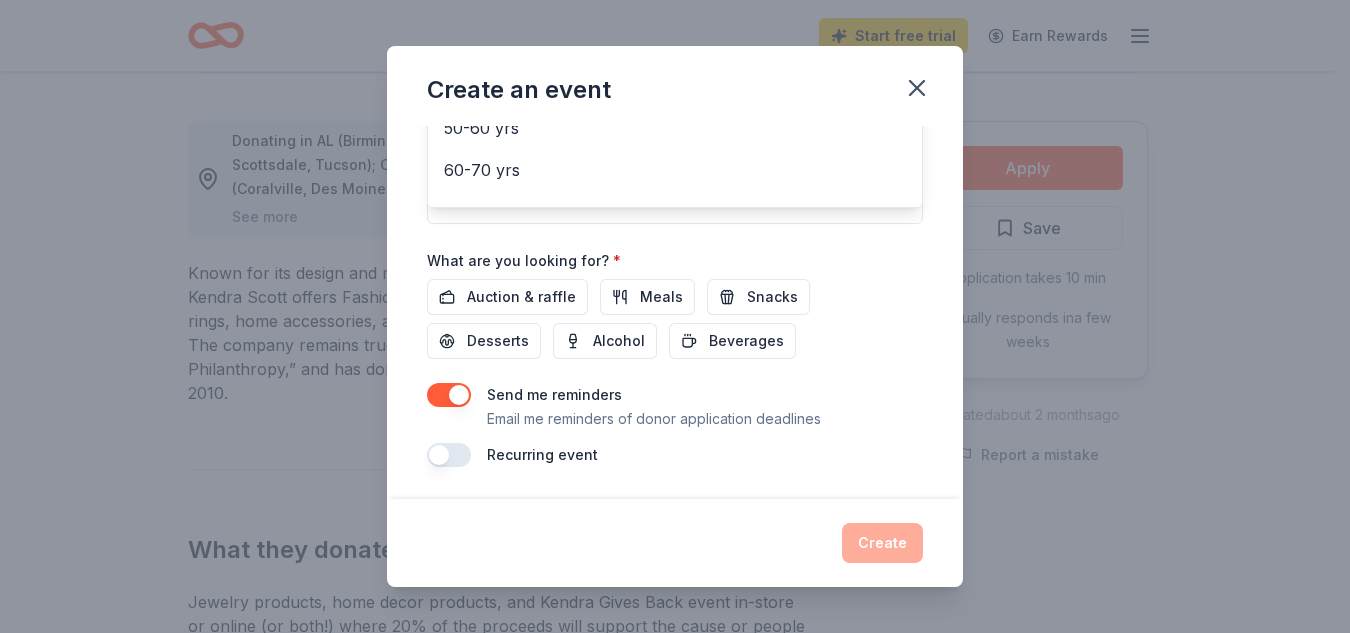 click on "Create an event Event name * Koats4Kids Distribution 23 /100 Event website www.infinitehands.org Attendance * 150 Date * 09/20/2025 ZIP code * 77089 Event type * Health & wellness Demographic 0-10 yrs 10-20 yrs All genders Mostly men Mostly women All ages 20-30 yrs 30-40 yrs 40-50 yrs 50-60 yrs 60-70 yrs 70-80 yrs 80+ yrs We use this information to help brands find events with their target demographic to sponsor their products. Mailing address 12726 Saranac Drive Apt/unit Description What are you looking for? * Auction & raffle Meals Snacks Desserts Alcohol Beverages Send me reminders Email me reminders of donor application deadlines Recurring event Create" at bounding box center (675, 316) 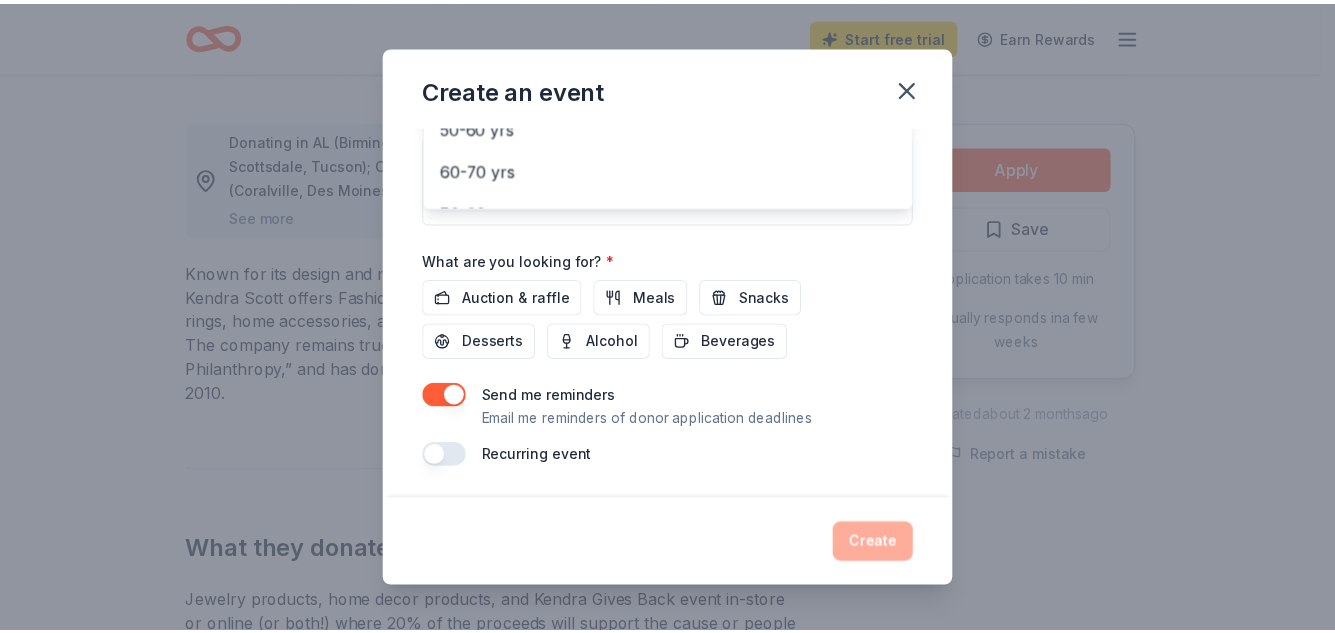 scroll, scrollTop: 217, scrollLeft: 0, axis: vertical 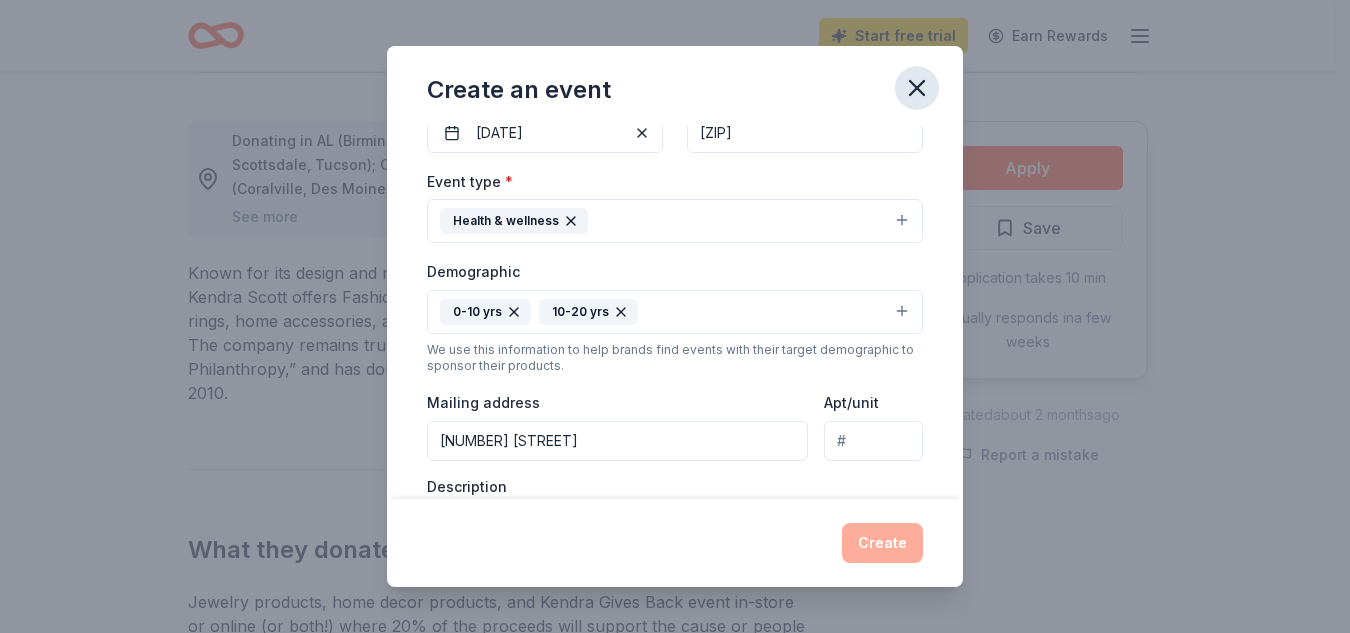 click 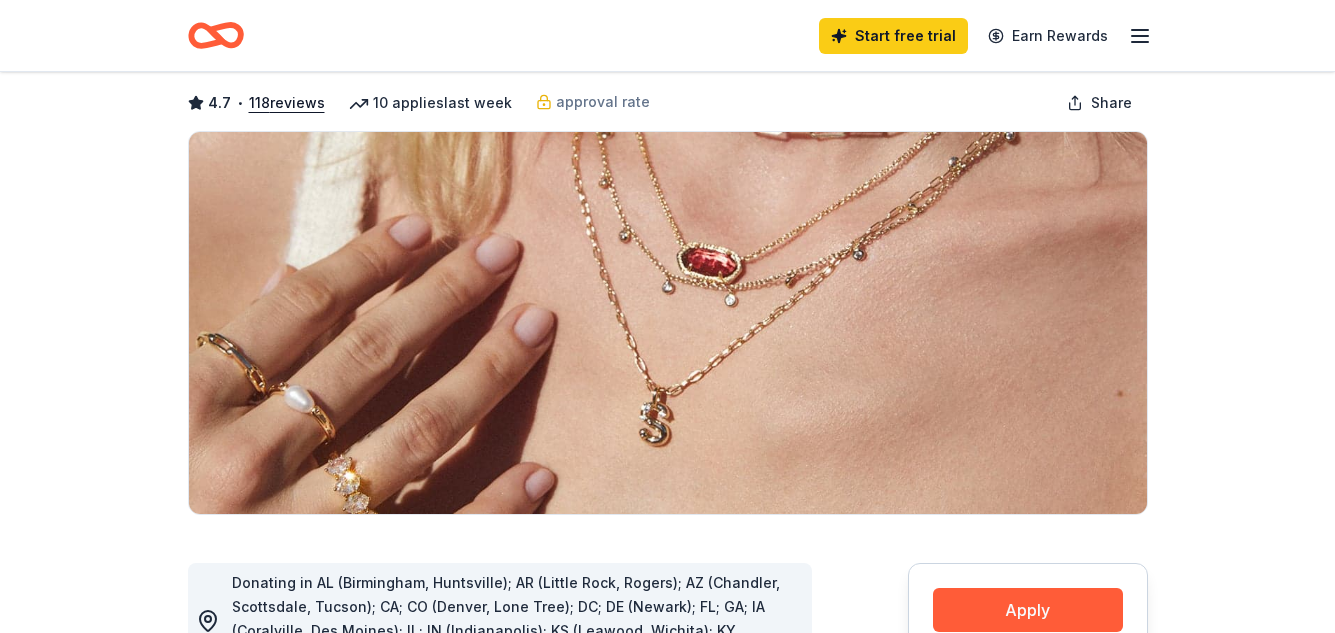 scroll, scrollTop: 0, scrollLeft: 0, axis: both 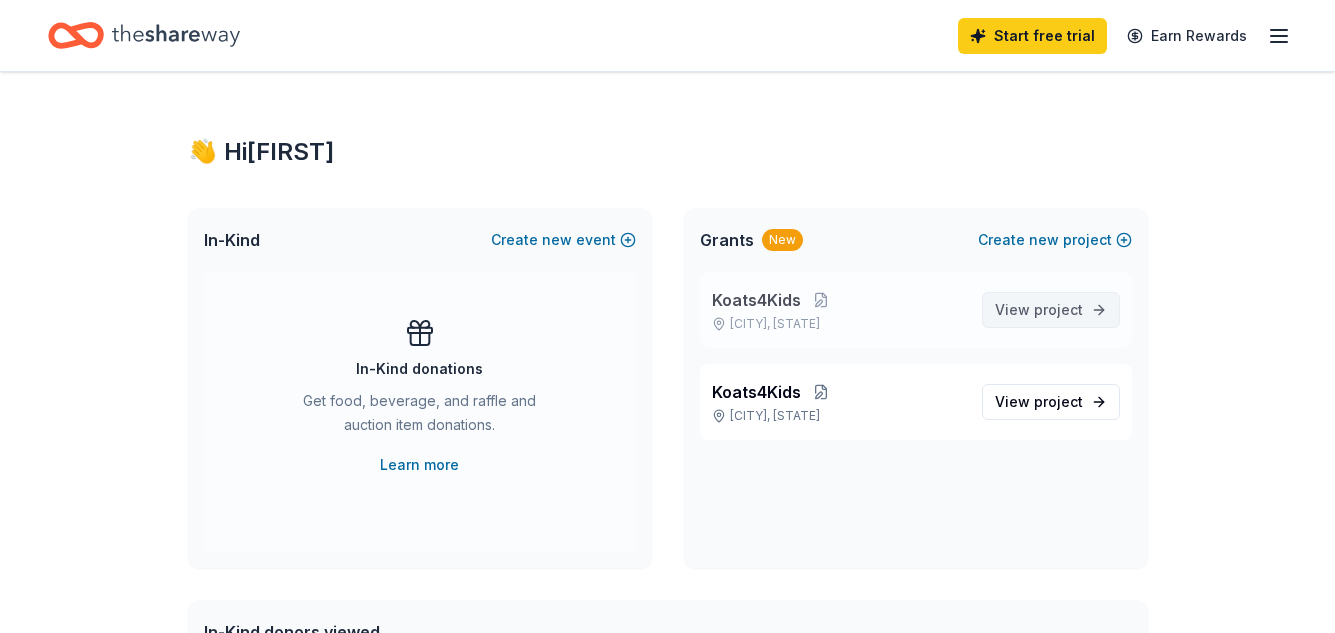 click on "project" at bounding box center [1058, 309] 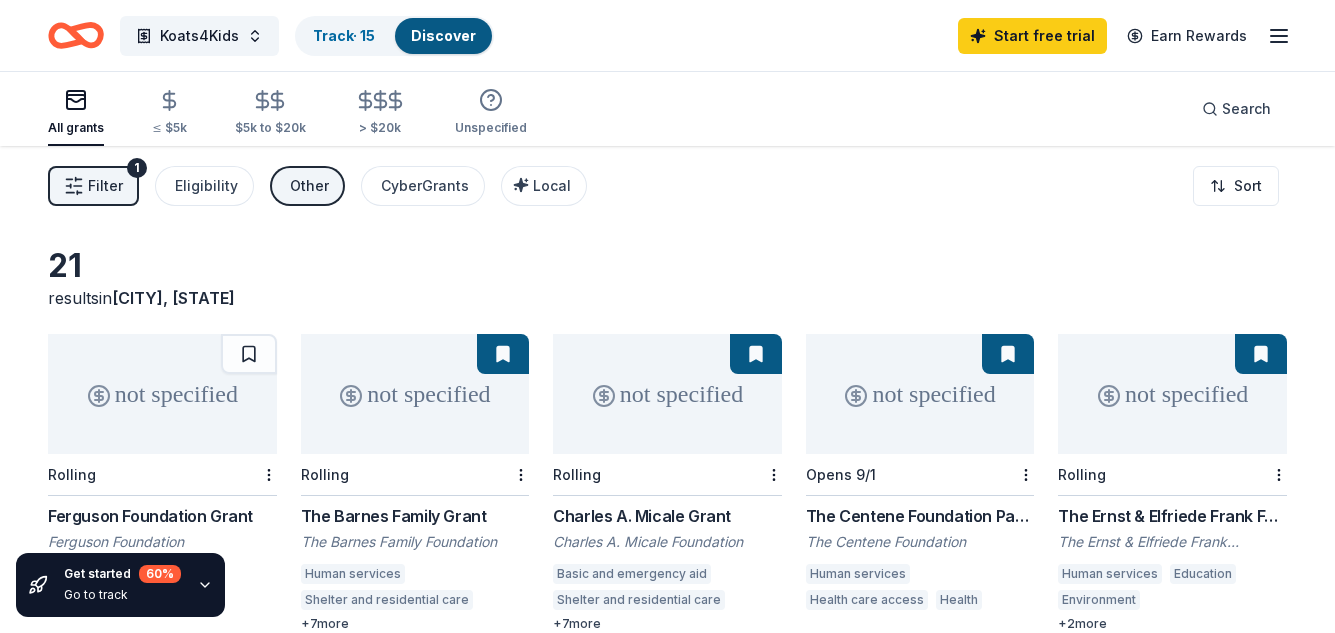 click on "Filter" at bounding box center (105, 186) 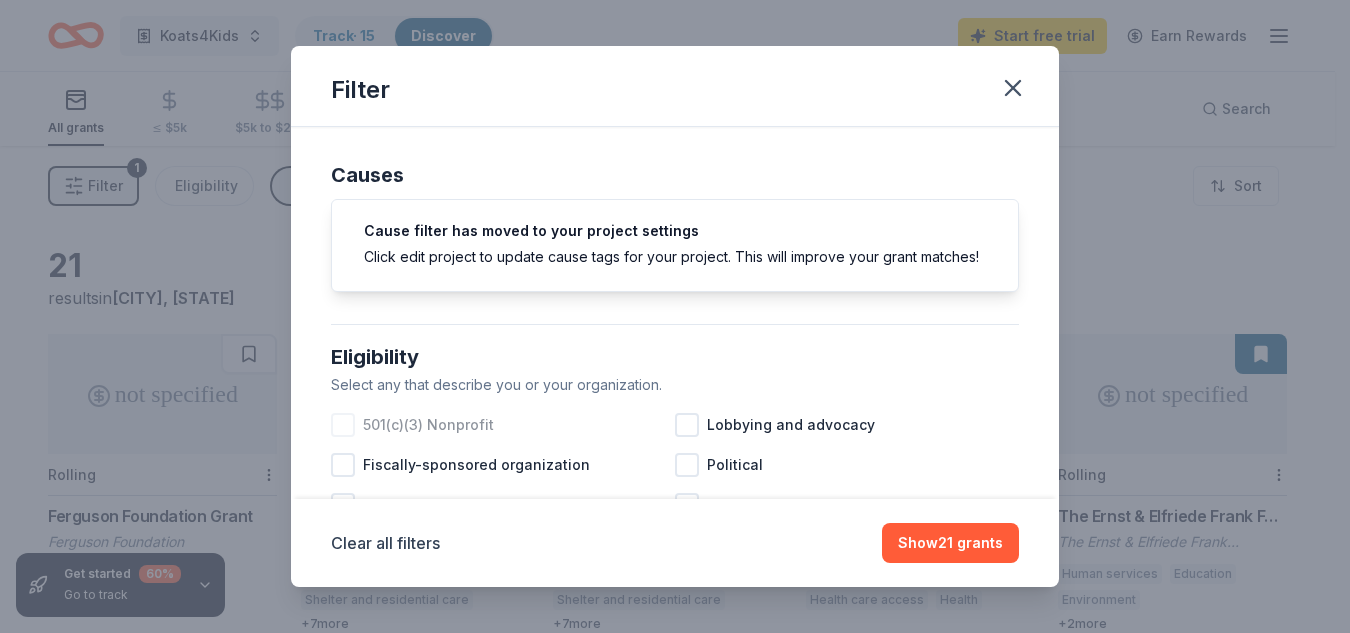 click at bounding box center (343, 425) 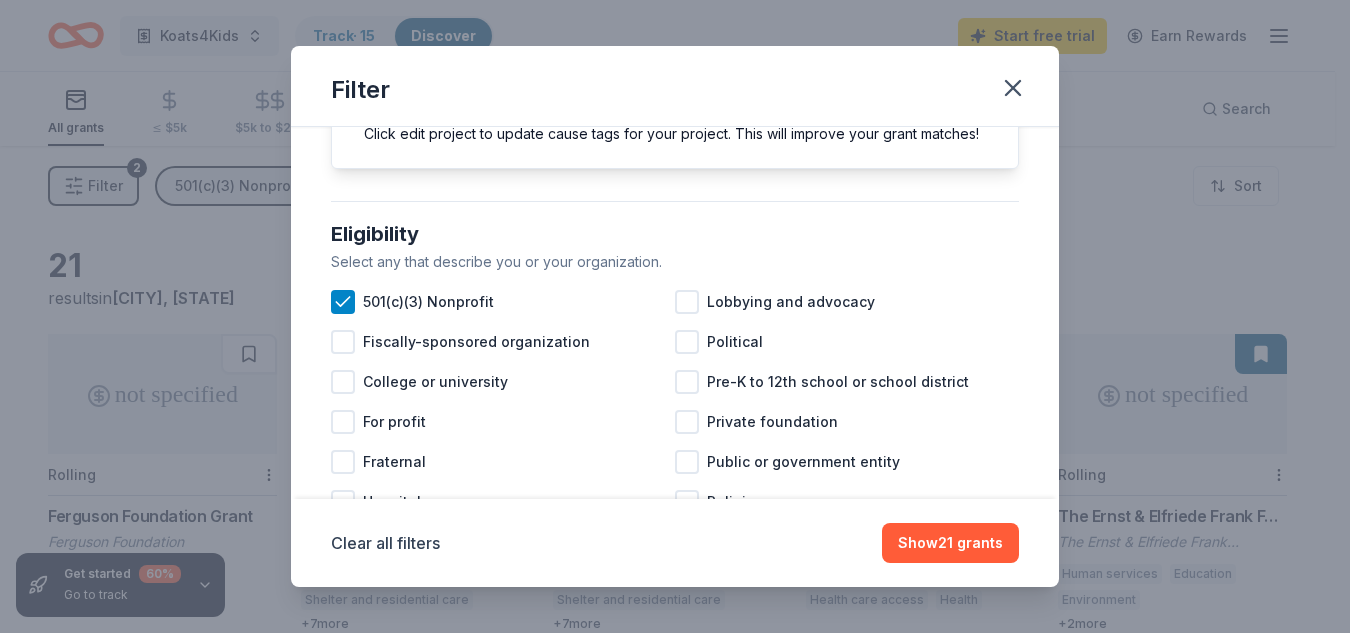scroll, scrollTop: 128, scrollLeft: 0, axis: vertical 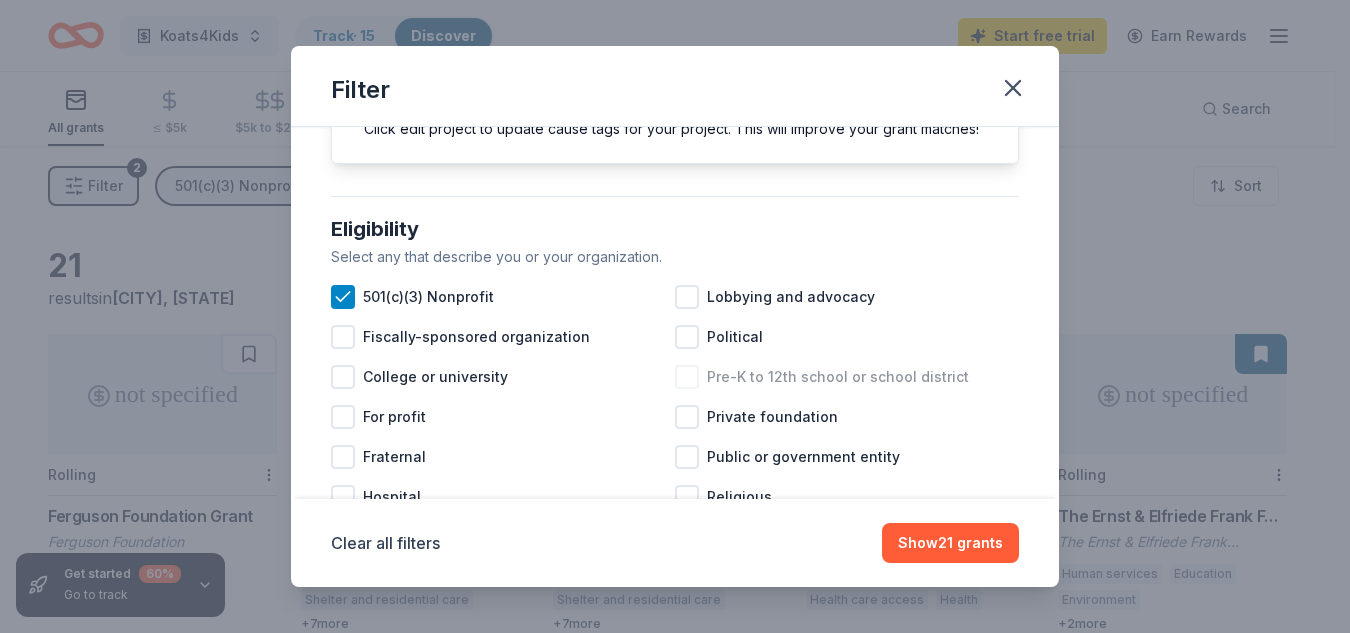 click at bounding box center (687, 377) 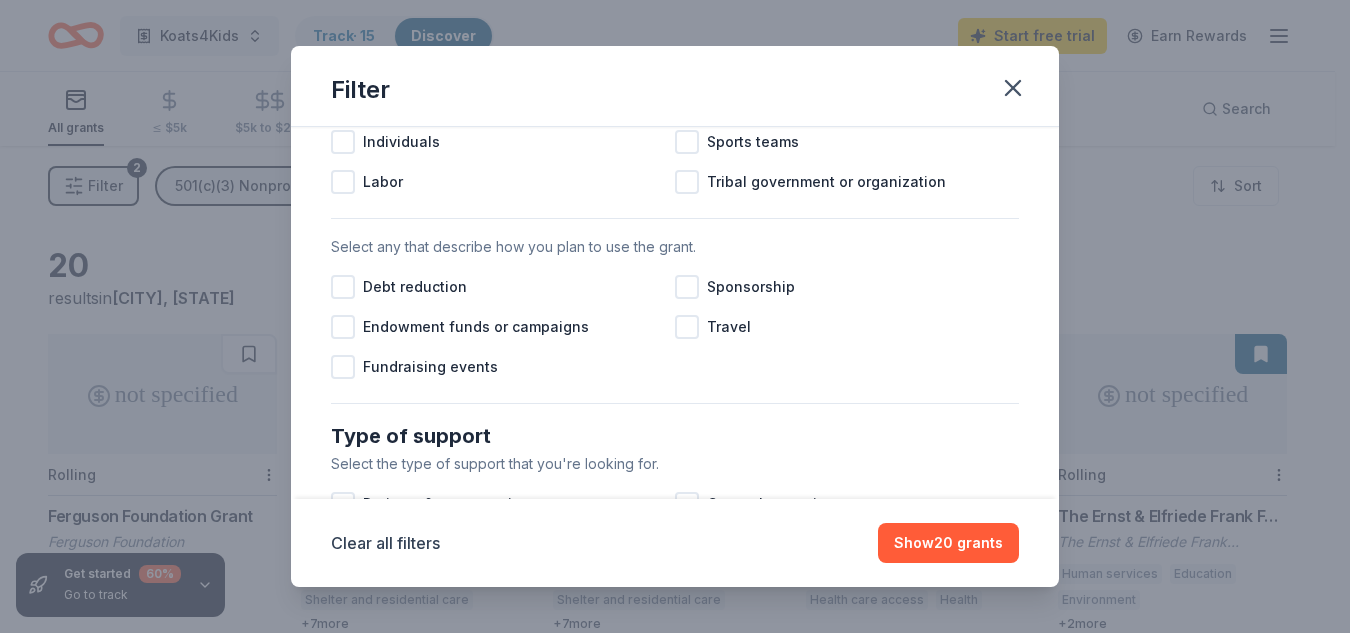 scroll, scrollTop: 636, scrollLeft: 0, axis: vertical 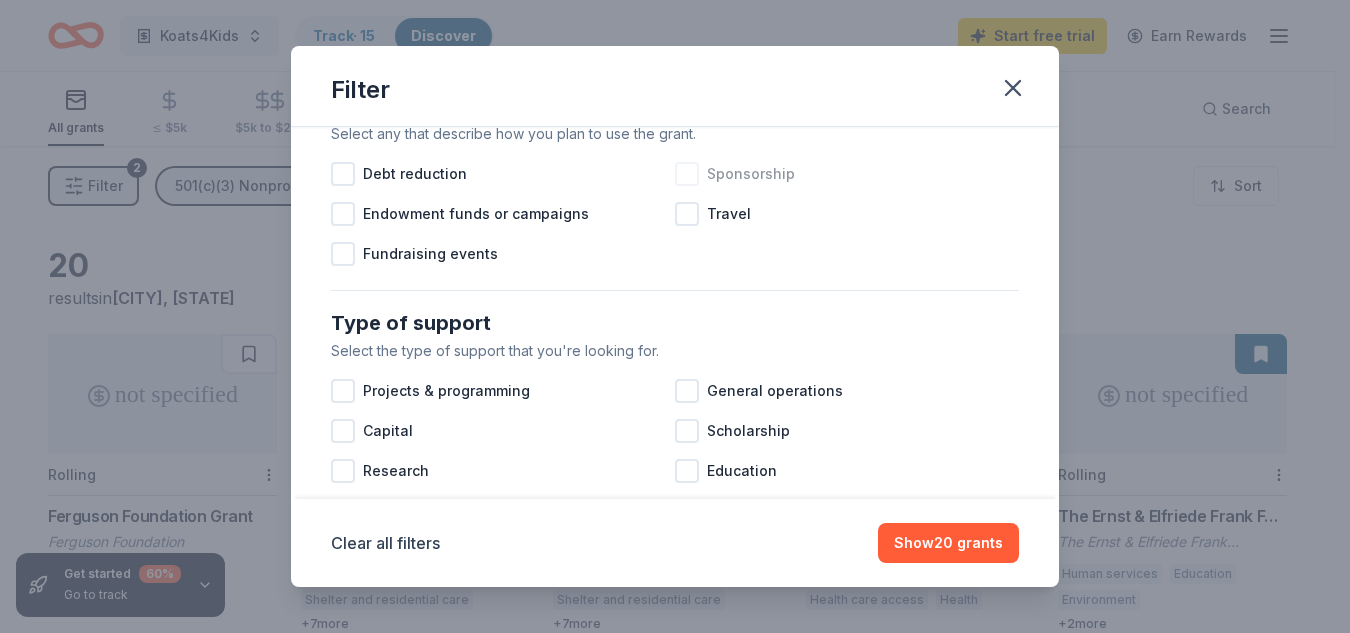 click at bounding box center [687, 174] 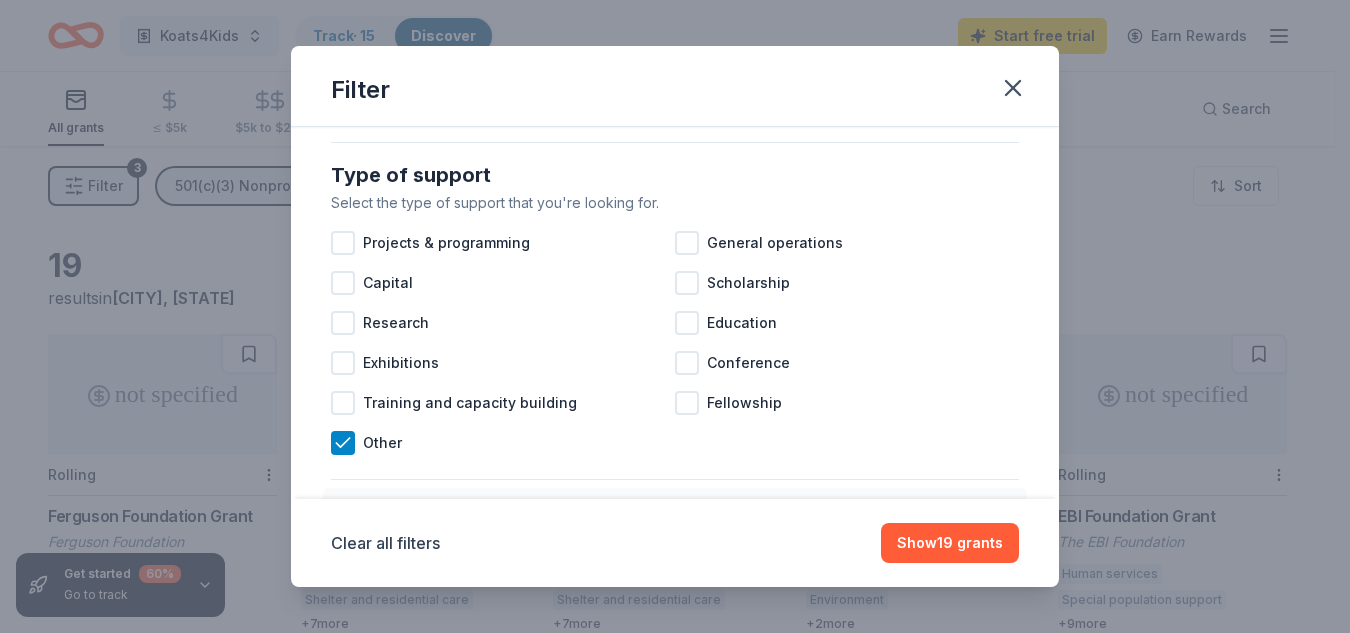 scroll, scrollTop: 820, scrollLeft: 0, axis: vertical 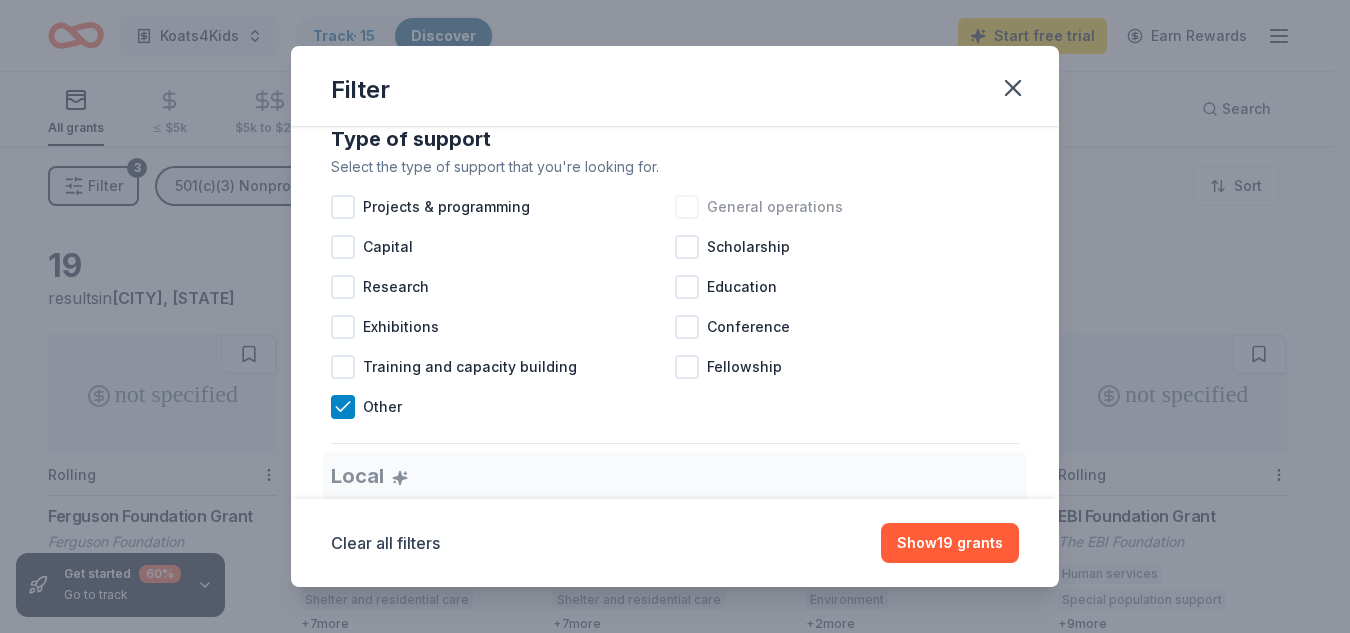 click at bounding box center (687, 207) 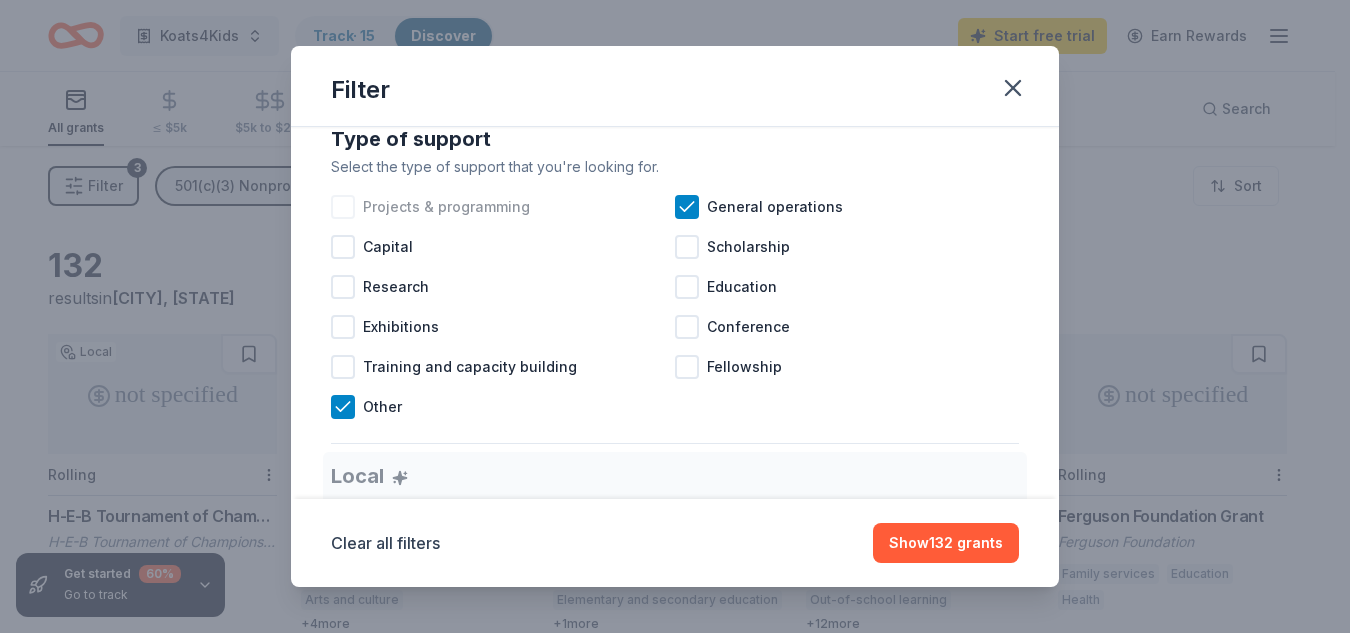 click at bounding box center [343, 207] 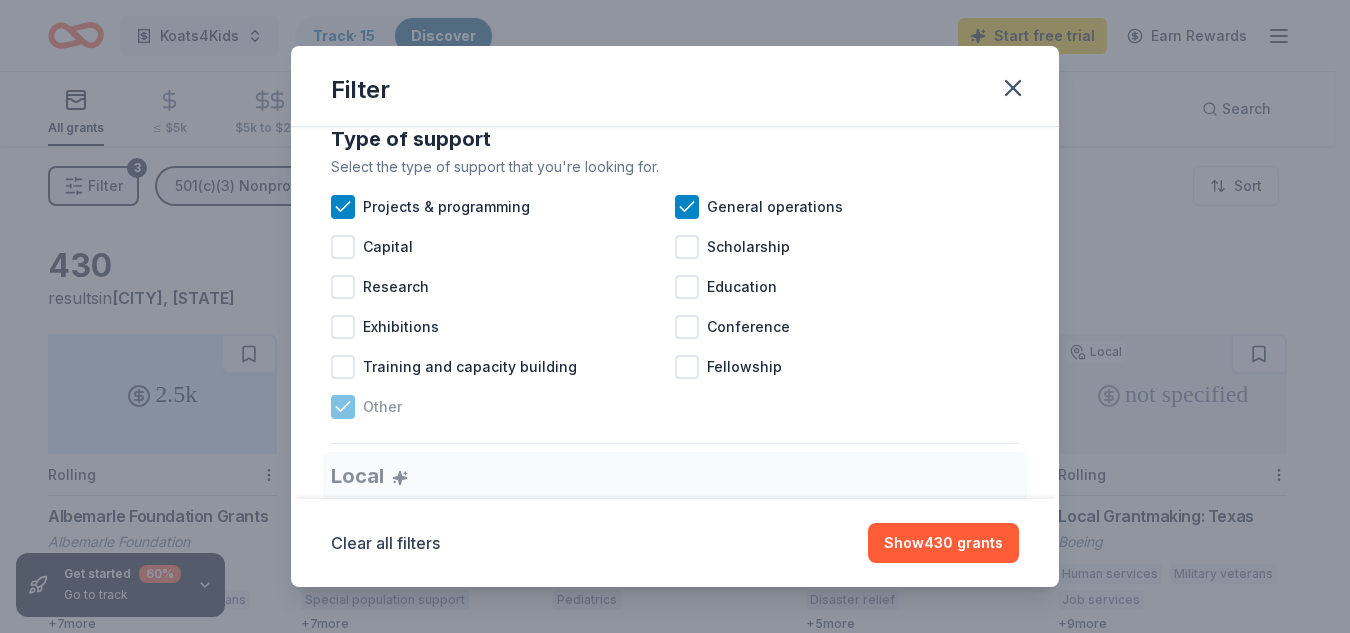 click 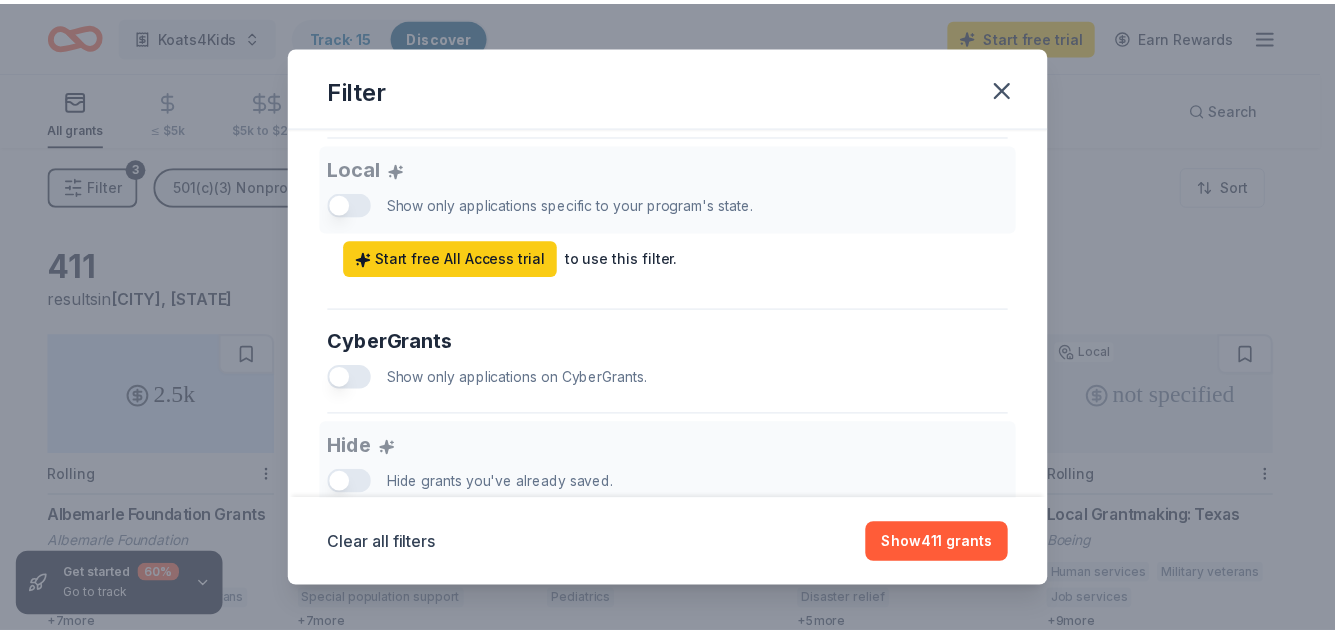 scroll, scrollTop: 1143, scrollLeft: 0, axis: vertical 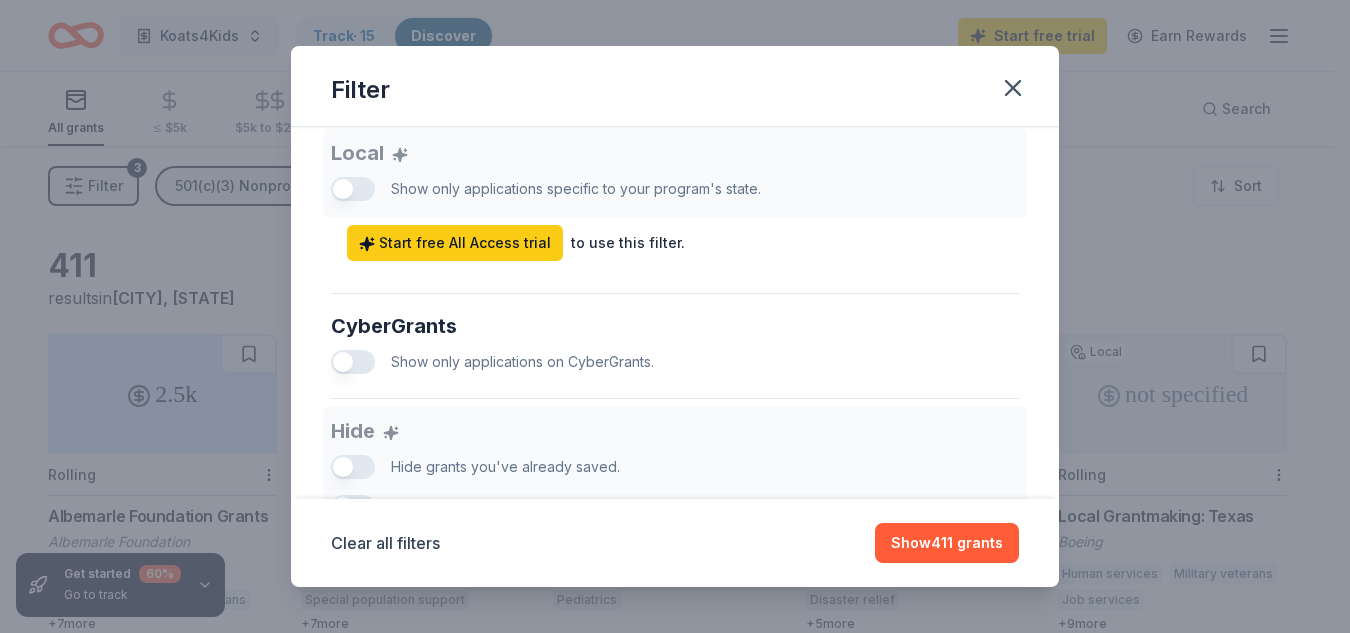 click on "Local Show only applications specific to your program's state.   Start free All Access trial to use this filter." at bounding box center [675, 195] 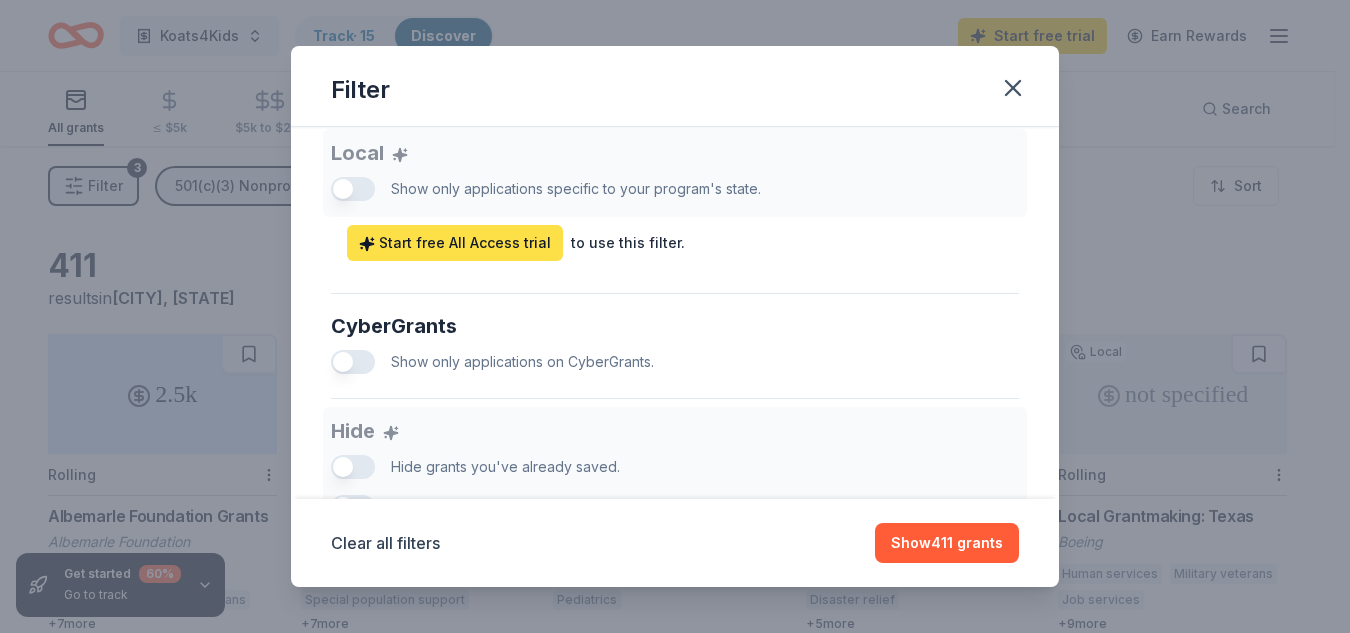click on "Start free All Access trial" at bounding box center [455, 243] 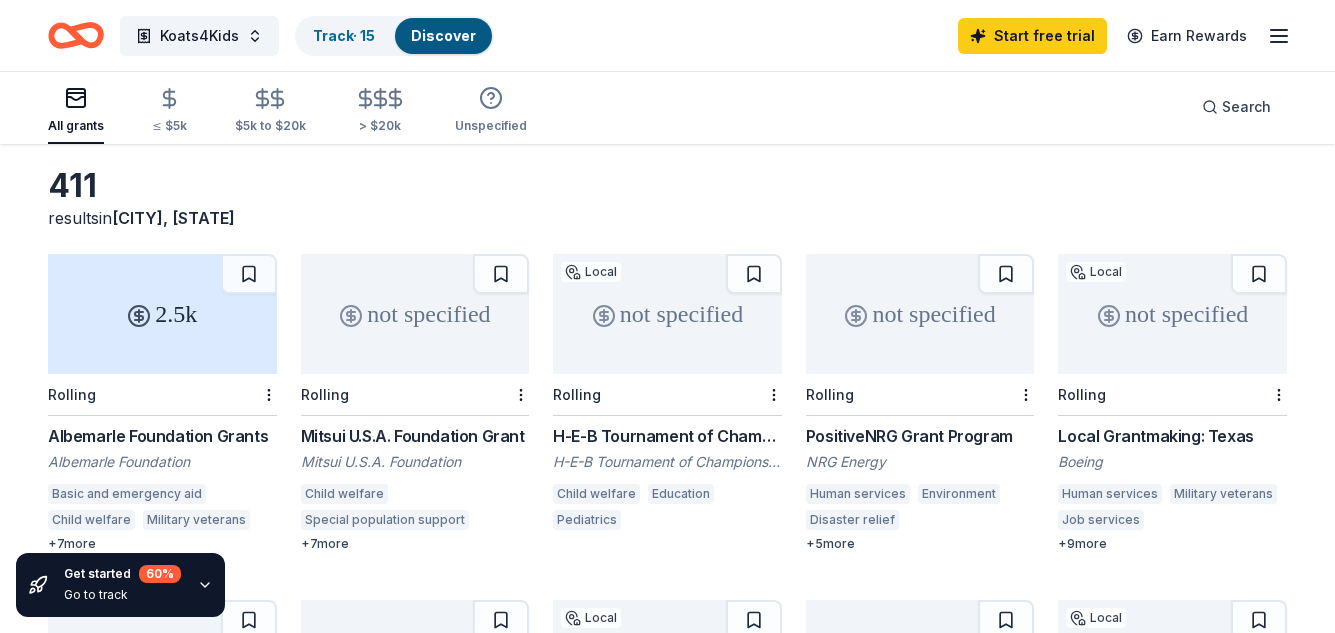 scroll, scrollTop: 140, scrollLeft: 0, axis: vertical 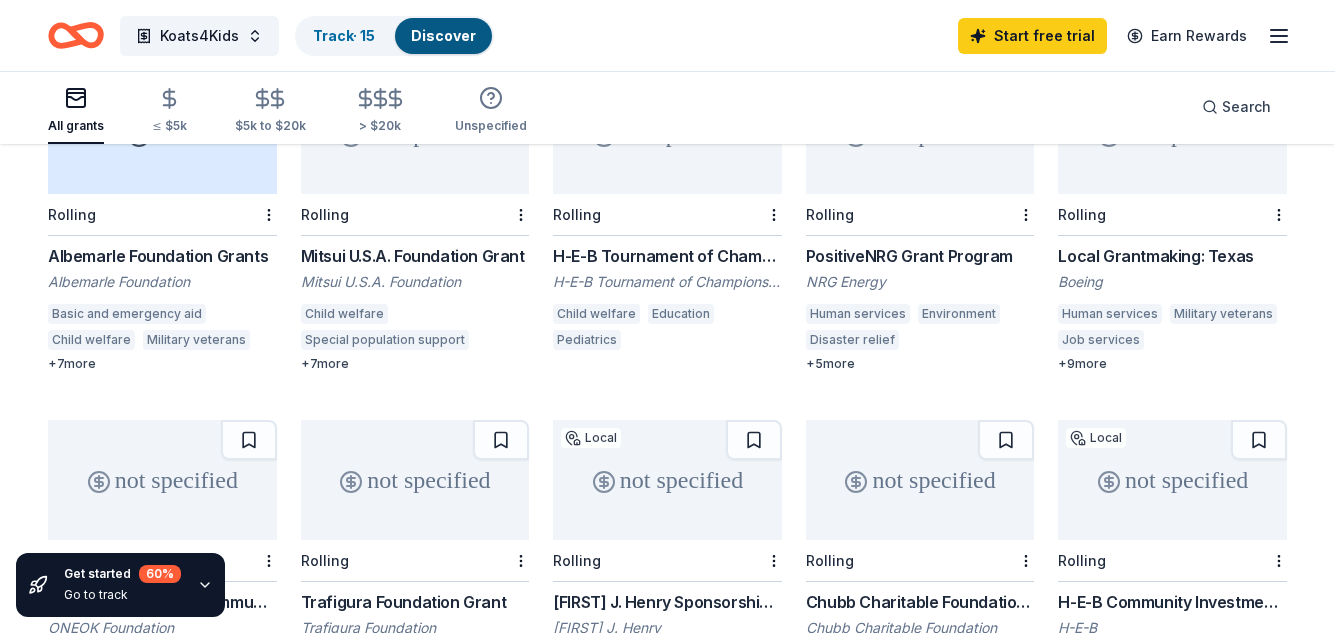 click on "Albemarle Foundation" at bounding box center [162, 282] 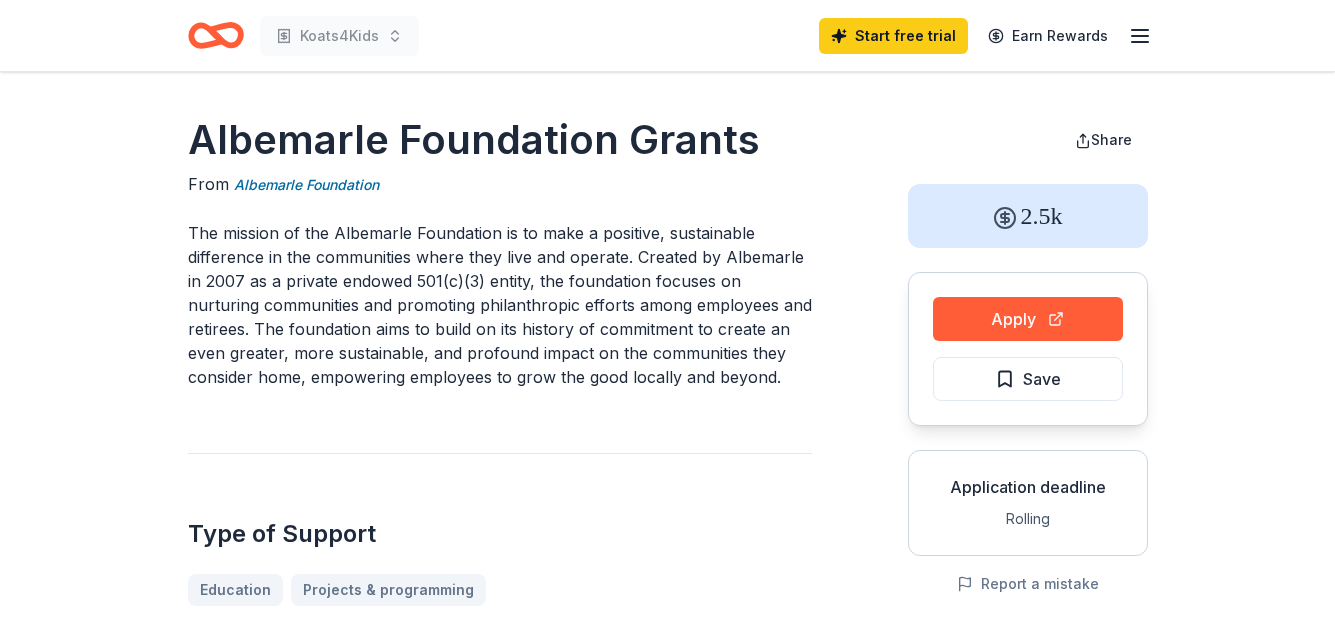 scroll, scrollTop: 0, scrollLeft: 0, axis: both 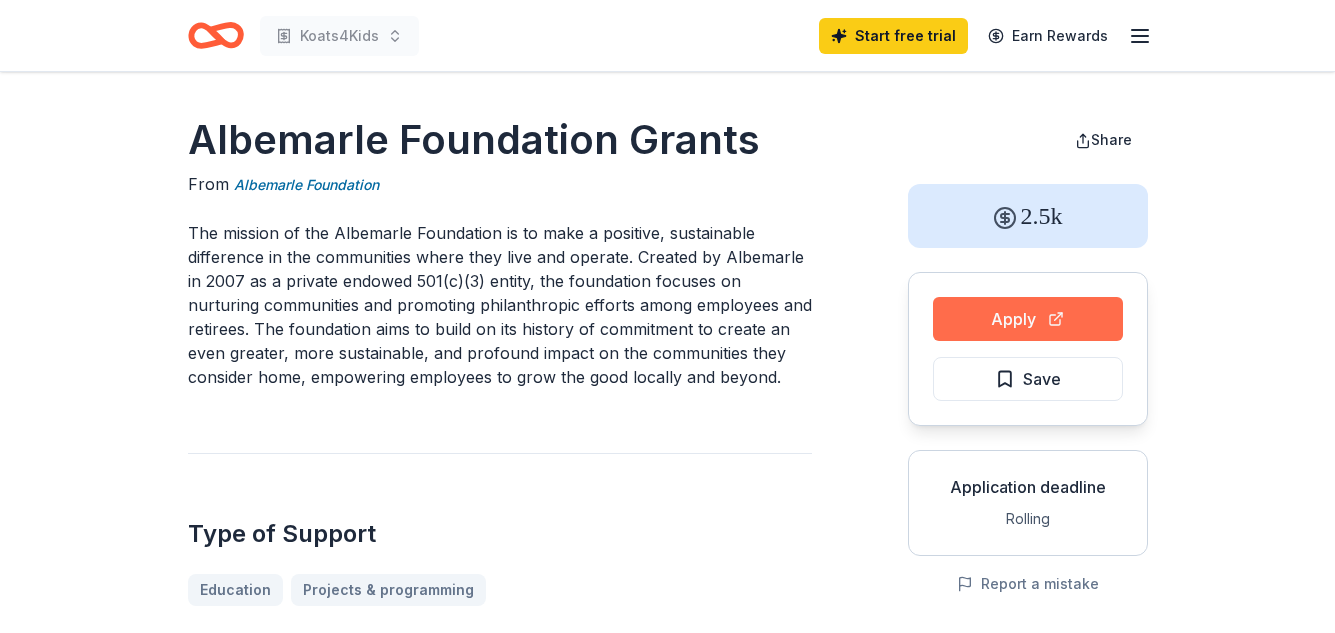 click on "Apply" at bounding box center (1028, 319) 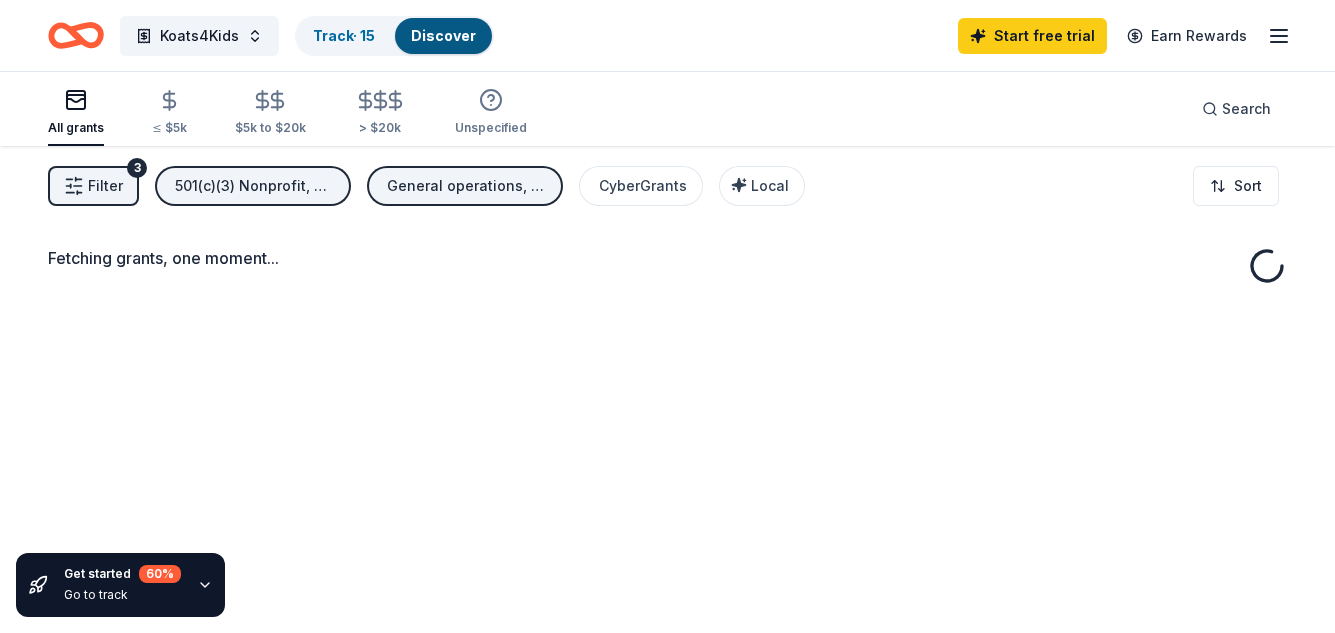 scroll, scrollTop: 0, scrollLeft: 0, axis: both 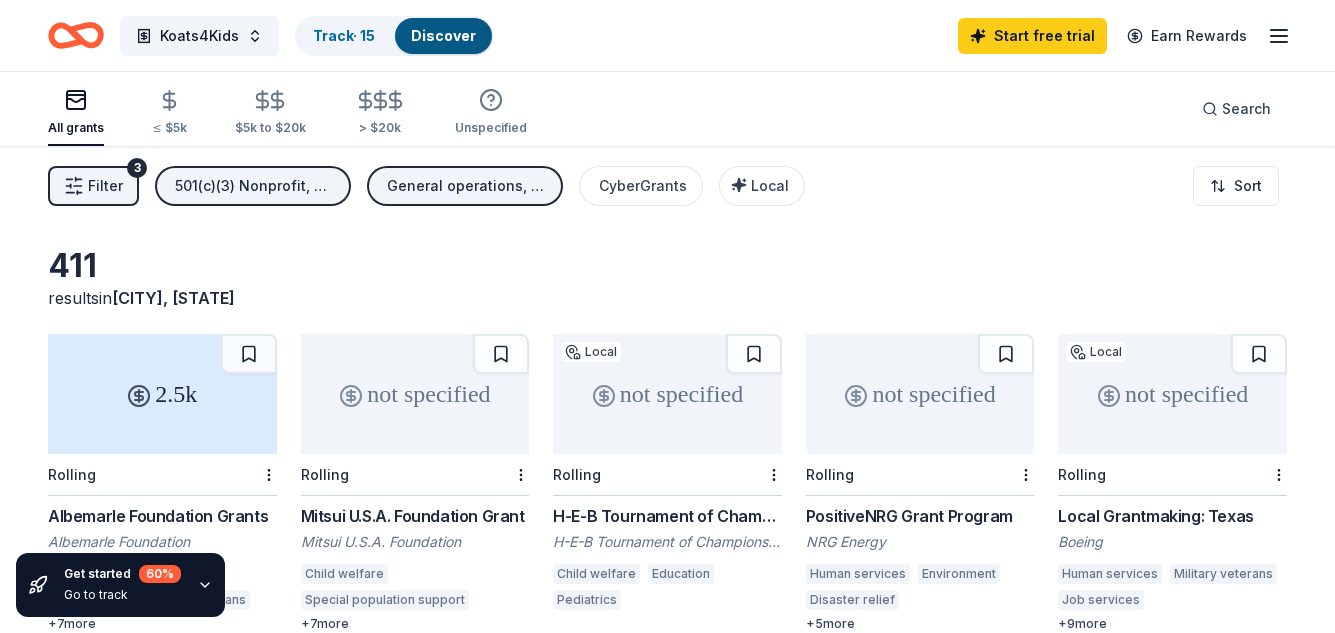 click 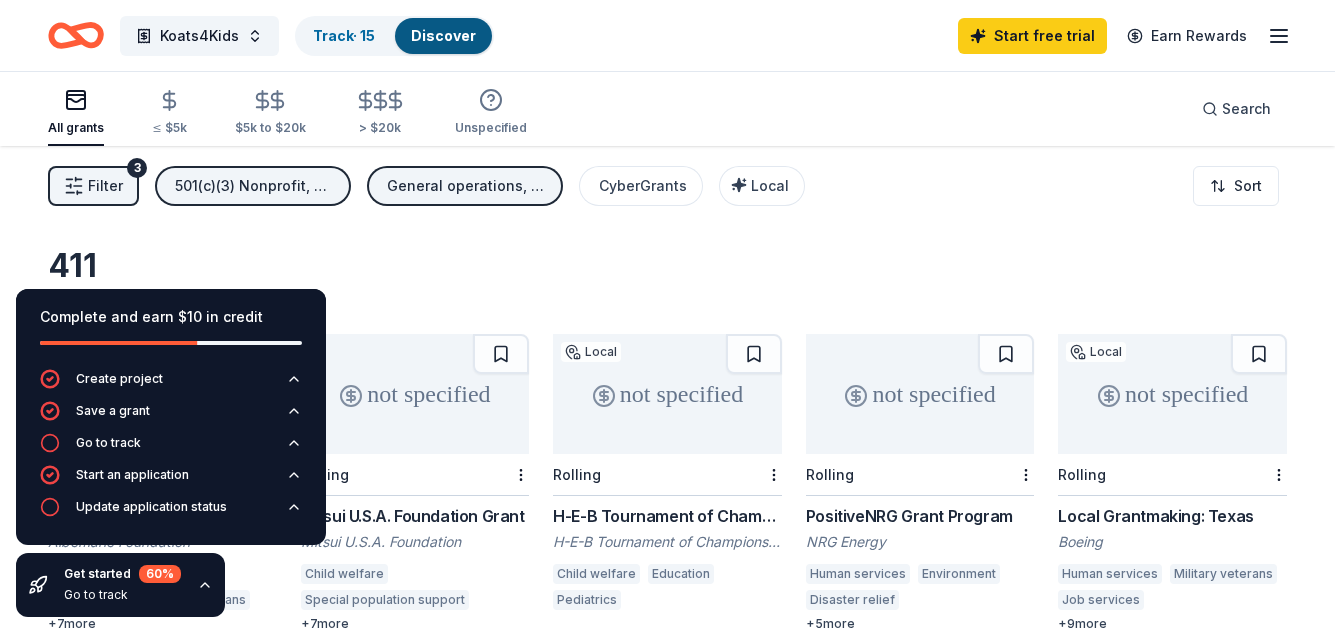 click on "411 results  in  Houston, TX" at bounding box center [667, 278] 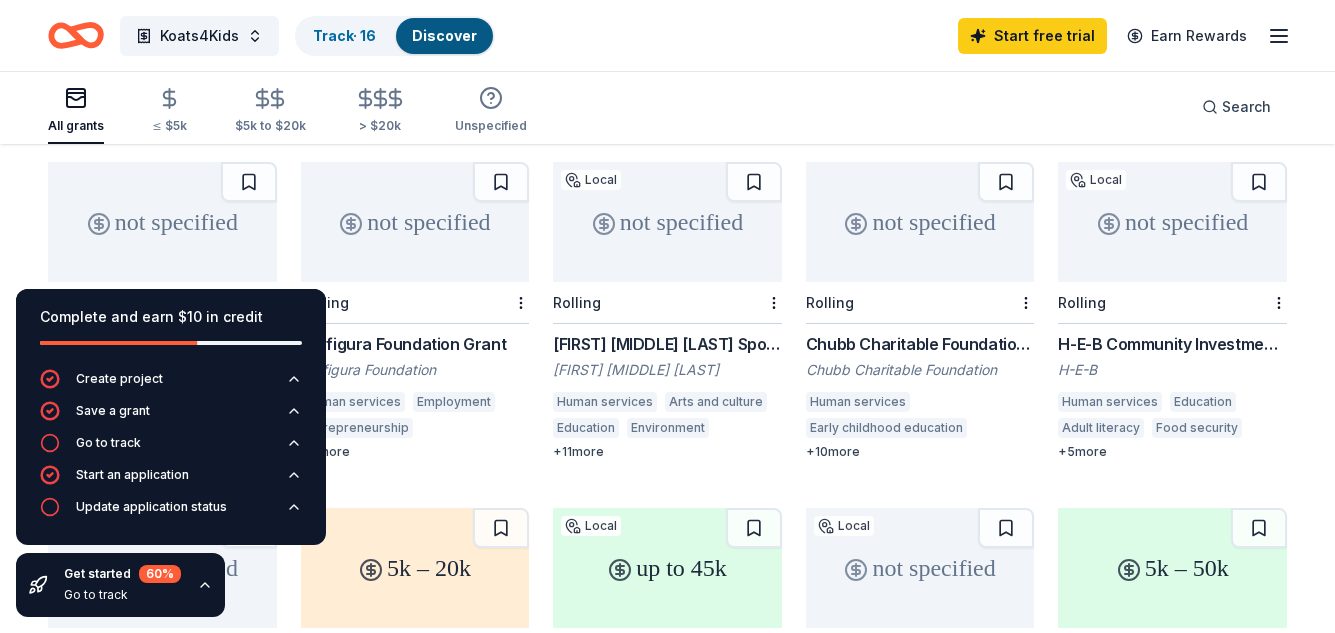 scroll, scrollTop: 493, scrollLeft: 0, axis: vertical 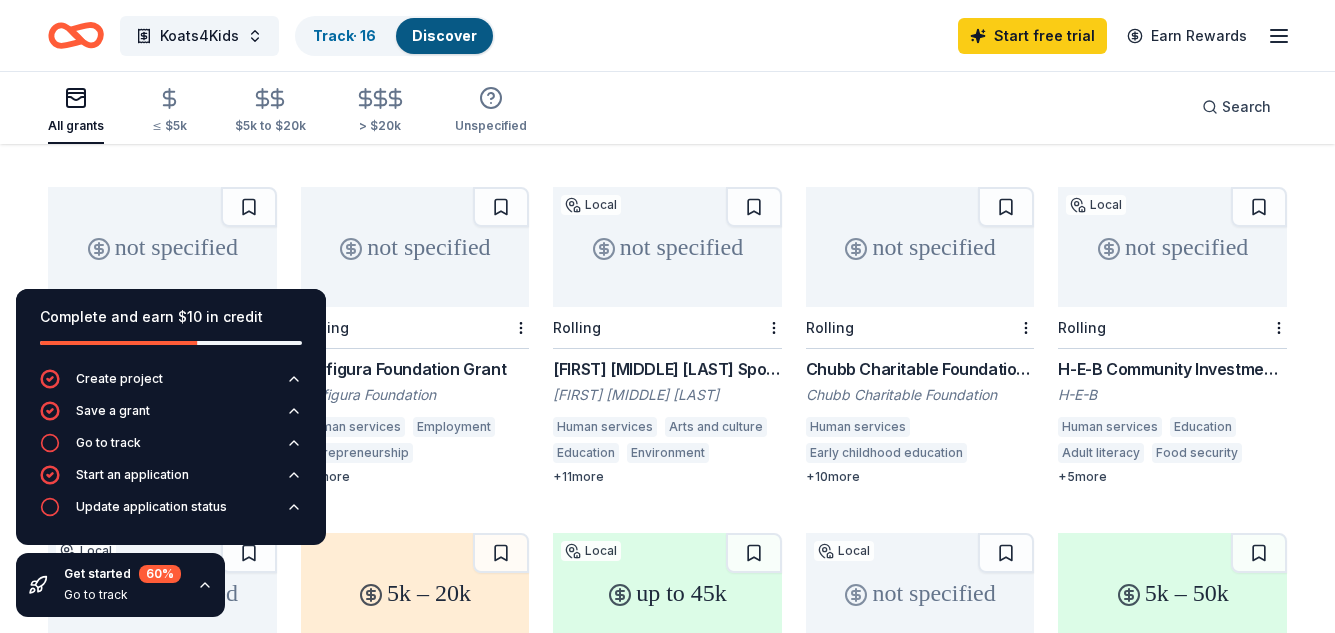 click on "H-E-B Community Investment Program" at bounding box center (1172, 369) 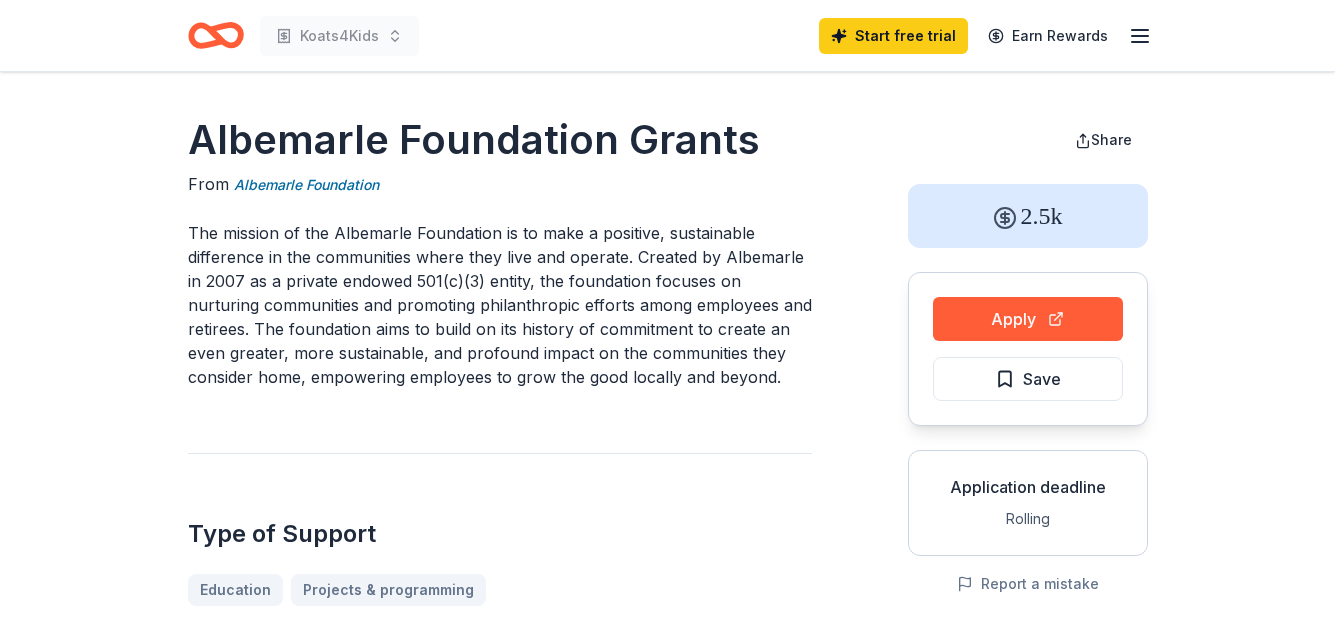 scroll, scrollTop: 0, scrollLeft: 0, axis: both 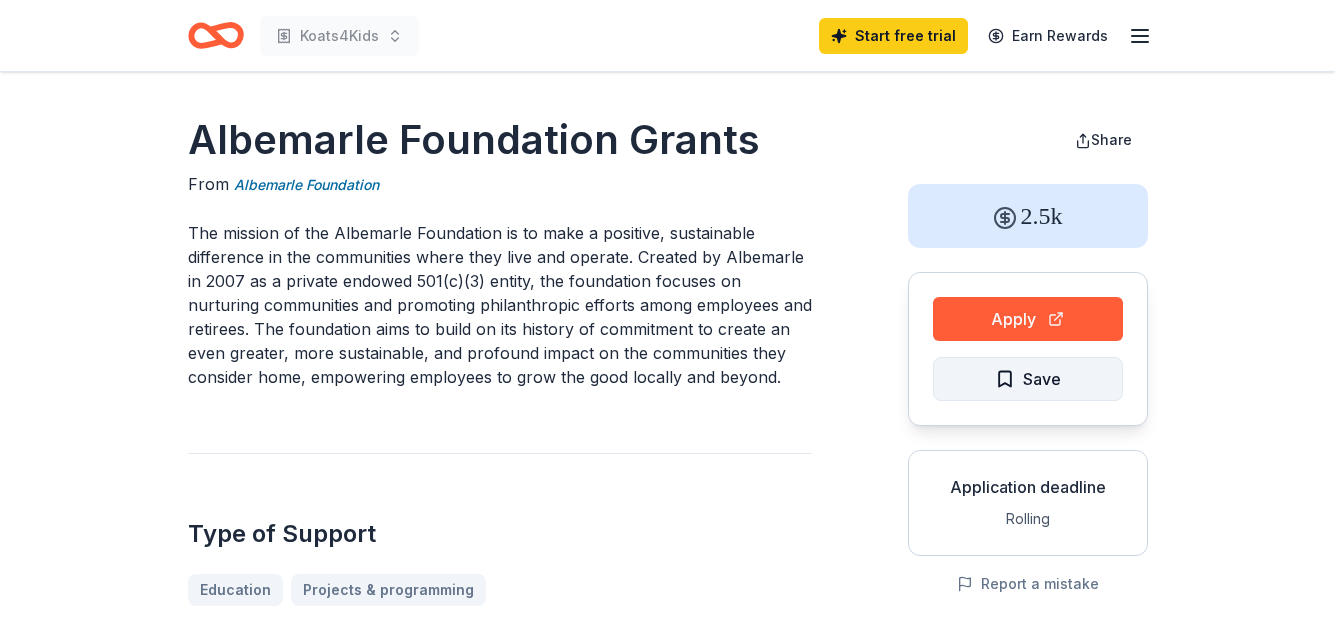 click on "Save" at bounding box center [1042, 379] 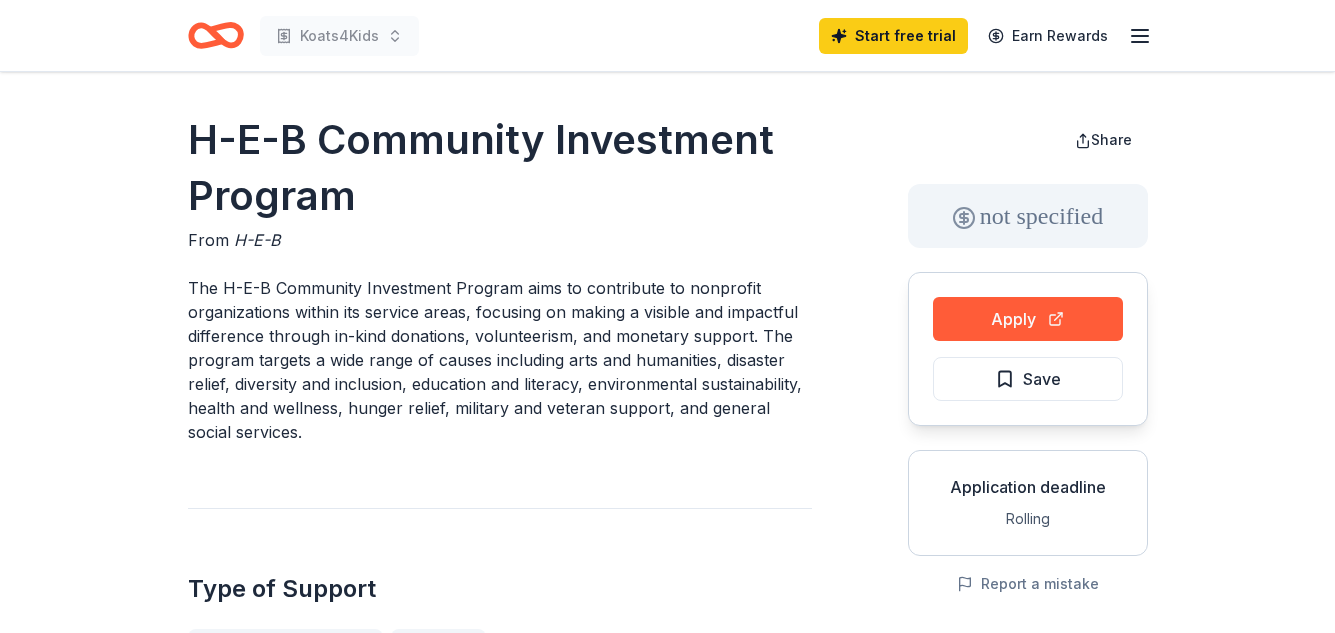 scroll, scrollTop: 0, scrollLeft: 0, axis: both 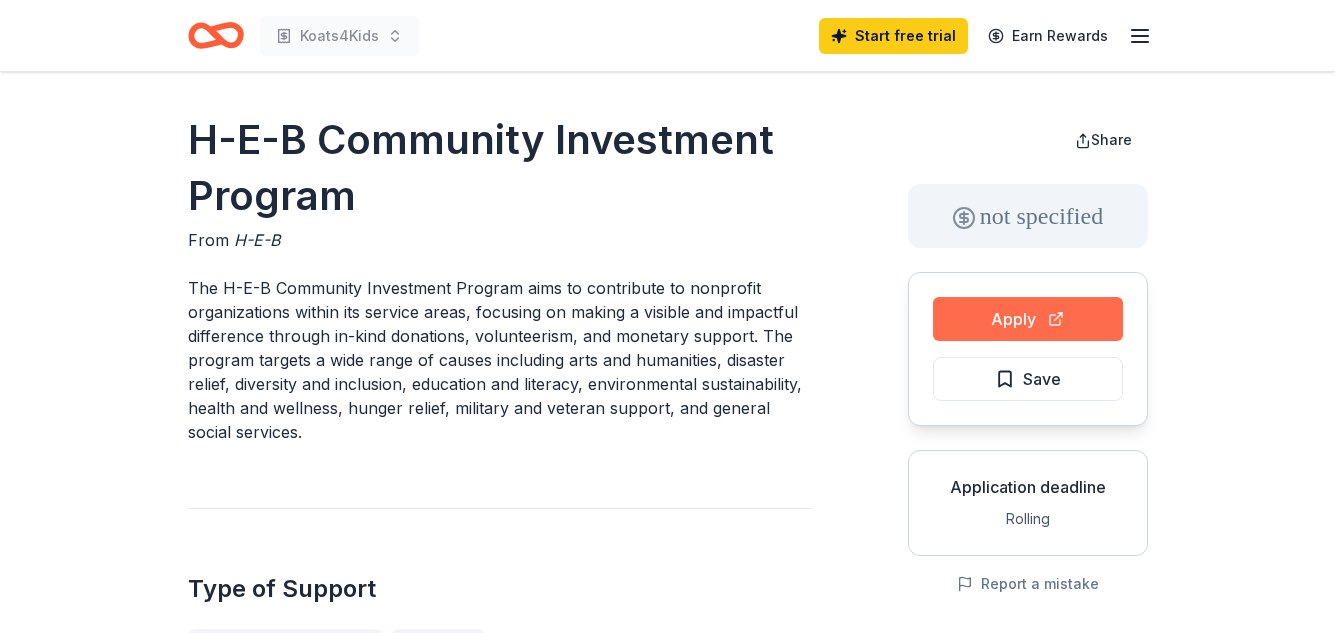 click on "Apply" at bounding box center [1028, 319] 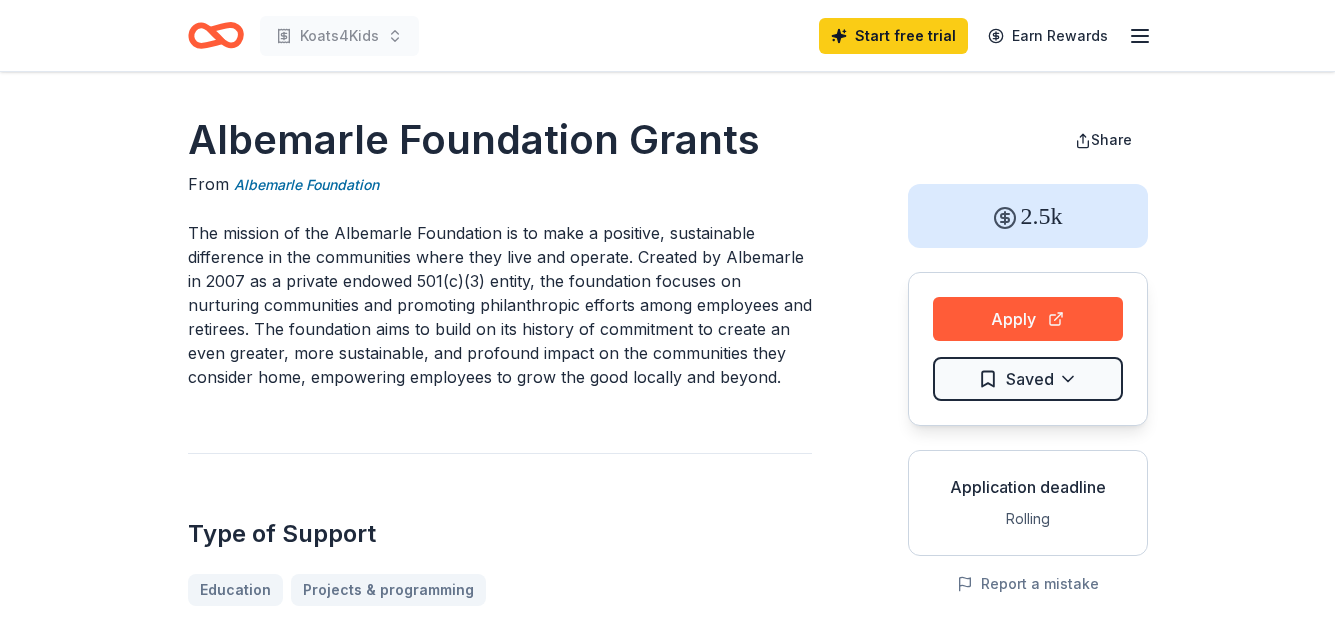 scroll, scrollTop: 0, scrollLeft: 0, axis: both 